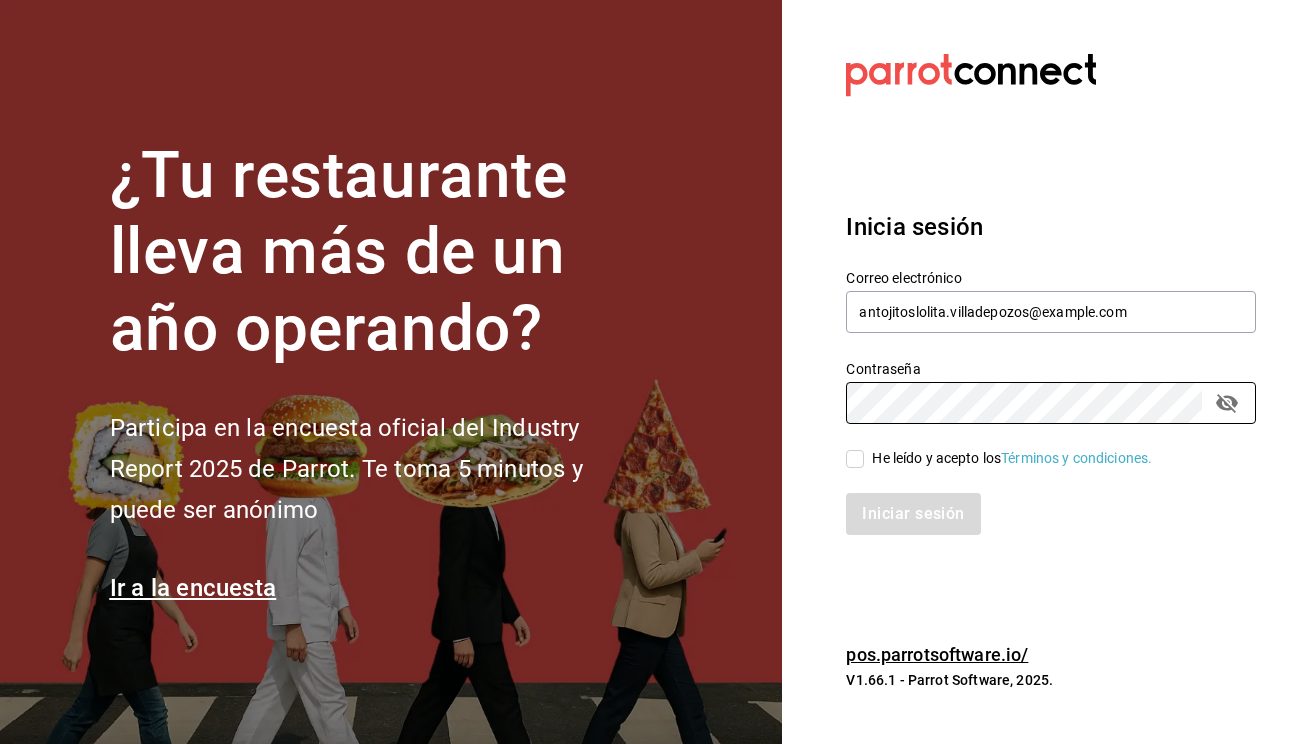 scroll, scrollTop: 0, scrollLeft: 0, axis: both 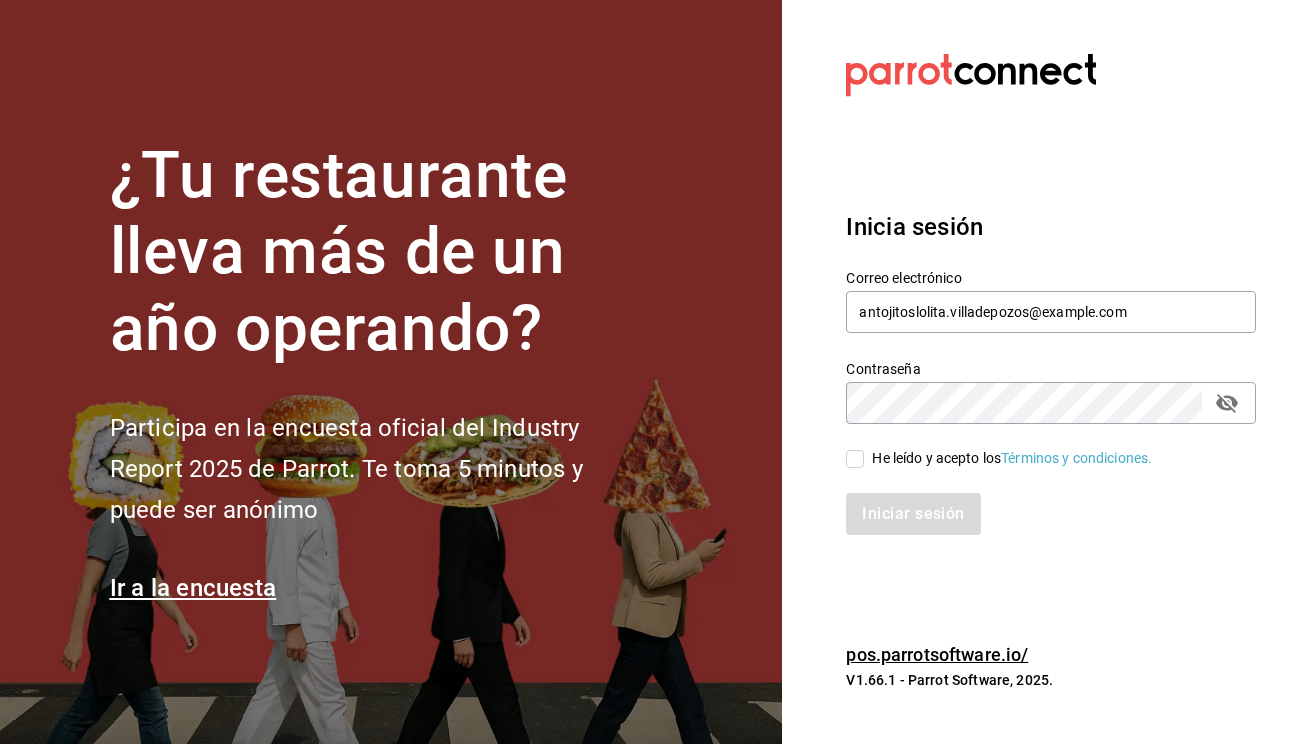 click on "He leído y acepto los  Términos y condiciones." at bounding box center (855, 459) 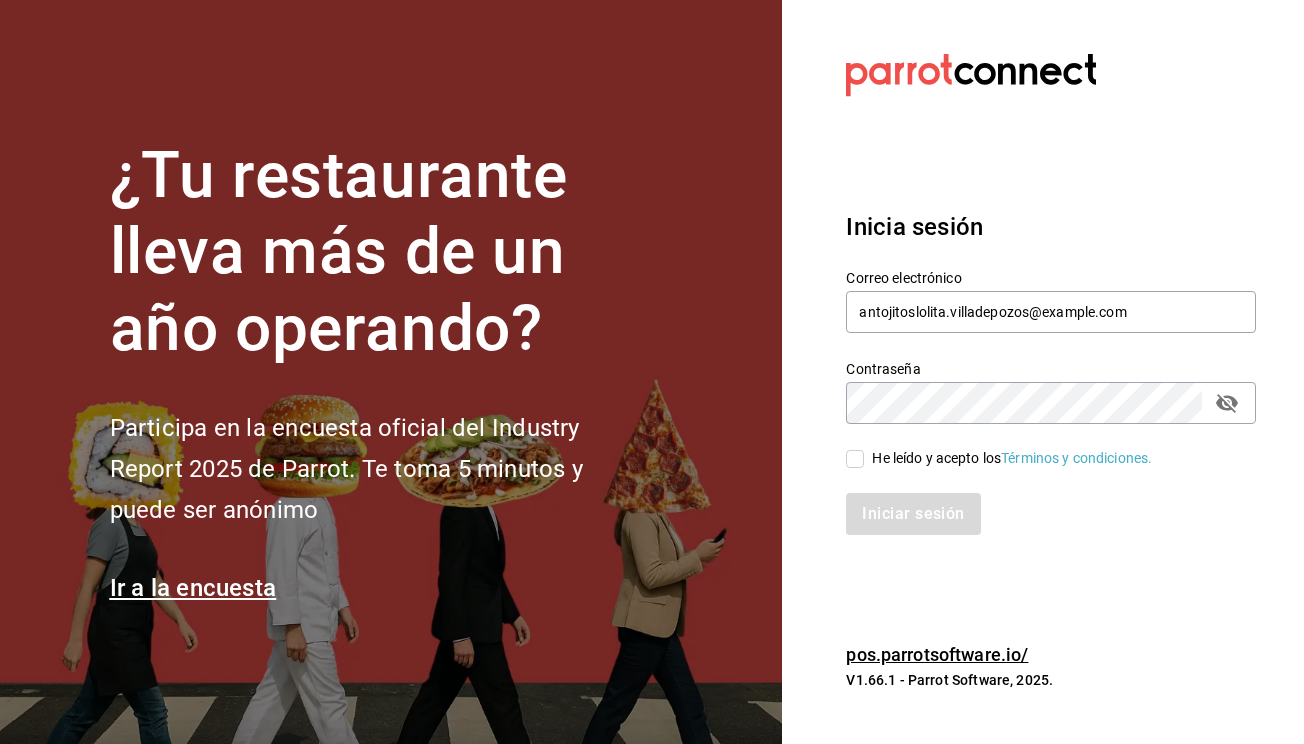 checkbox on "true" 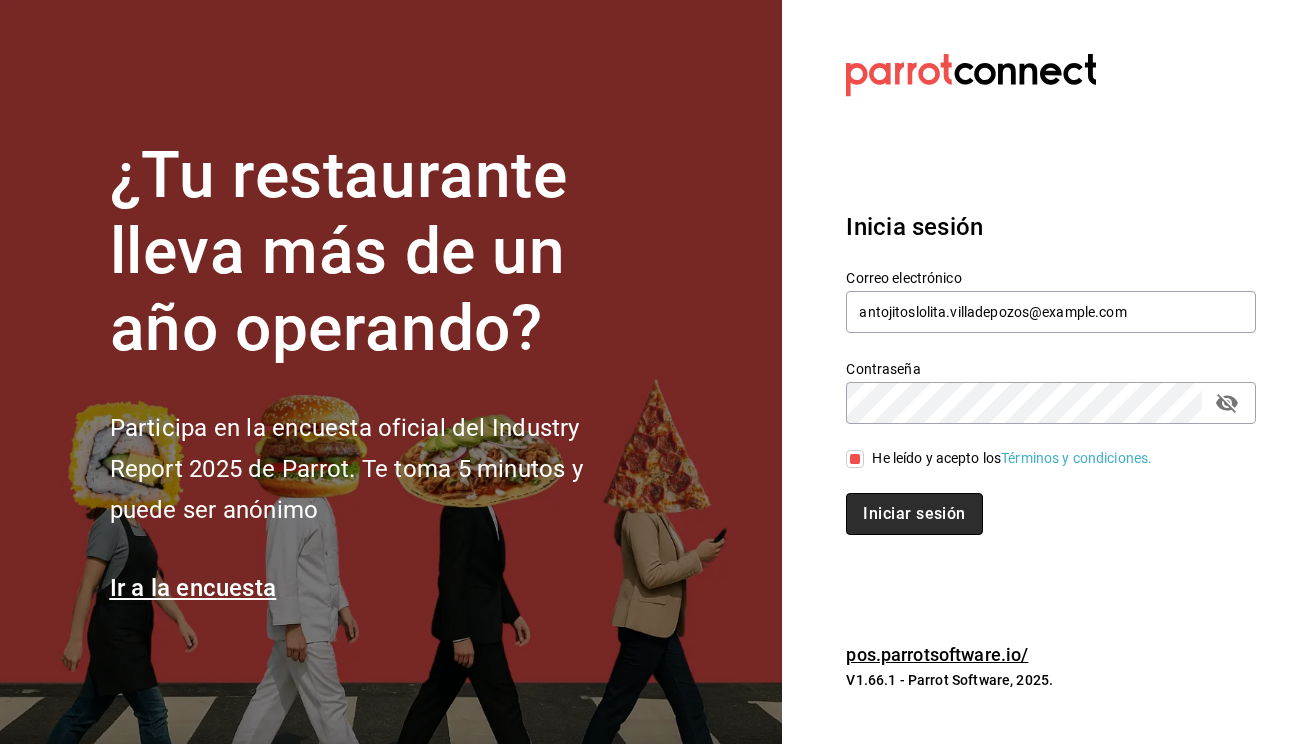 click on "Iniciar sesión" at bounding box center (914, 514) 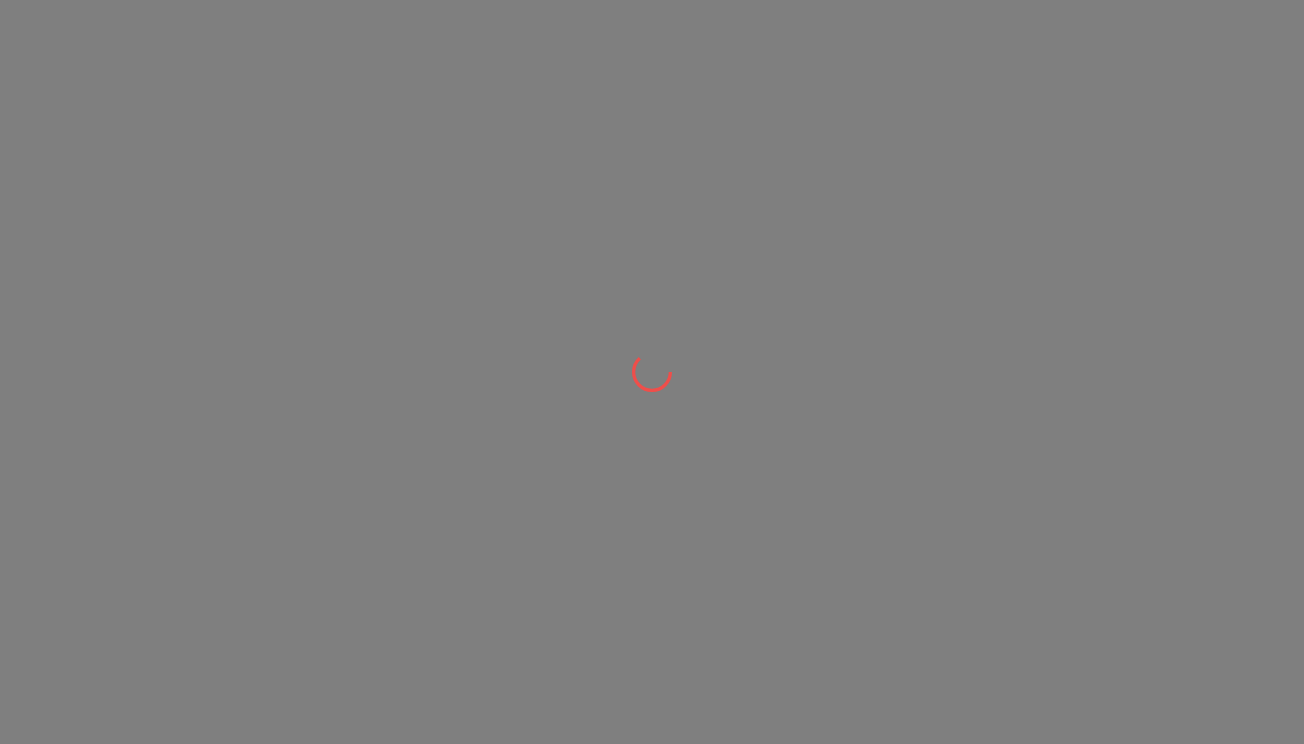 scroll, scrollTop: 0, scrollLeft: 0, axis: both 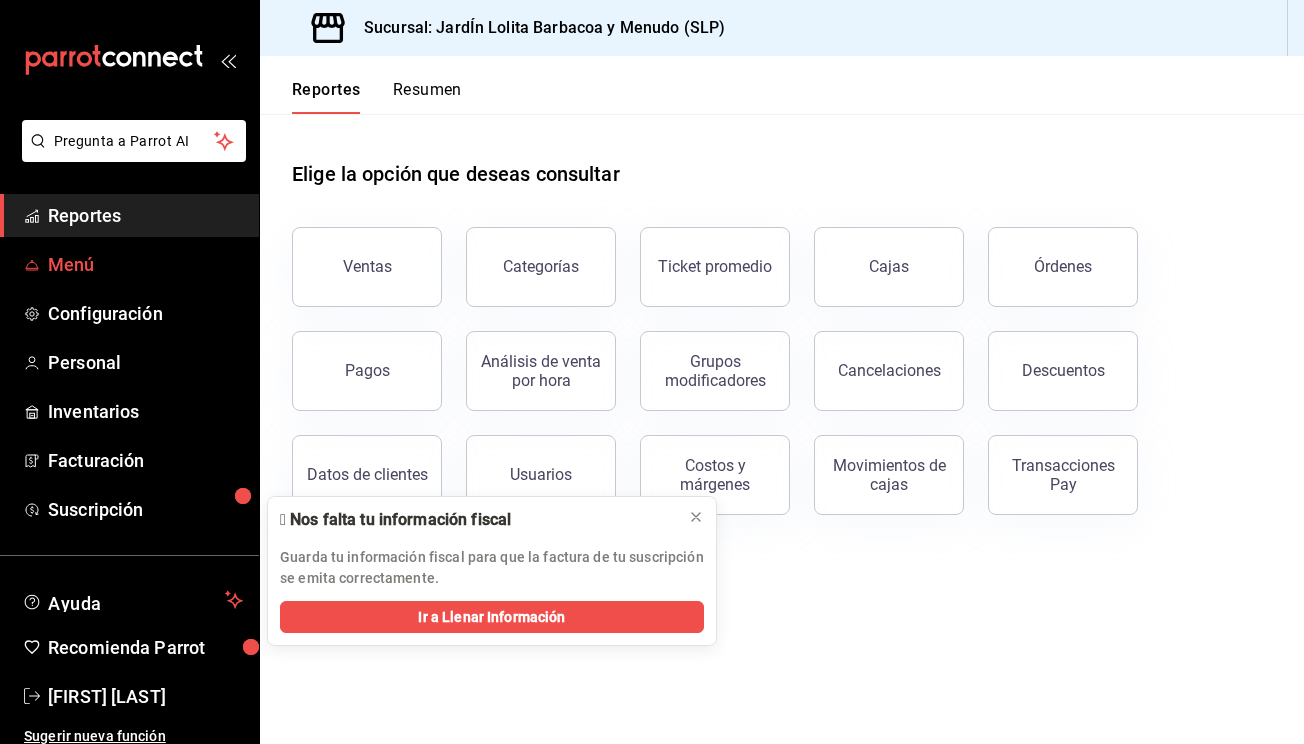click on "Menú" at bounding box center [145, 264] 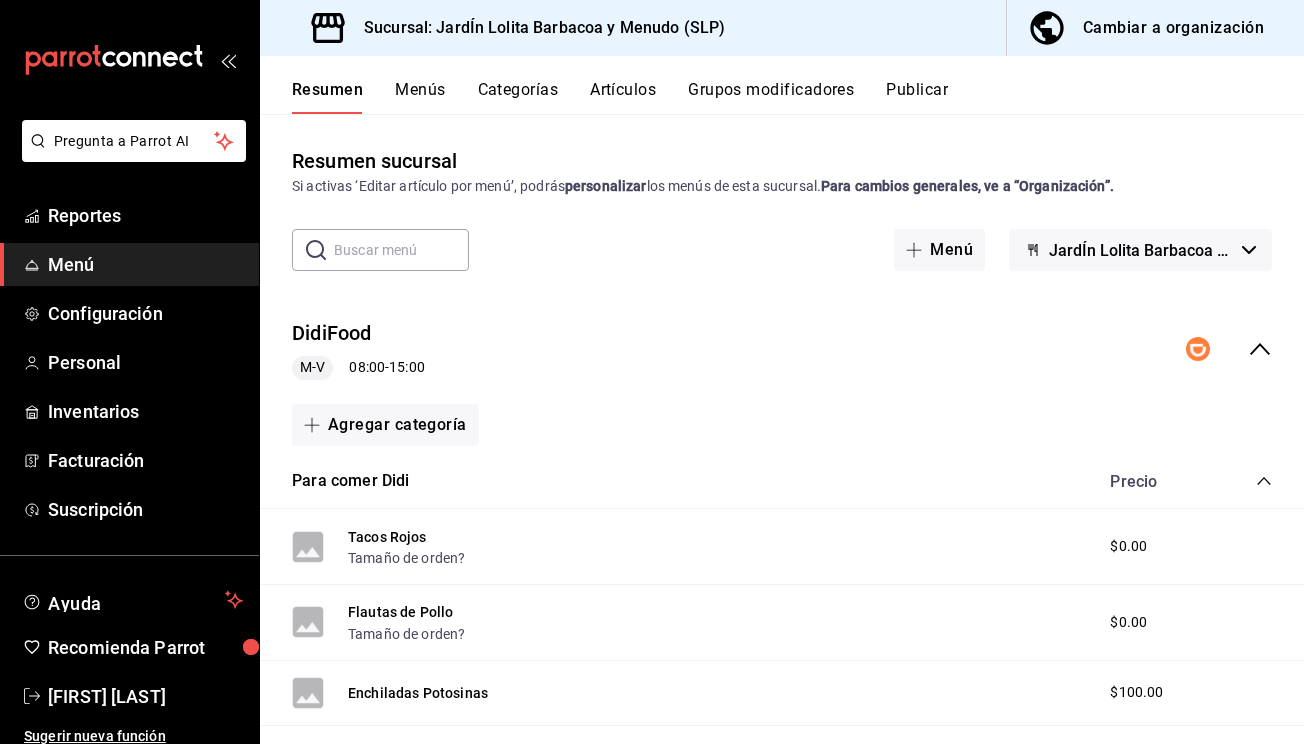 click 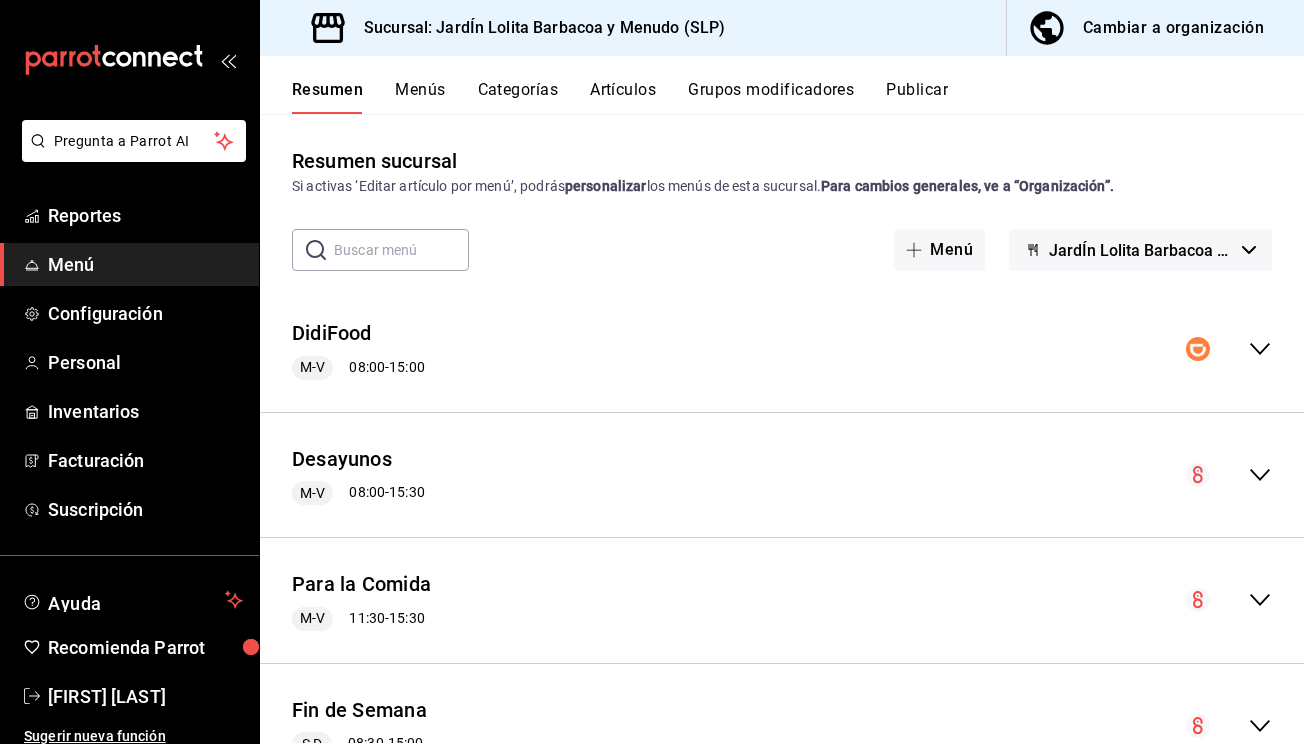 click on "Menús" at bounding box center [420, 97] 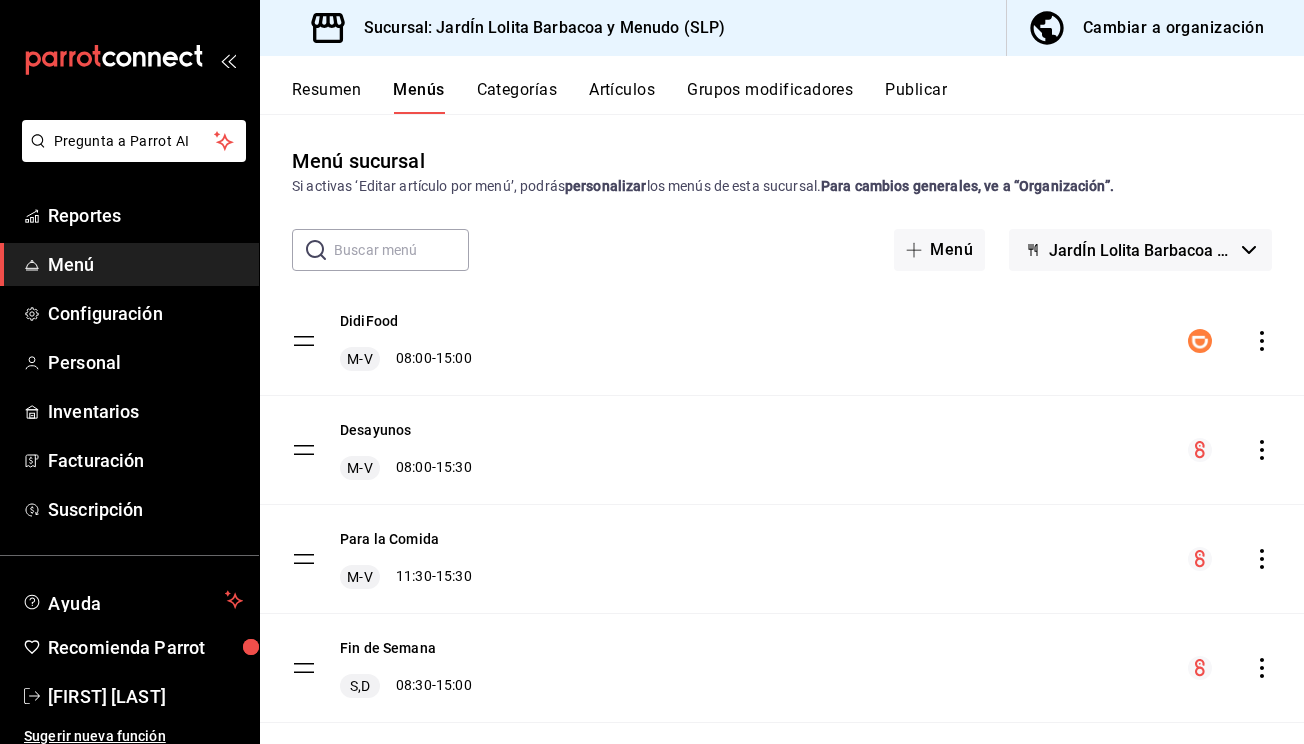 click 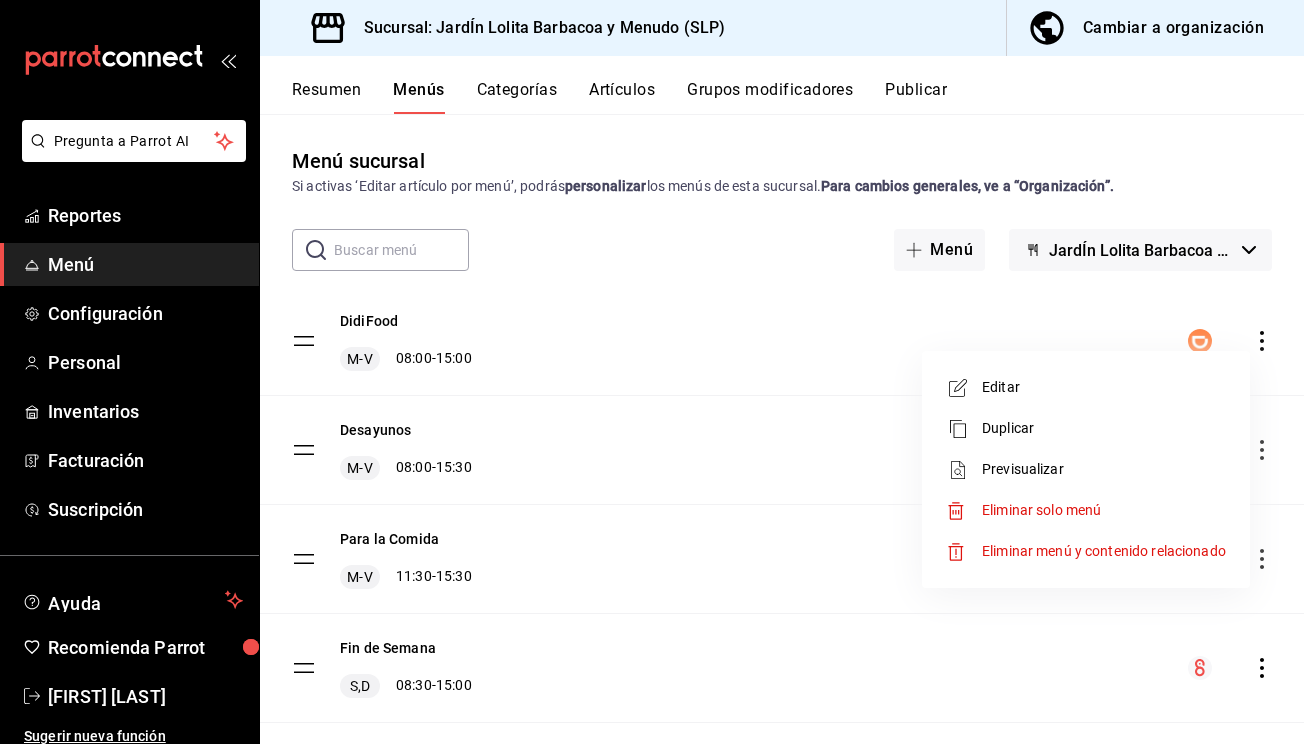 click on "Eliminar solo menú" at bounding box center [1041, 510] 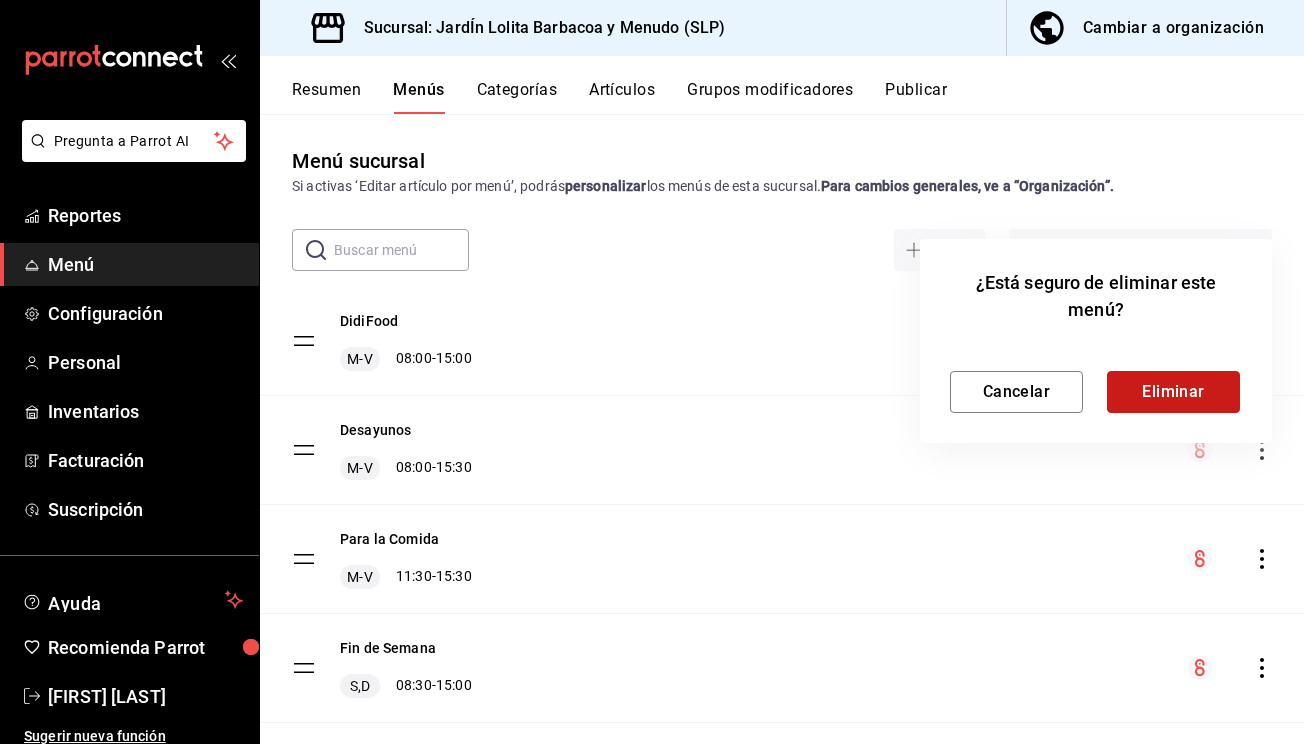 click on "Eliminar" at bounding box center [1173, 392] 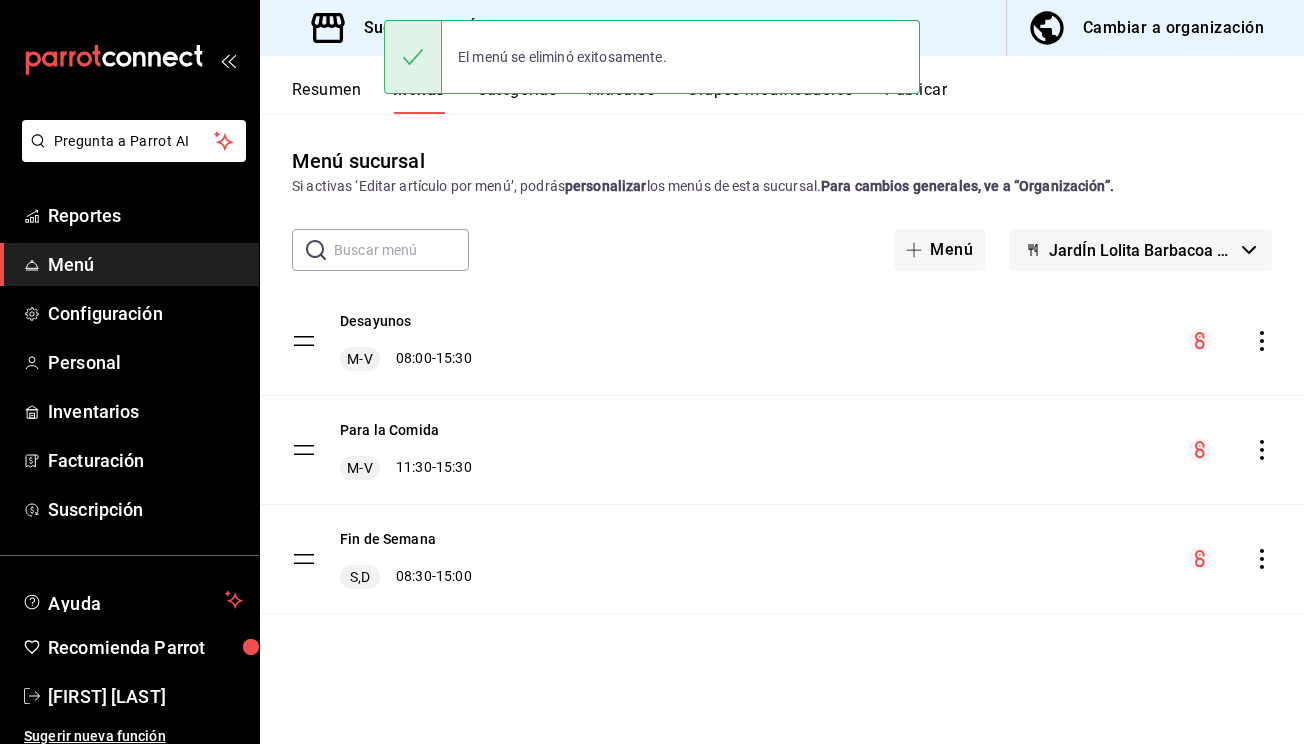 scroll, scrollTop: 0, scrollLeft: 0, axis: both 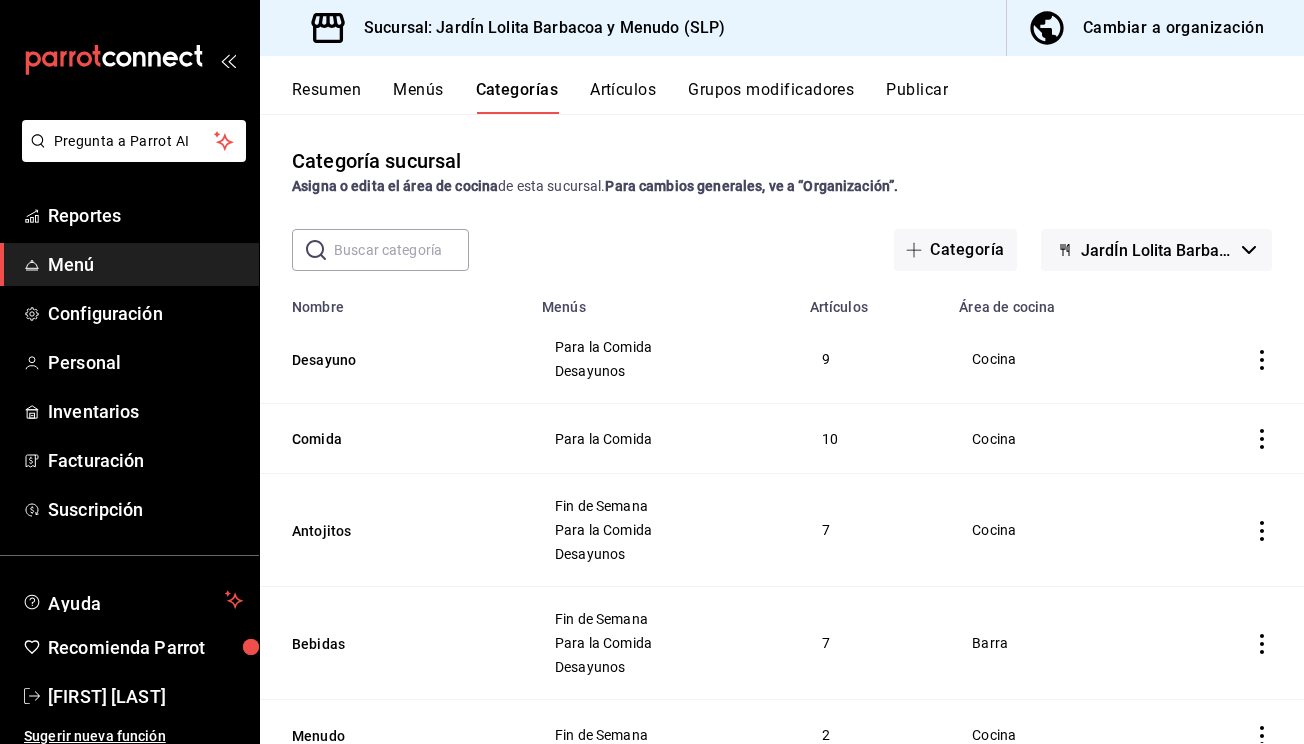 click 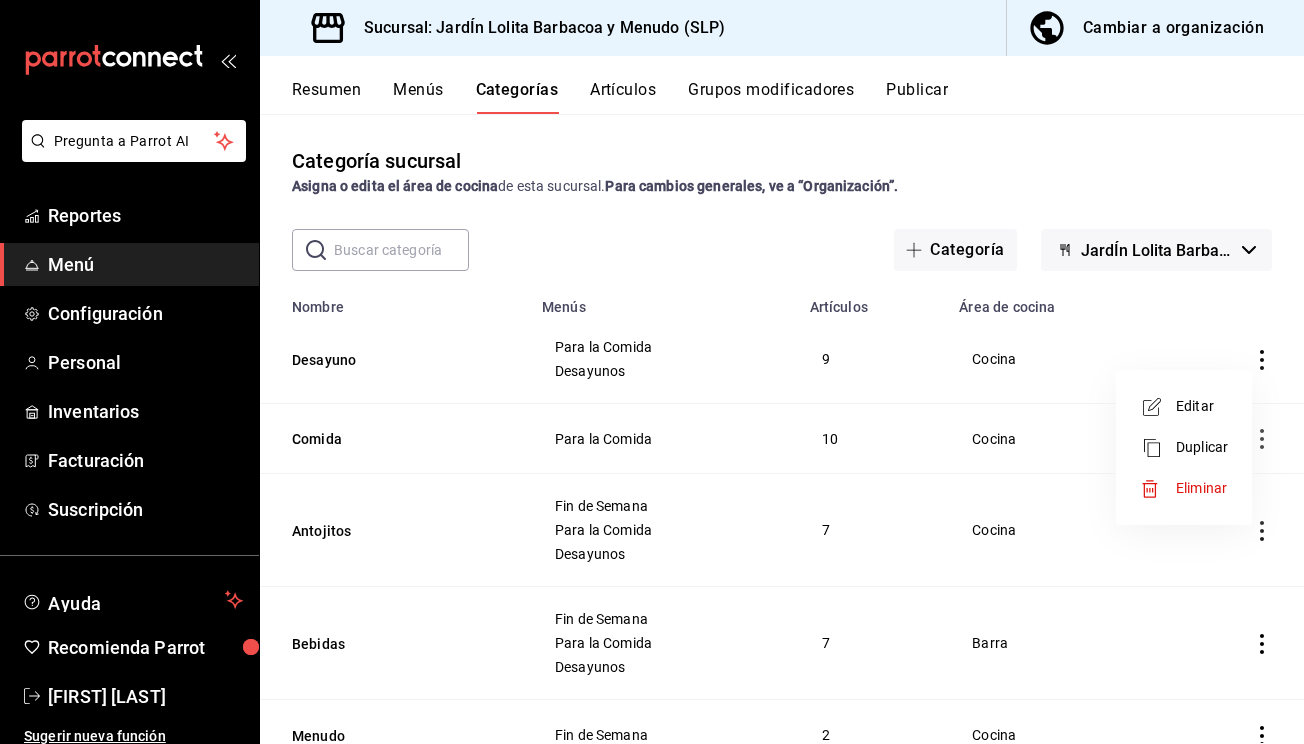 click at bounding box center [652, 372] 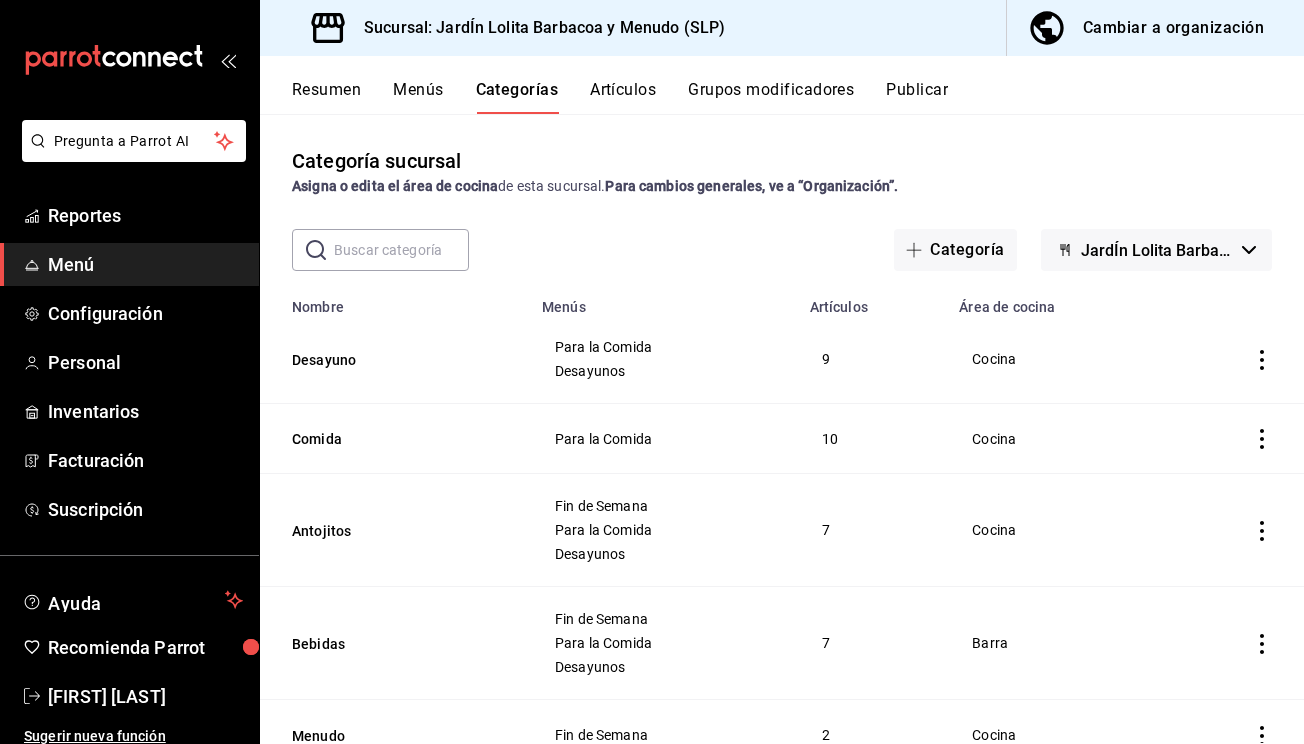 click on "Artículos" at bounding box center (623, 97) 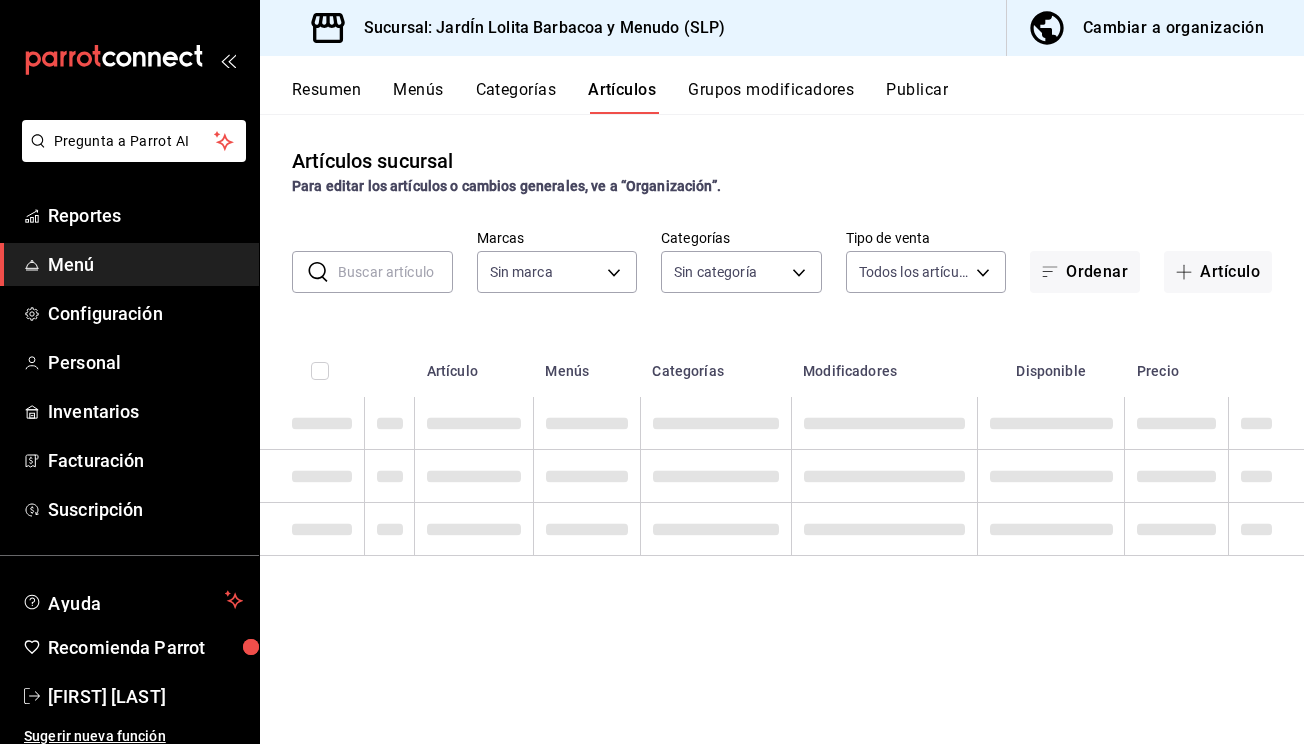 type on "[UUID]" 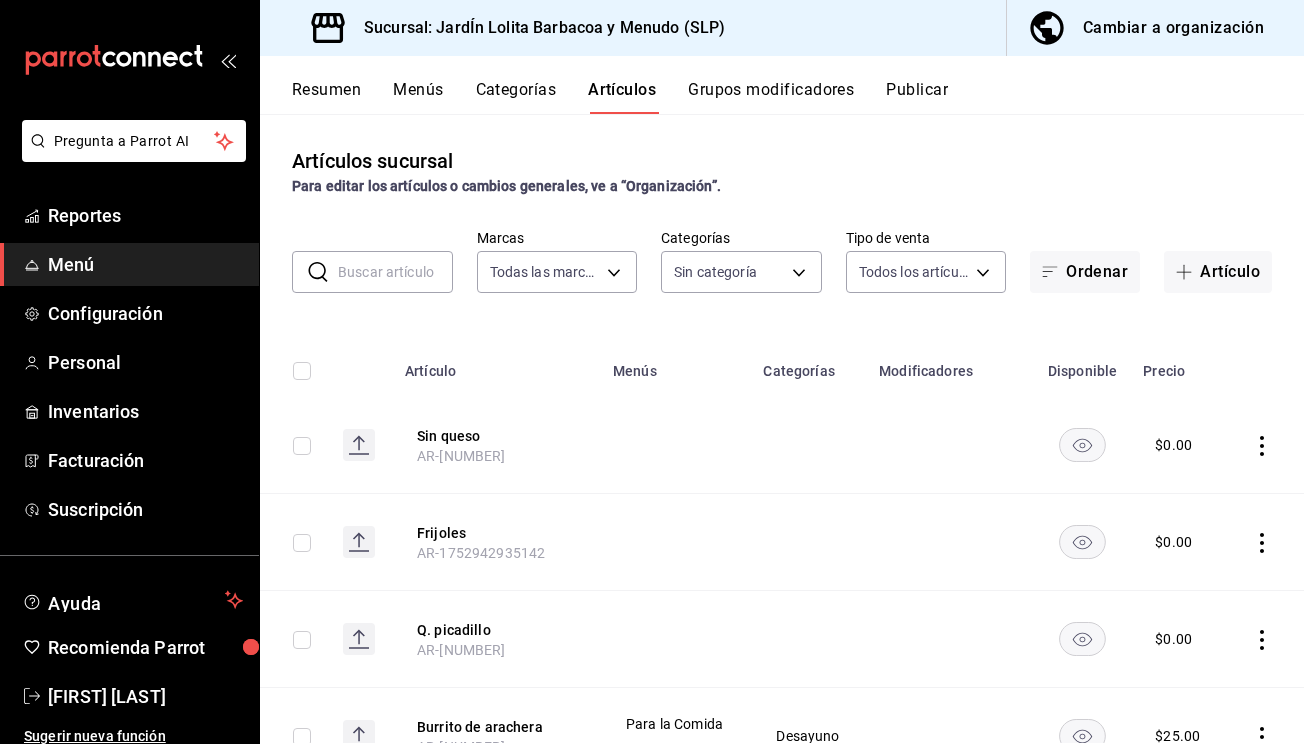 type on "[UUID],[UUID],[UUID],[UUID],[UUID],[UUID],[UUID],[UUID],[UUID],[UUID],[UUID],[UUID],[UUID]" 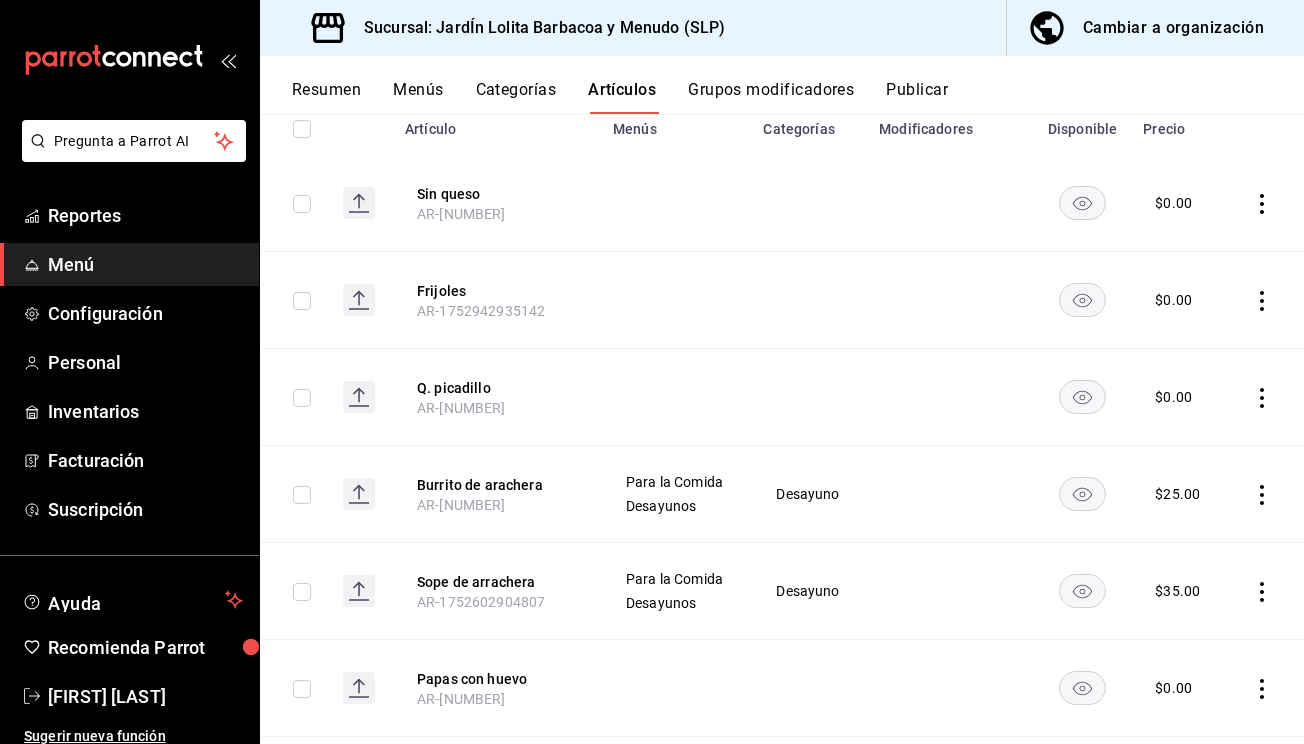 scroll, scrollTop: 253, scrollLeft: 0, axis: vertical 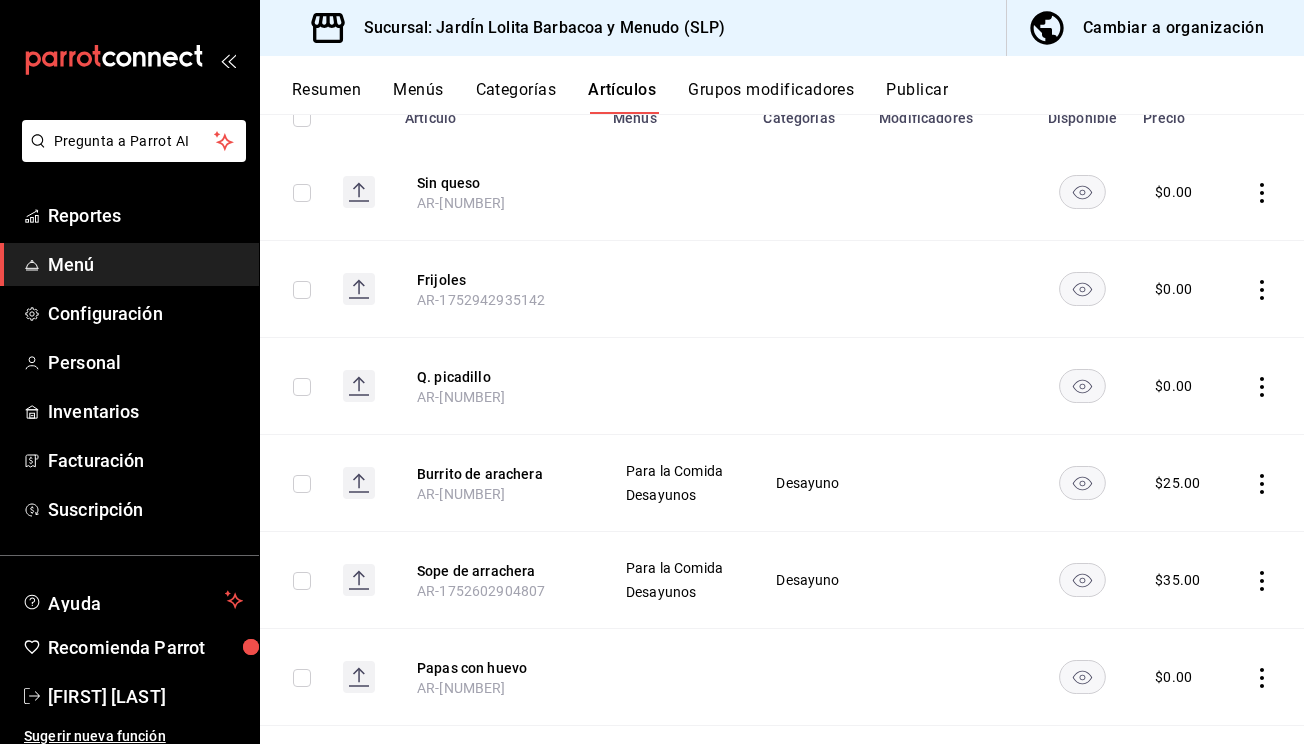 click 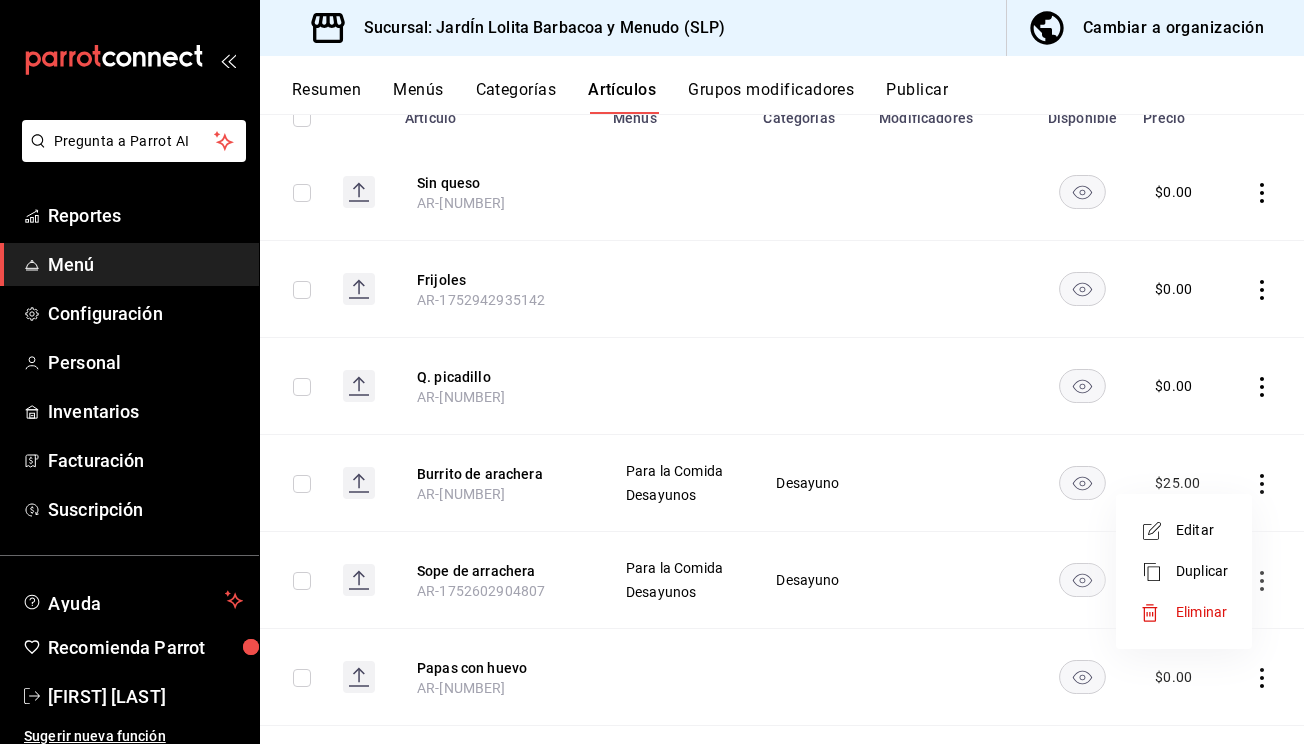 click on "Editar" at bounding box center [1202, 530] 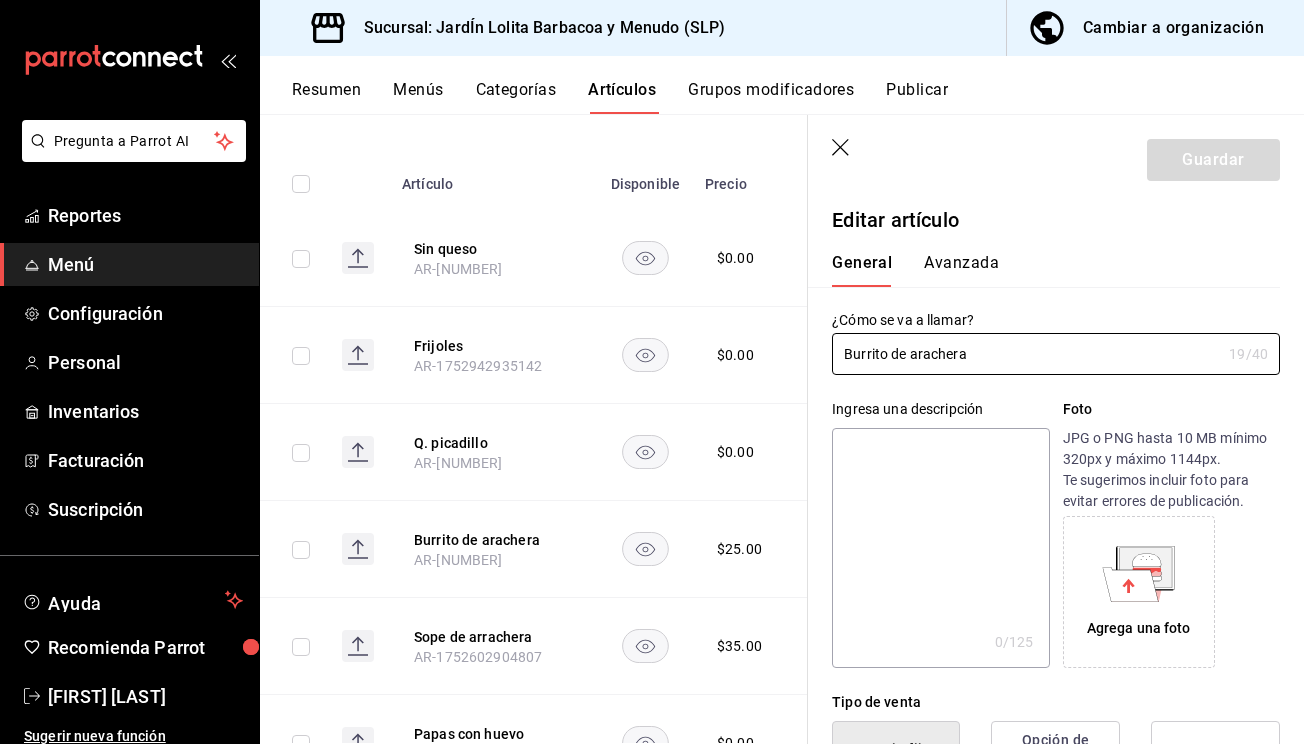 scroll, scrollTop: 0, scrollLeft: 0, axis: both 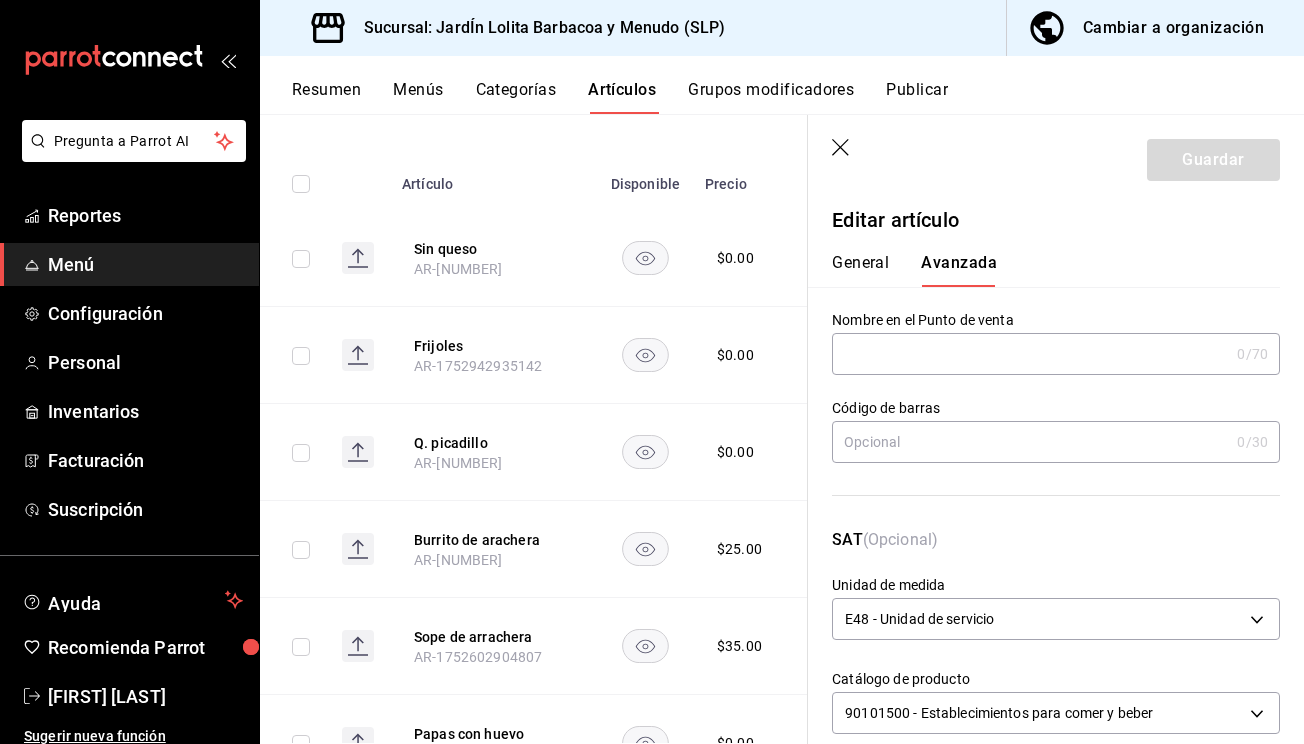 click on "Guardar" at bounding box center [1056, 156] 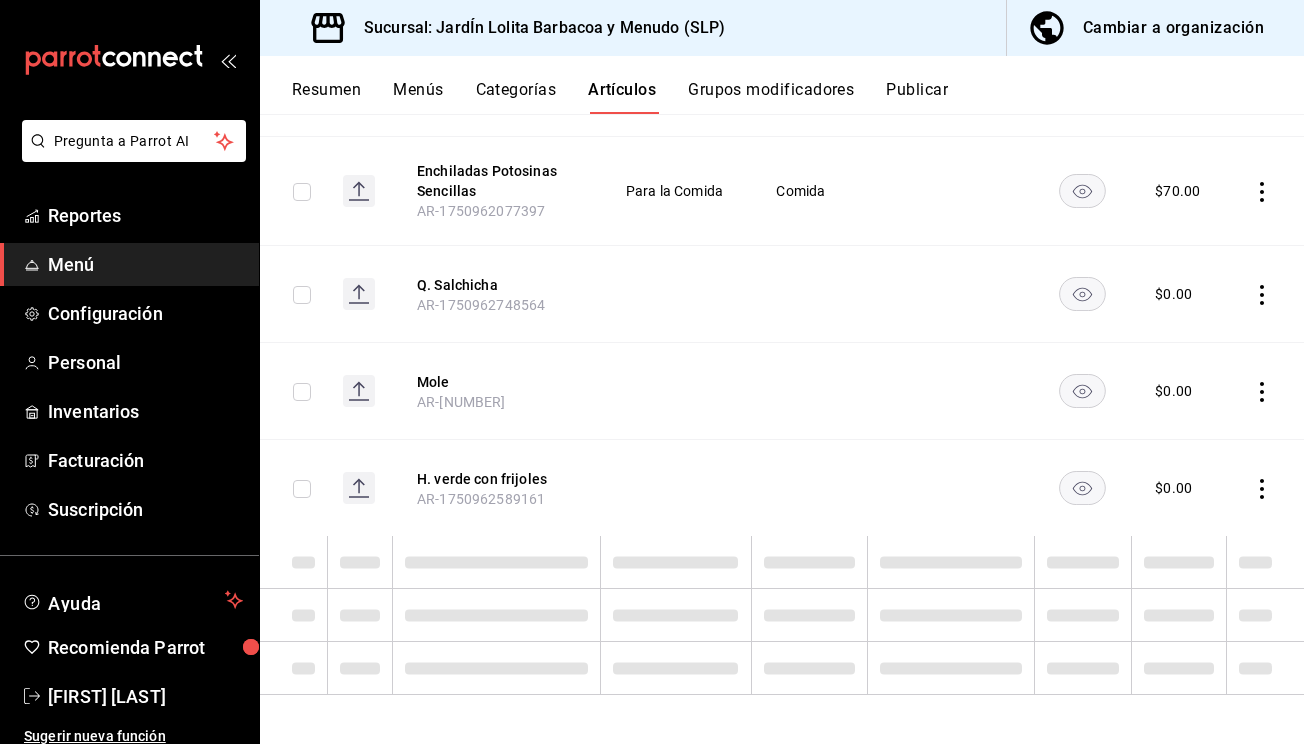 scroll, scrollTop: 1836, scrollLeft: 0, axis: vertical 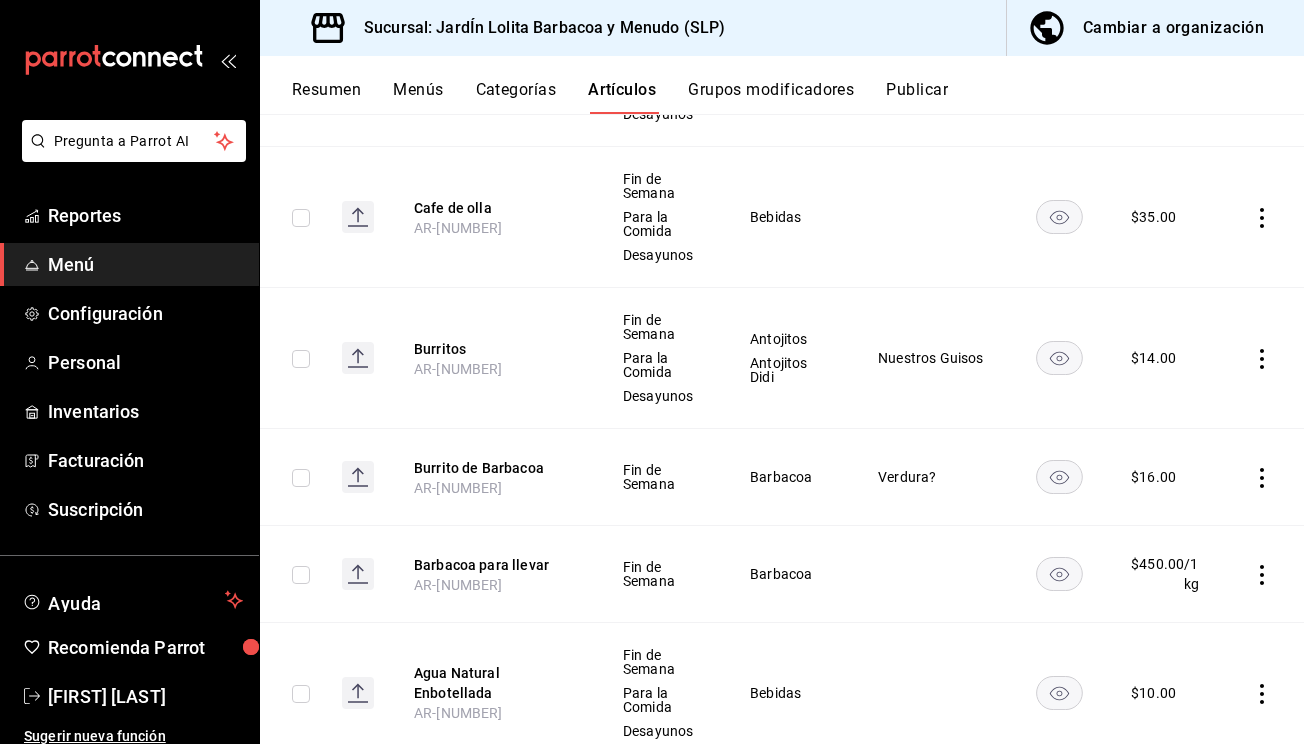 click 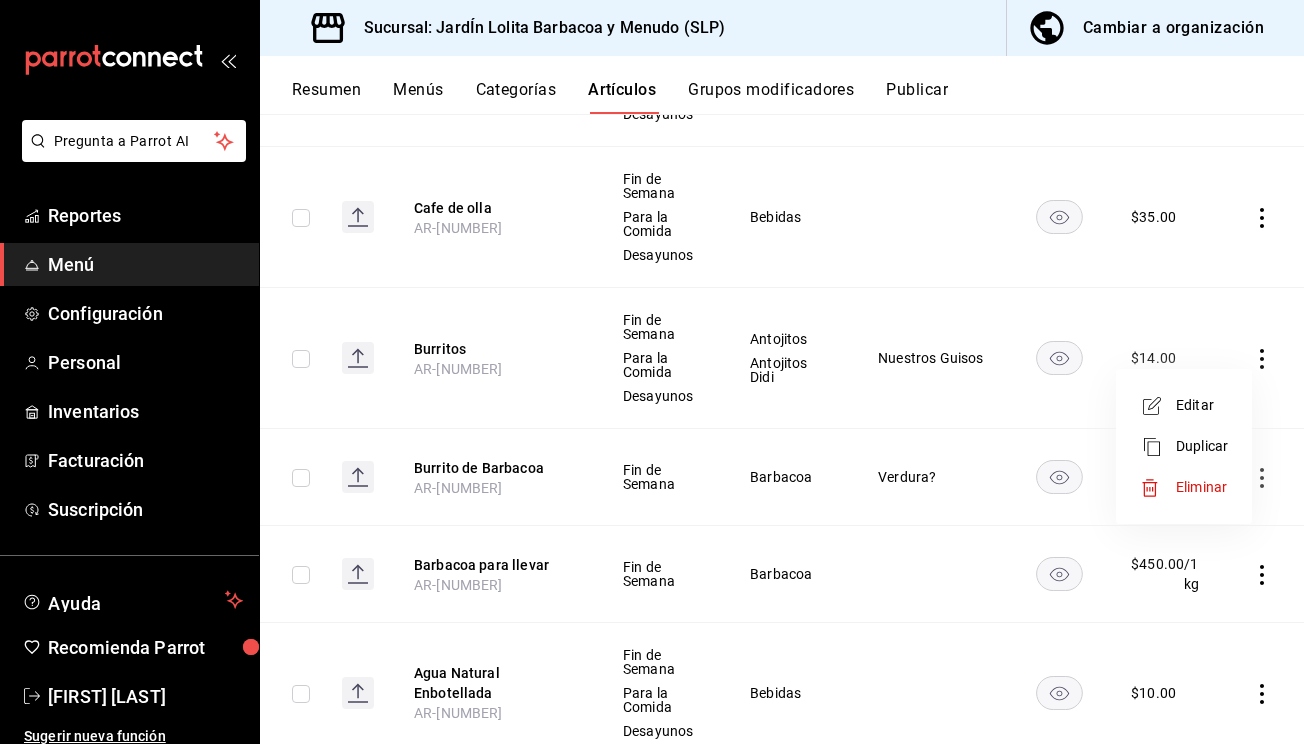 click on "Editar" at bounding box center (1202, 405) 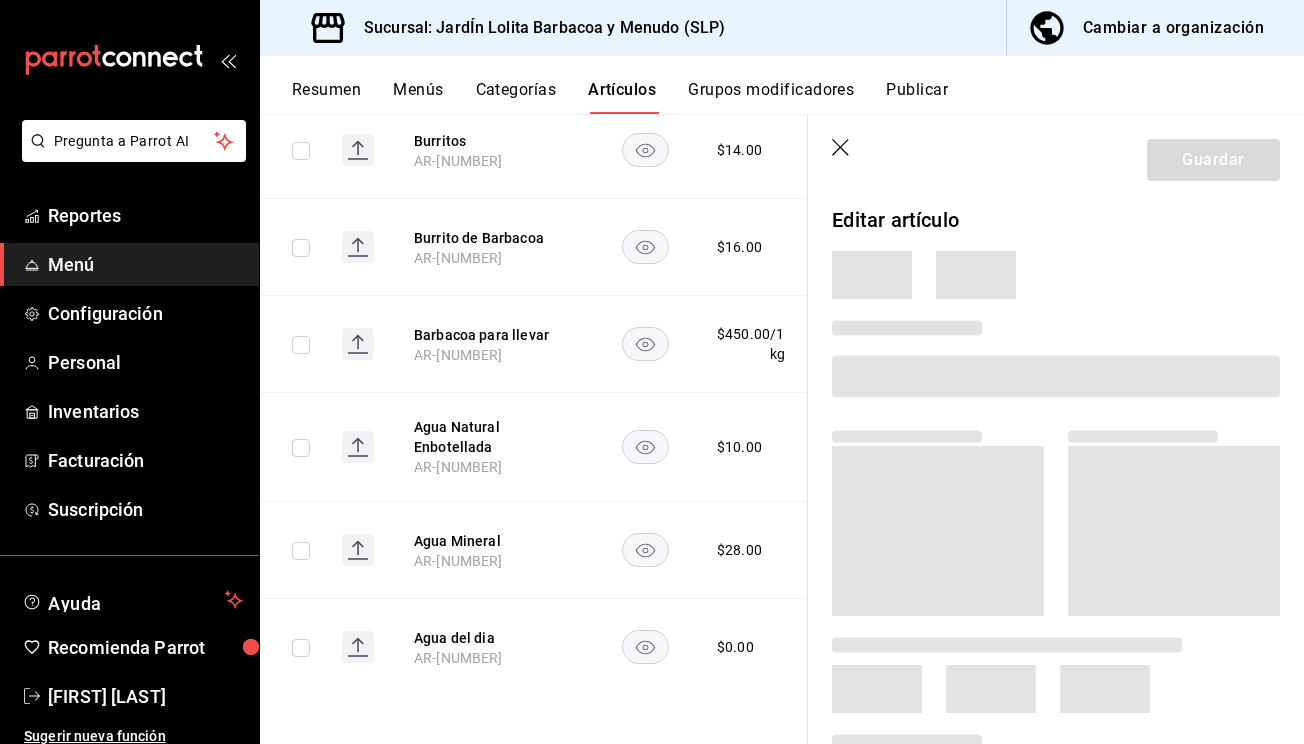 scroll, scrollTop: 14020, scrollLeft: 0, axis: vertical 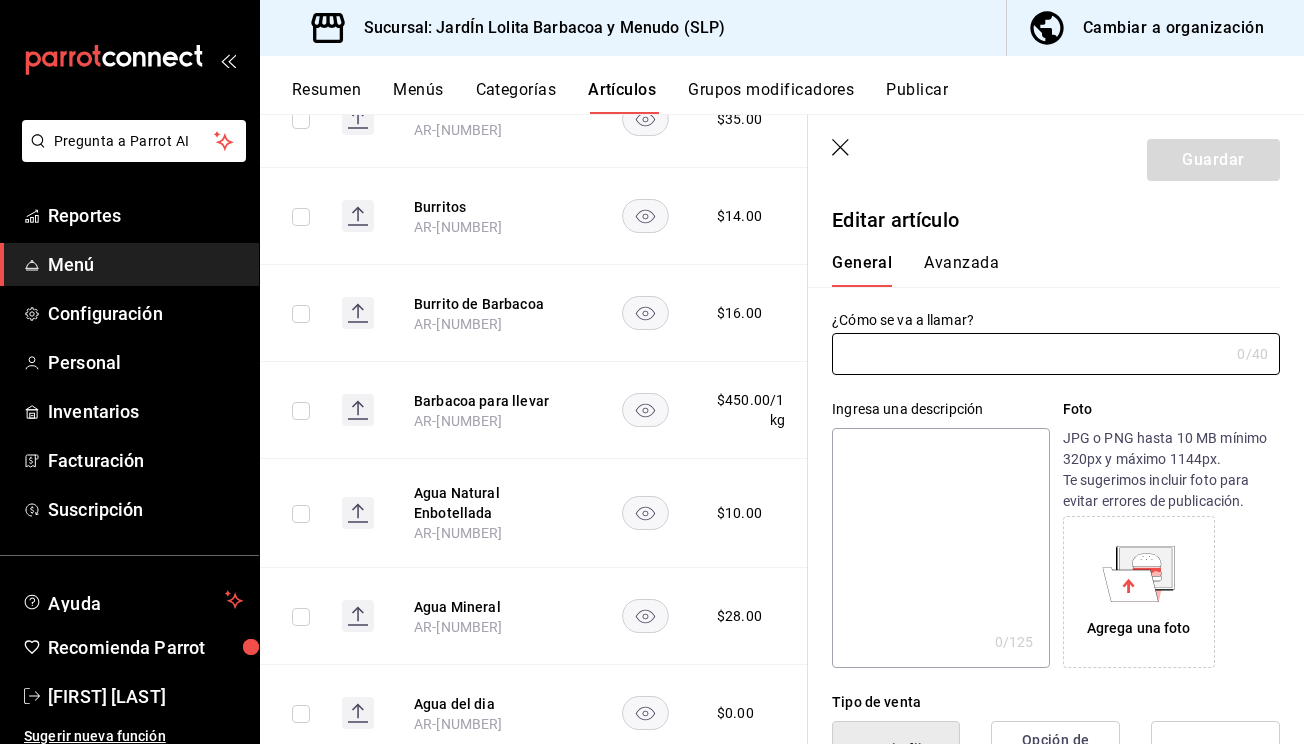 type on "Burritos" 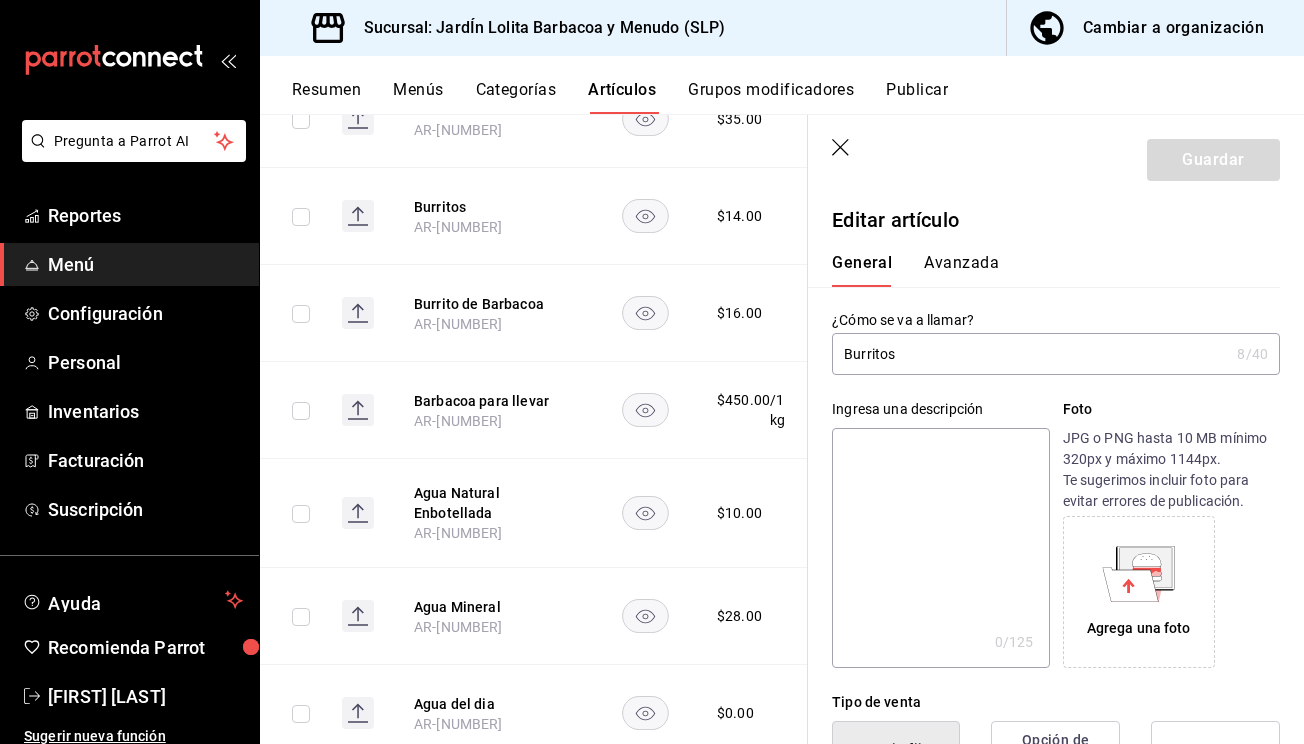 click on "Avanzada" at bounding box center (961, 270) 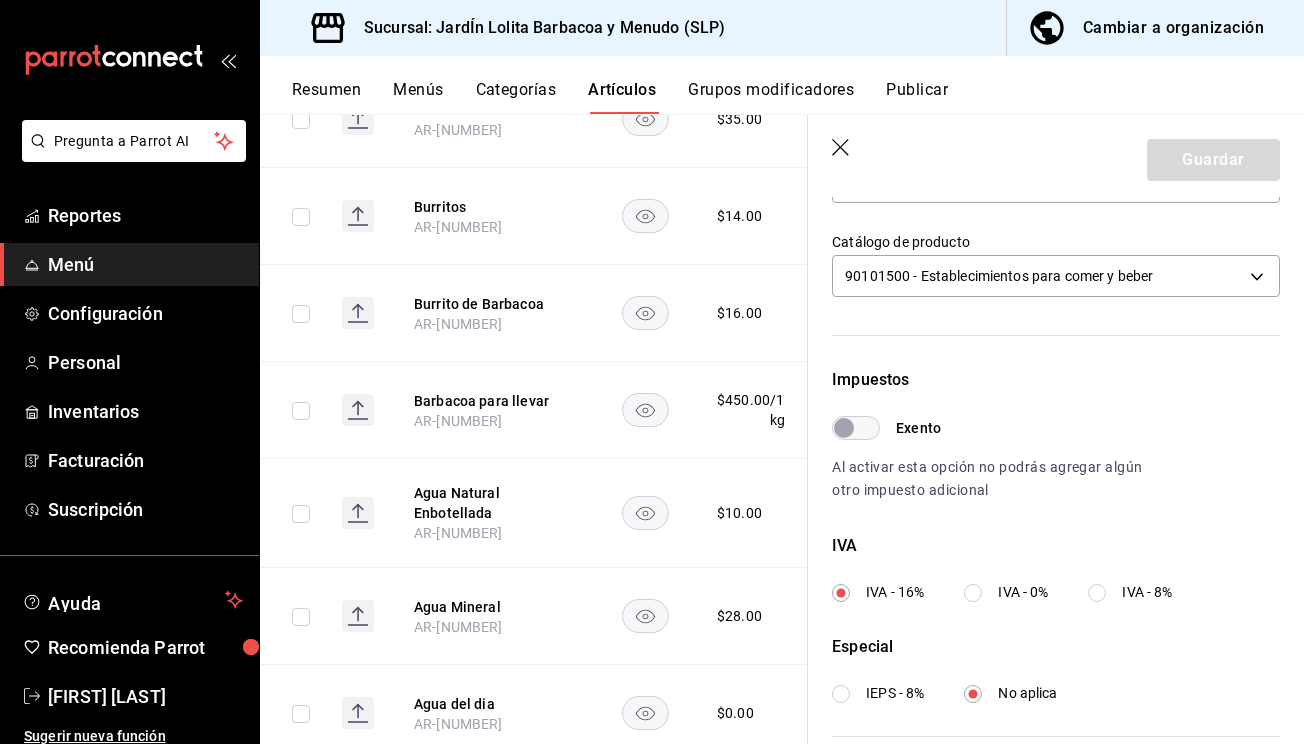 scroll, scrollTop: 469, scrollLeft: 0, axis: vertical 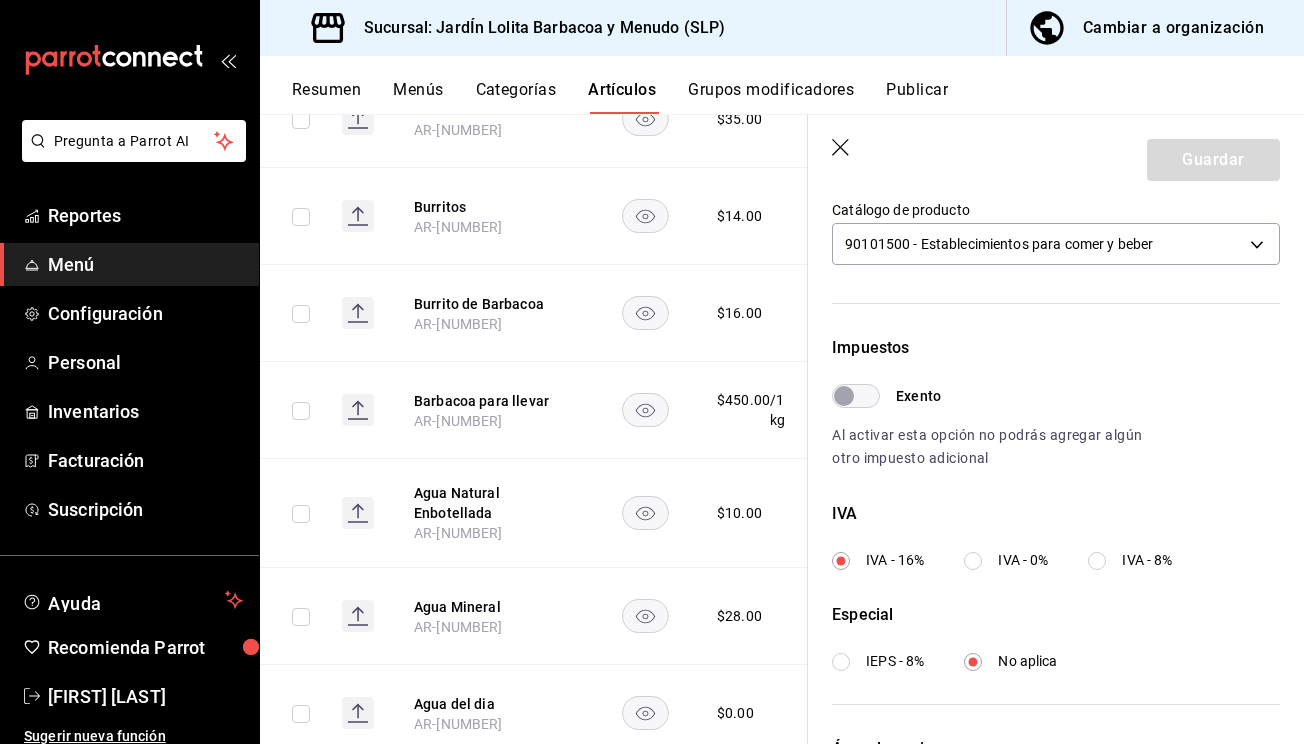 click on "Exento" at bounding box center (844, 396) 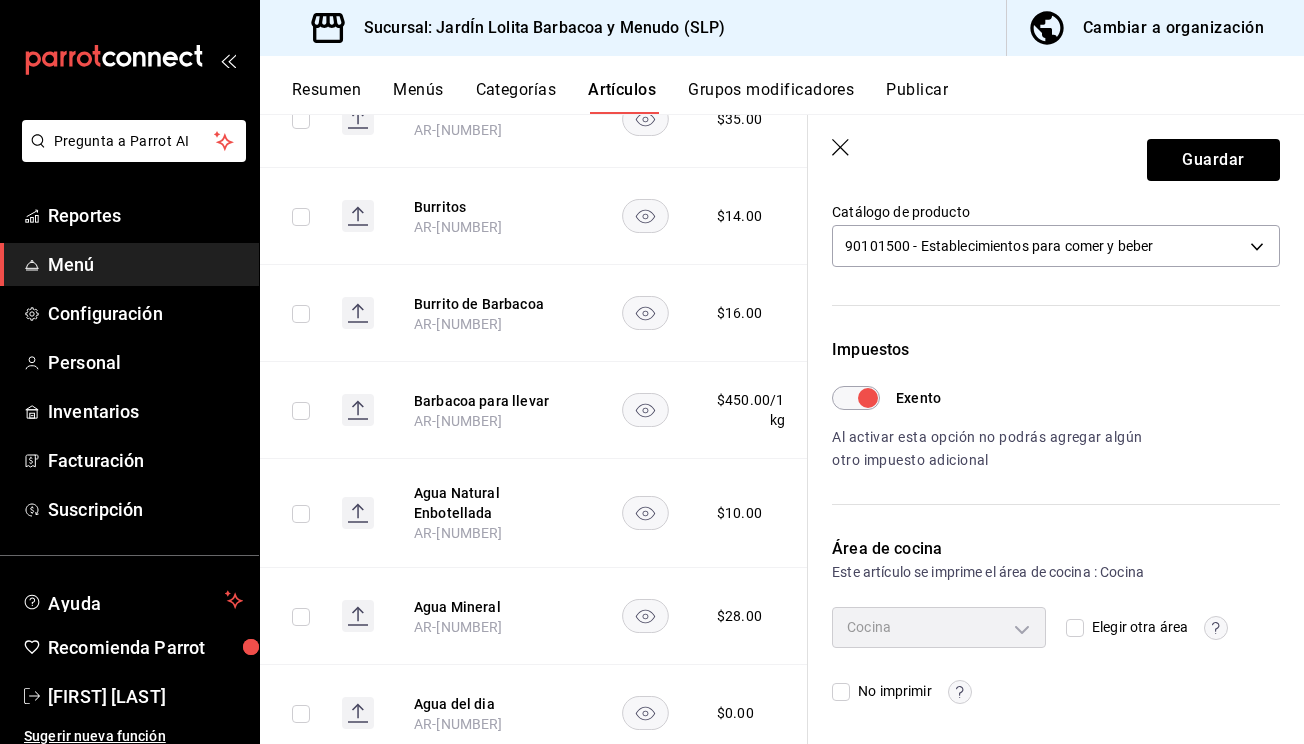scroll, scrollTop: 466, scrollLeft: 0, axis: vertical 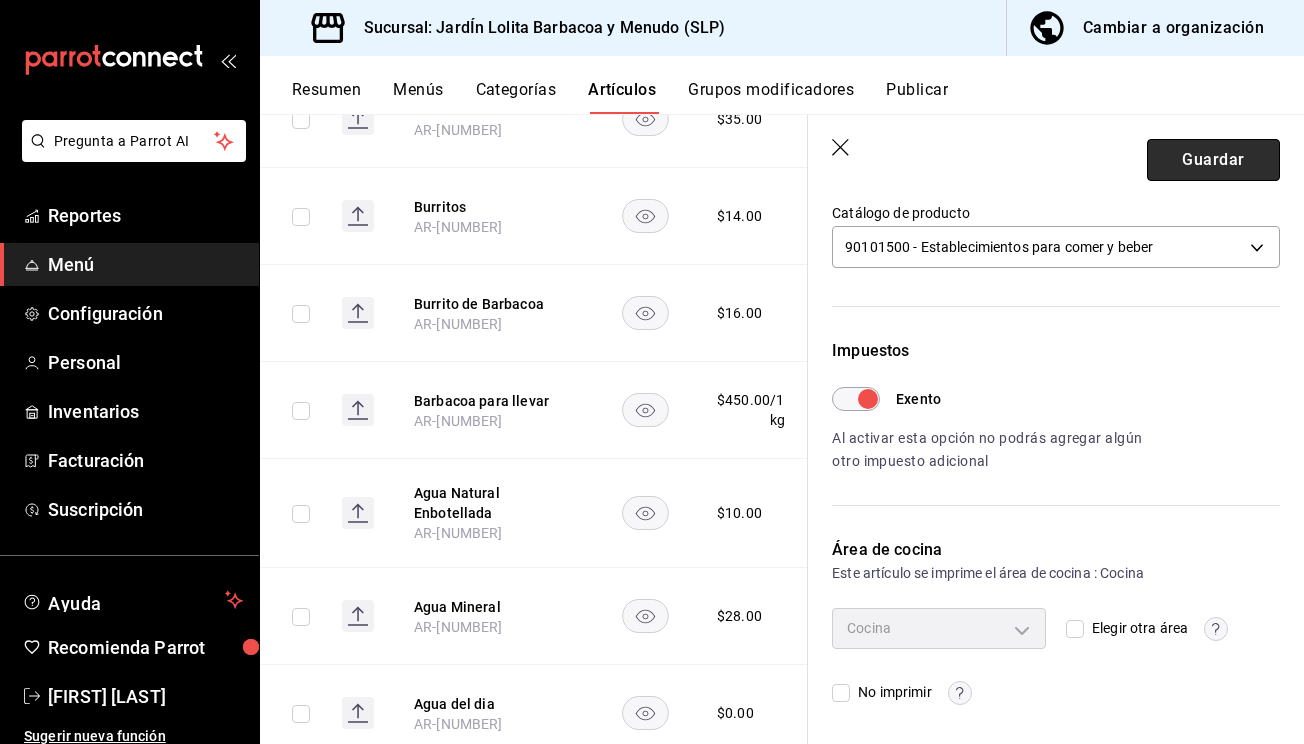 click on "Guardar" at bounding box center [1213, 160] 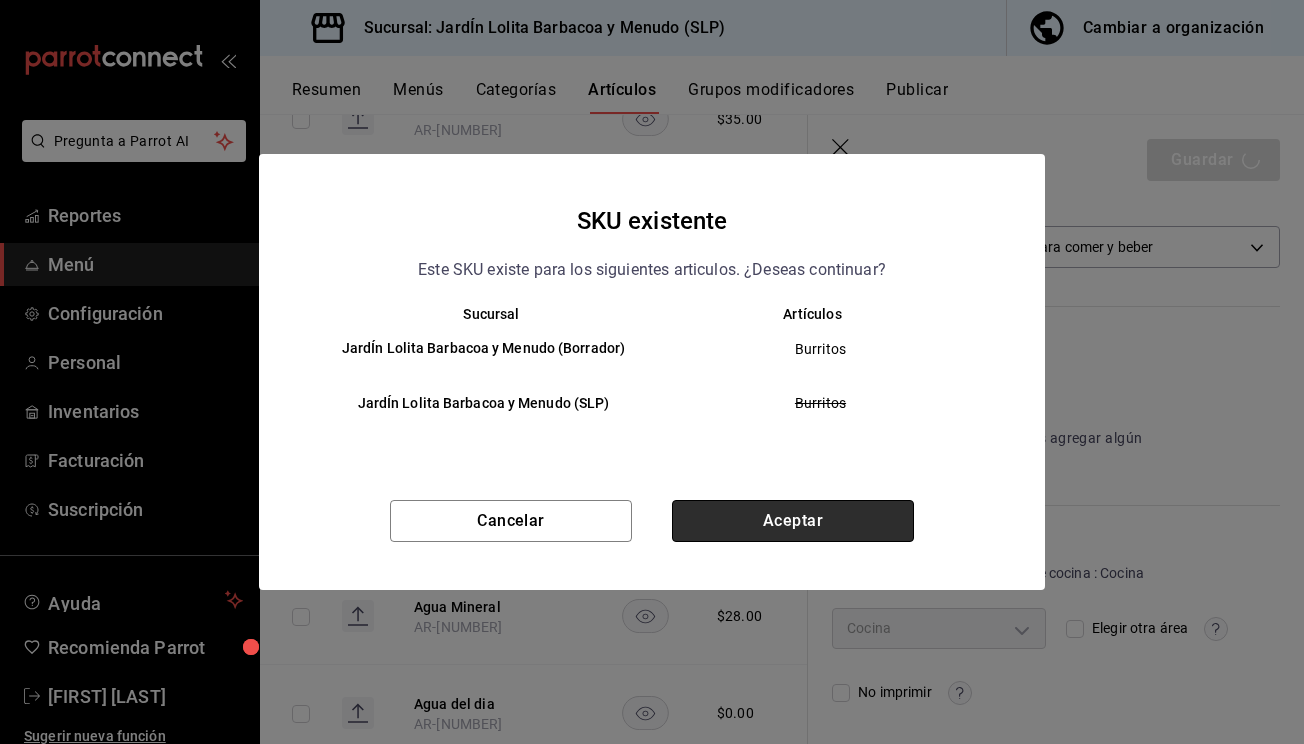 click on "Aceptar" at bounding box center (793, 521) 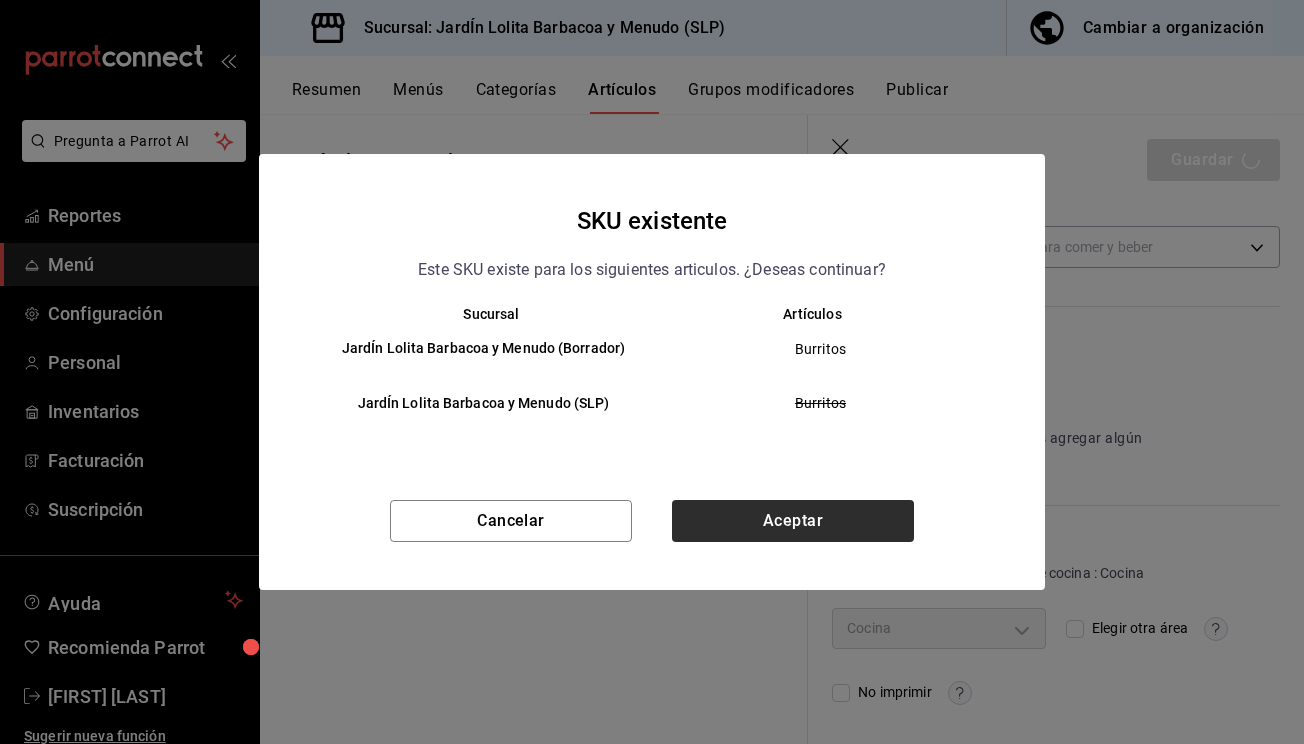 scroll, scrollTop: 0, scrollLeft: 0, axis: both 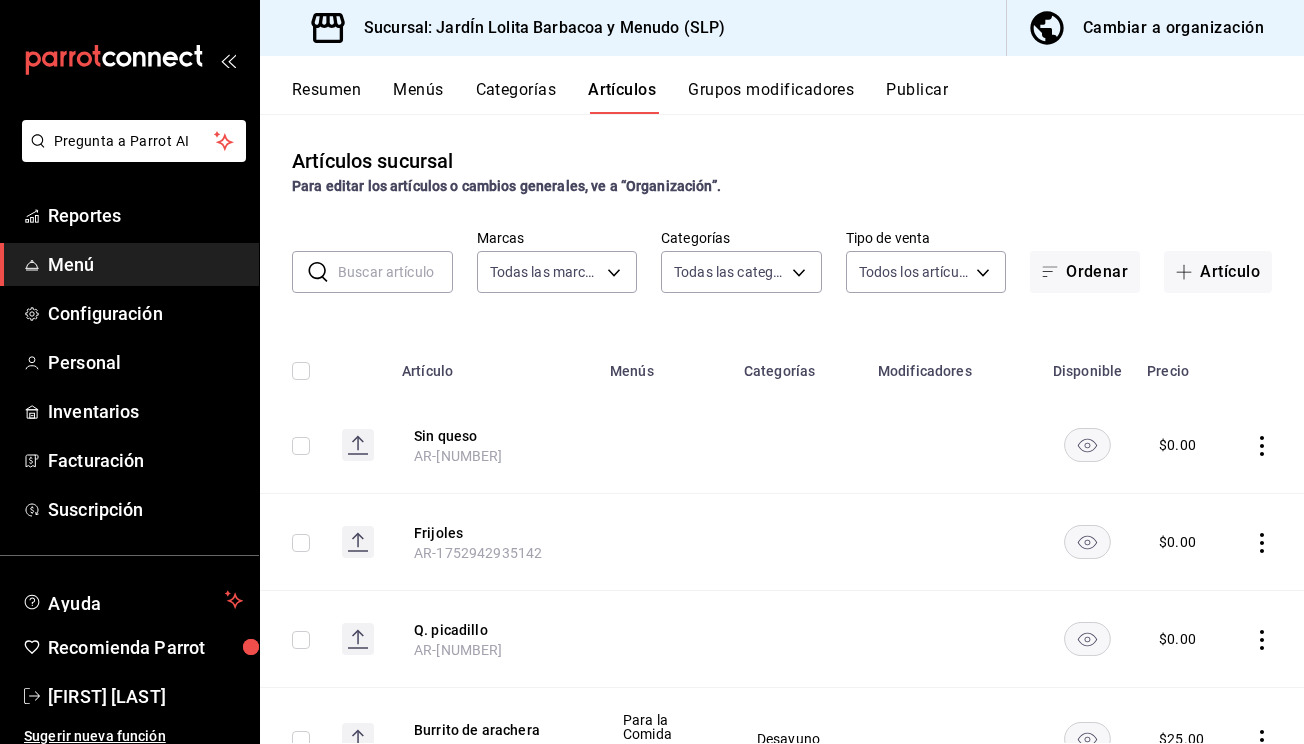 click at bounding box center (395, 272) 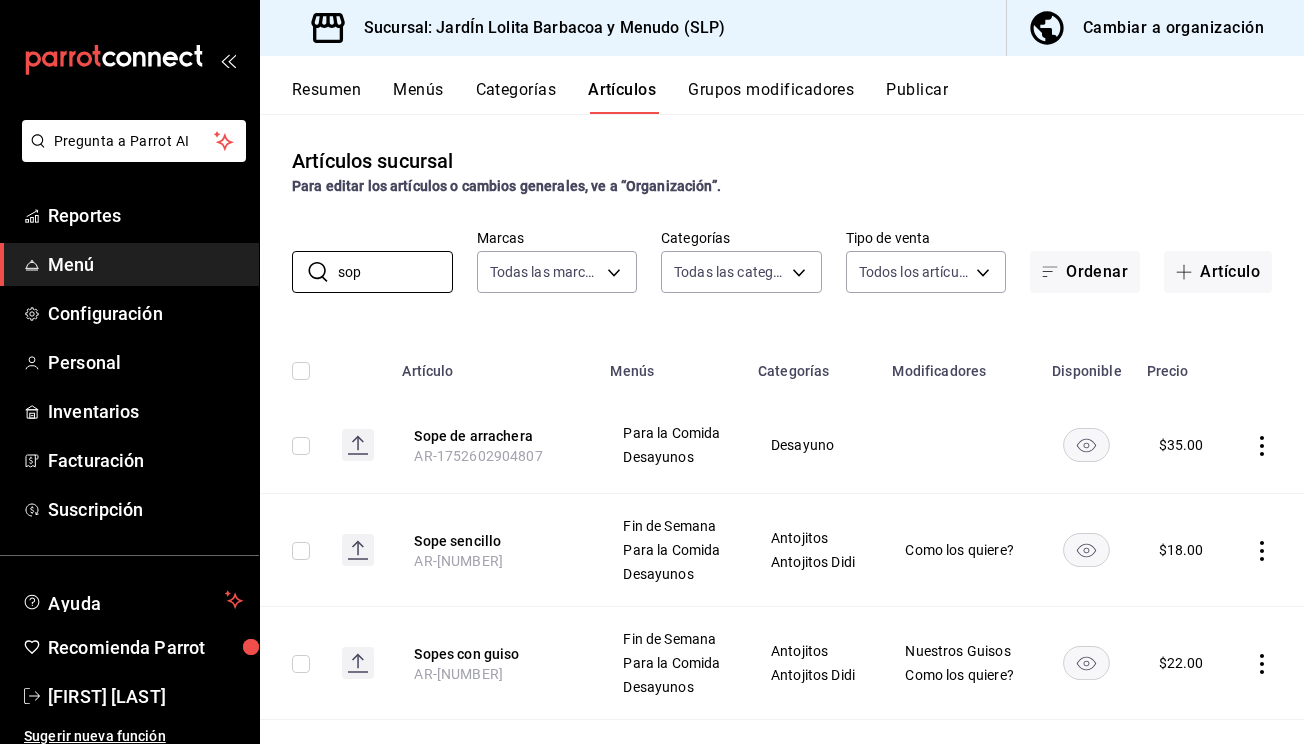 type on "sop" 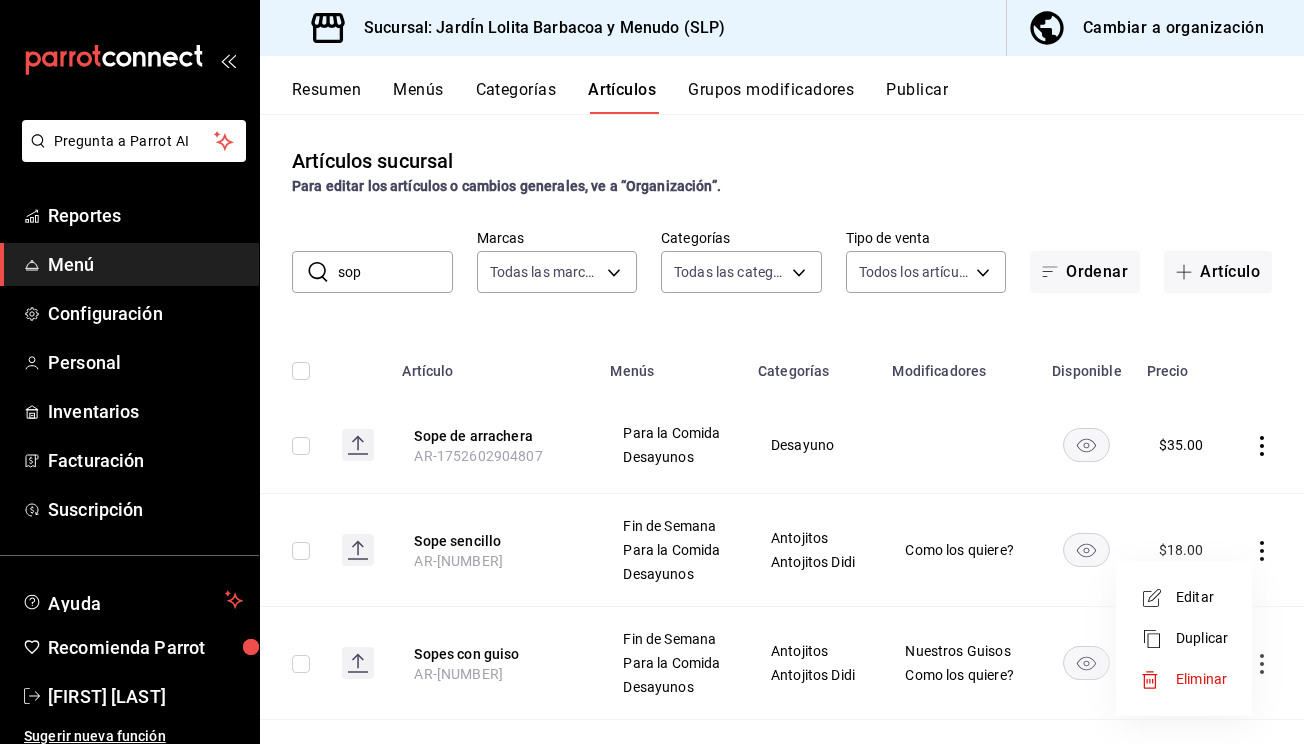 click on "Editar" at bounding box center (1202, 597) 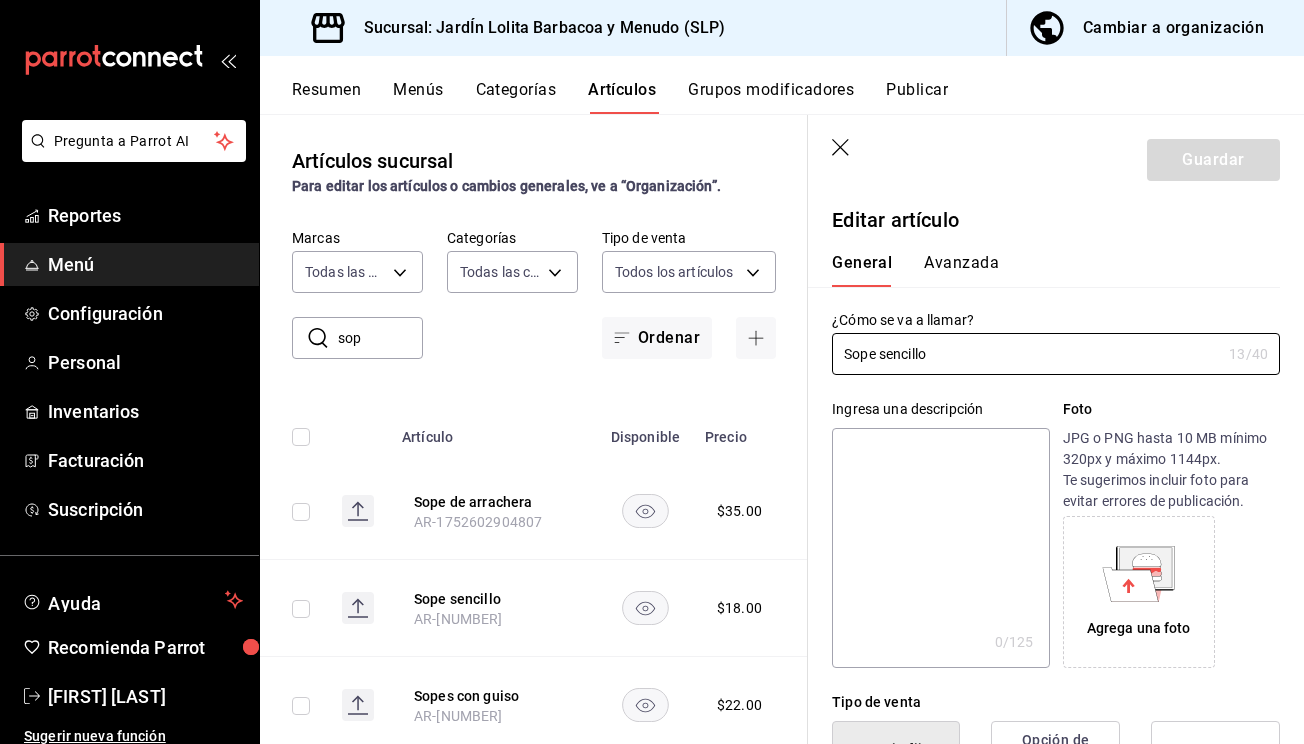 click on "Avanzada" at bounding box center [961, 270] 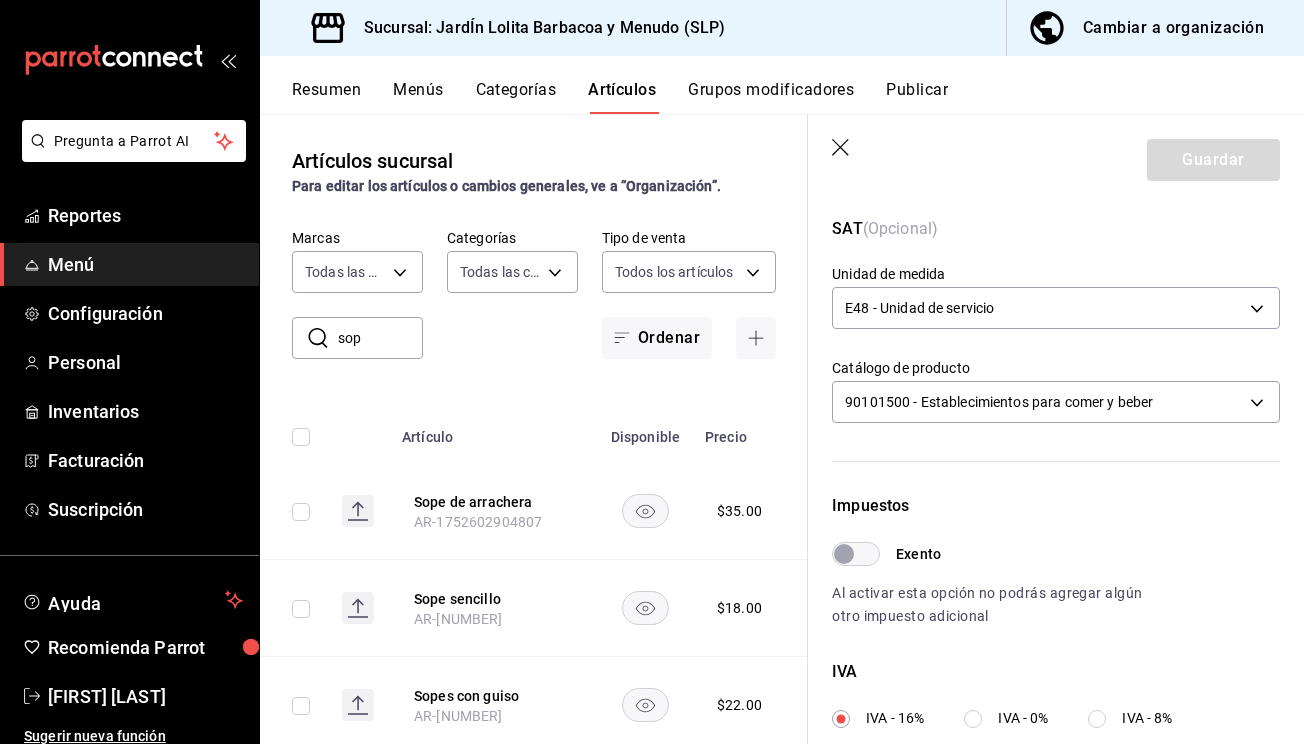 scroll, scrollTop: 309, scrollLeft: 0, axis: vertical 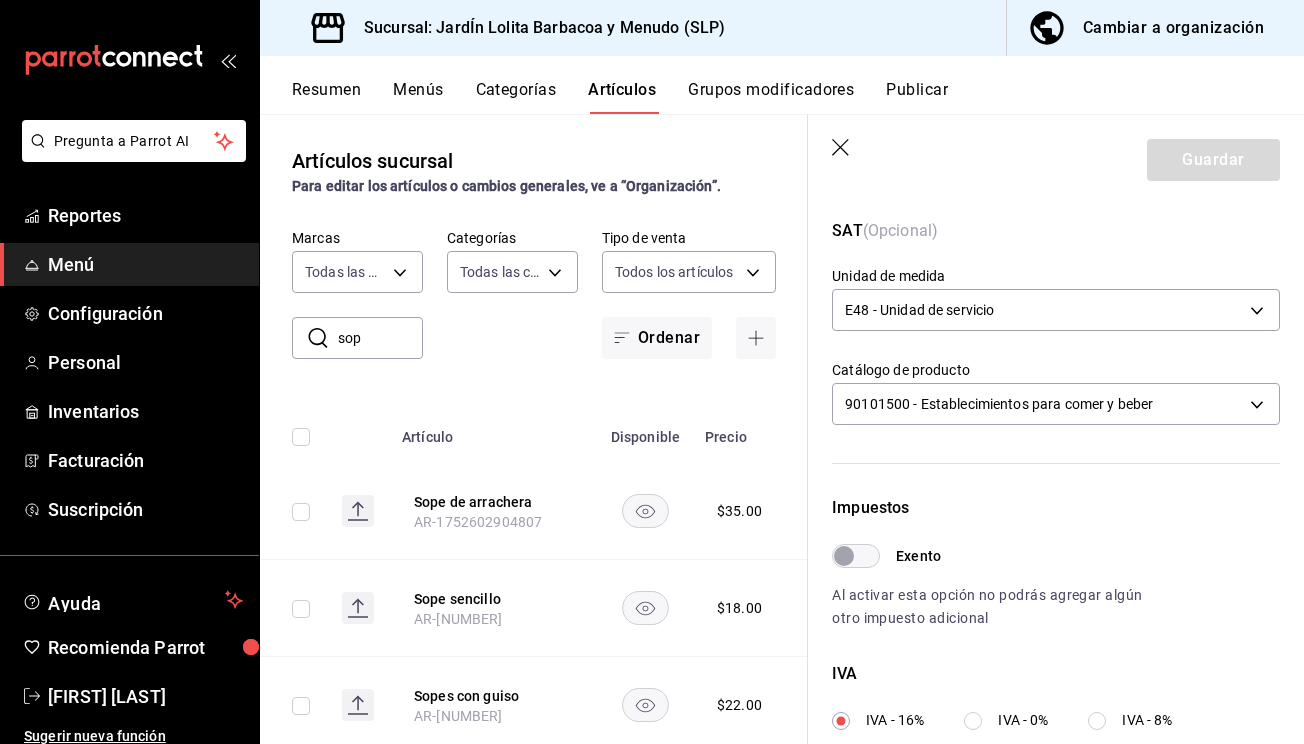 click on "Exento" at bounding box center (844, 556) 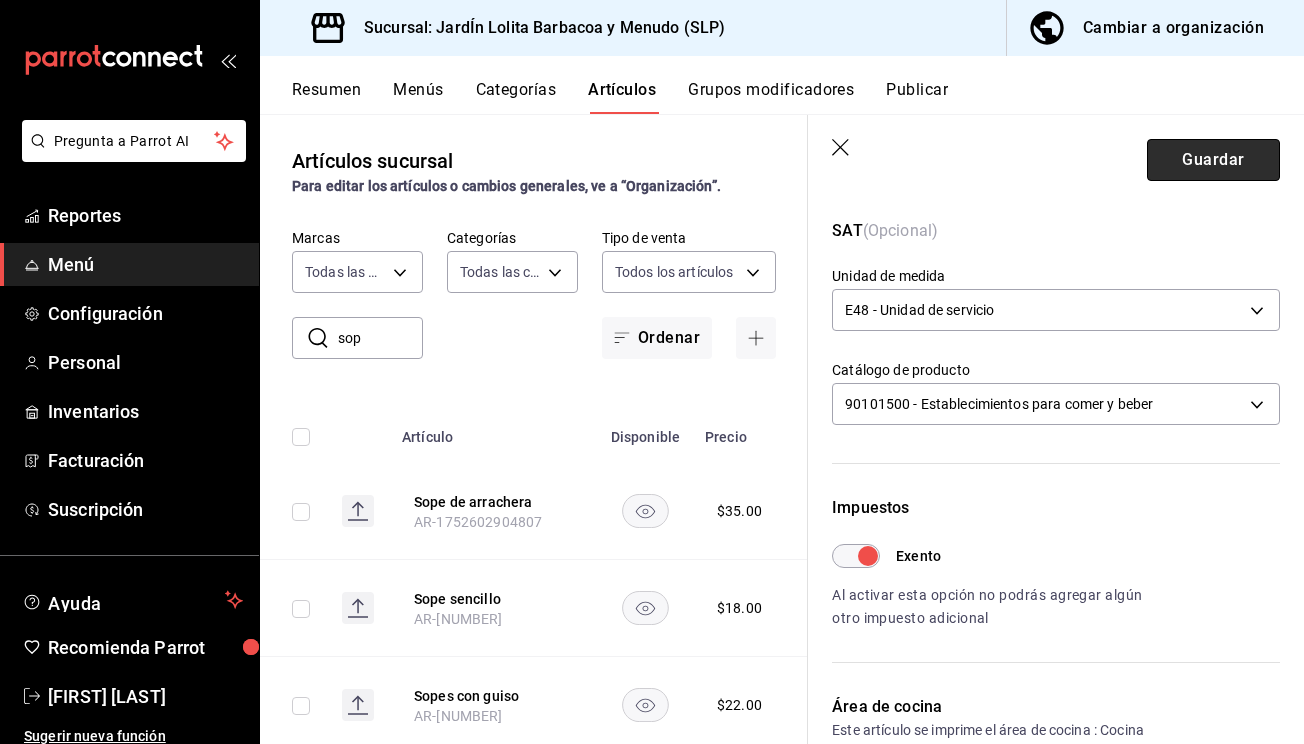 click on "Guardar" at bounding box center (1213, 160) 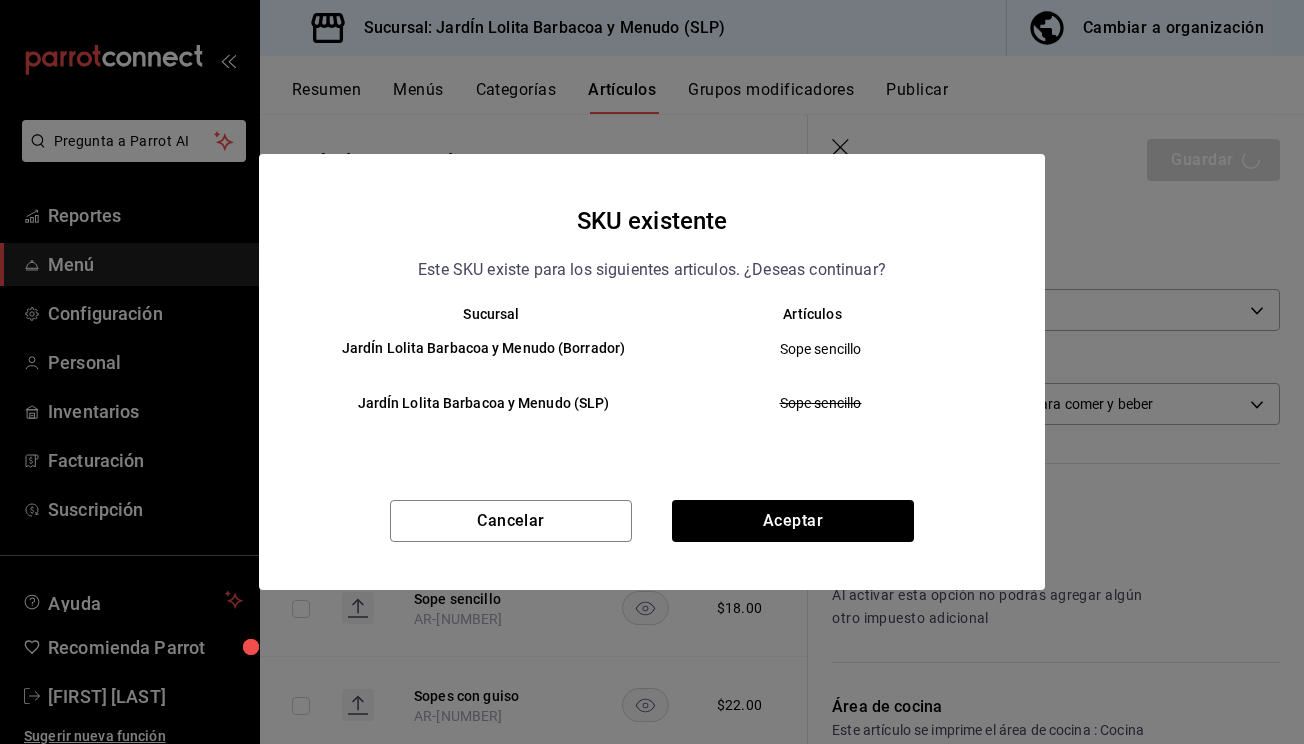 click on "Cancelar Aceptar" at bounding box center [652, 545] 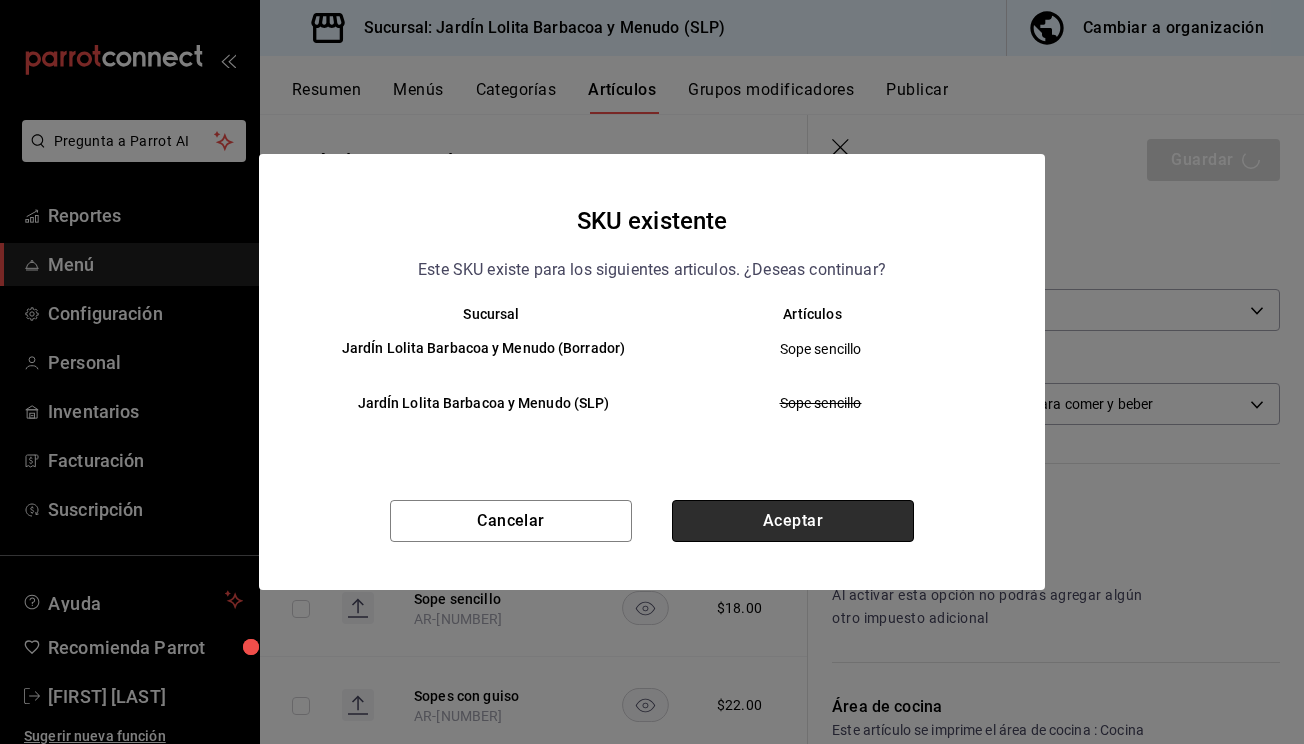 click on "Aceptar" at bounding box center [793, 521] 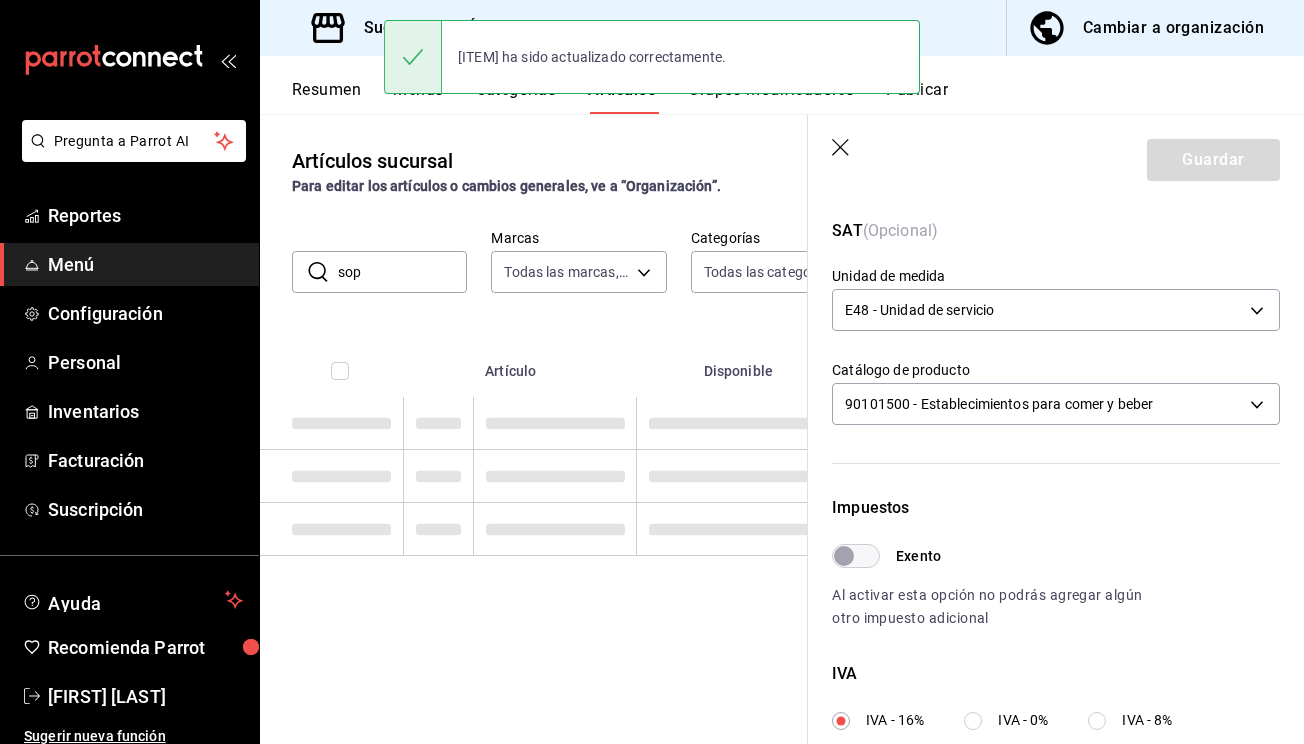 scroll, scrollTop: 0, scrollLeft: 0, axis: both 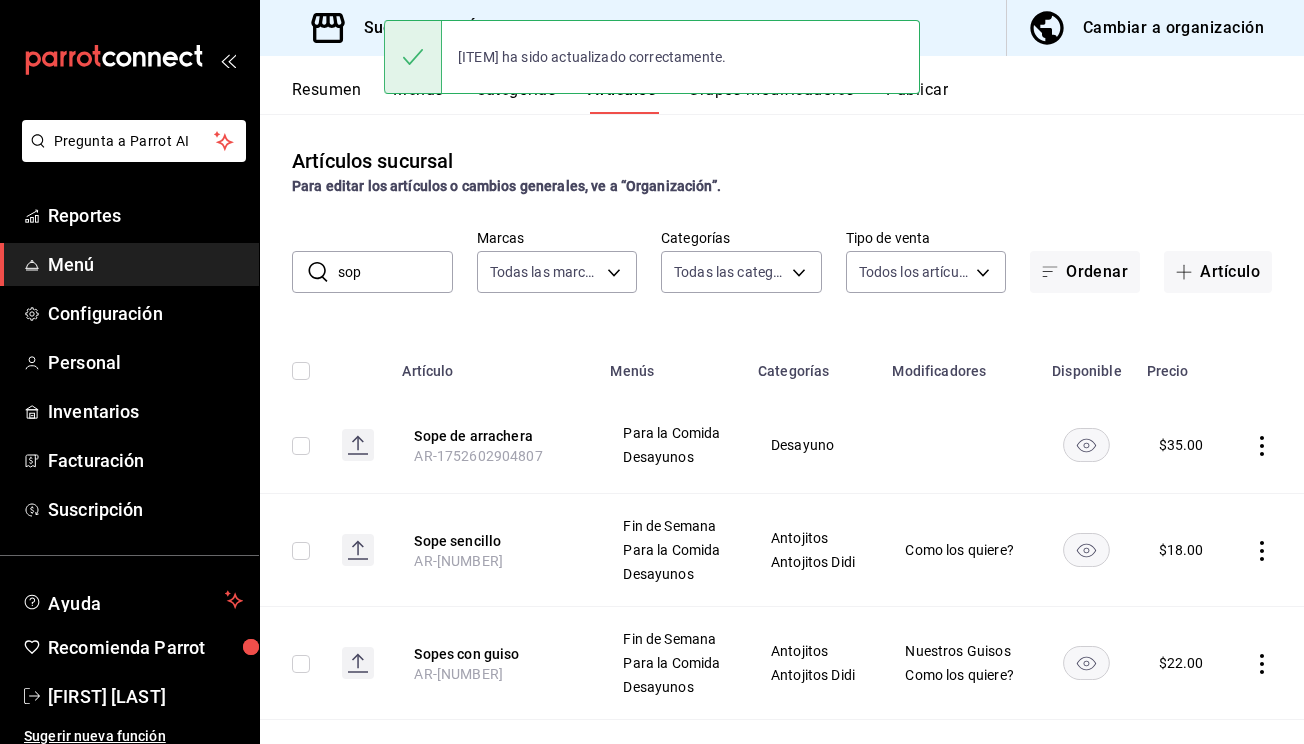 click 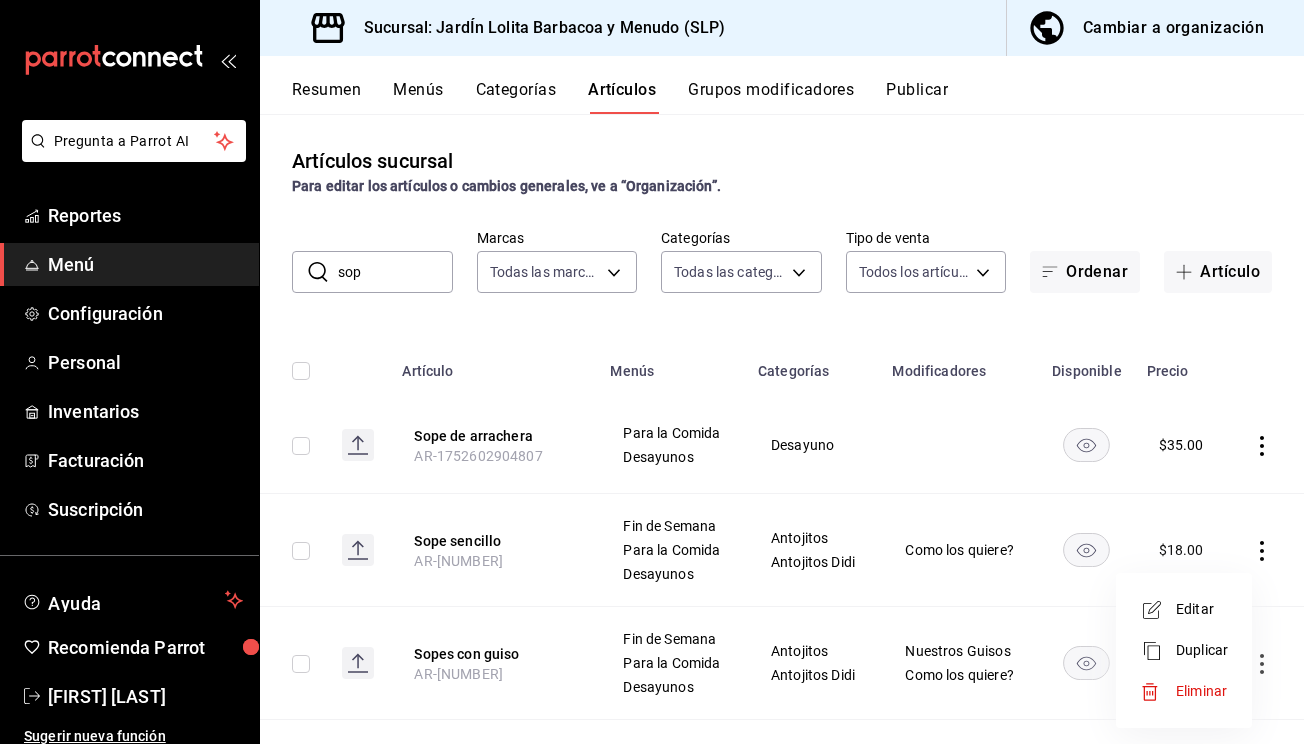 click on "Editar" at bounding box center [1202, 609] 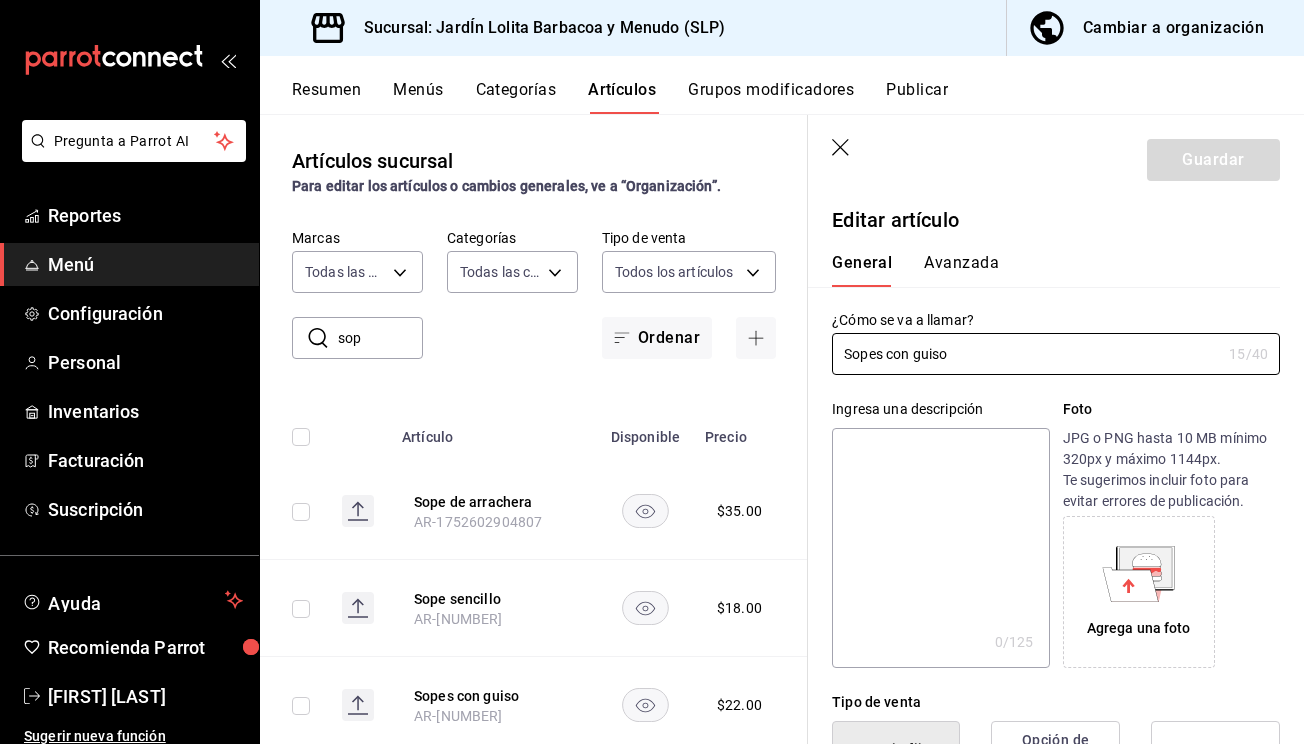 click on "Avanzada" at bounding box center [961, 270] 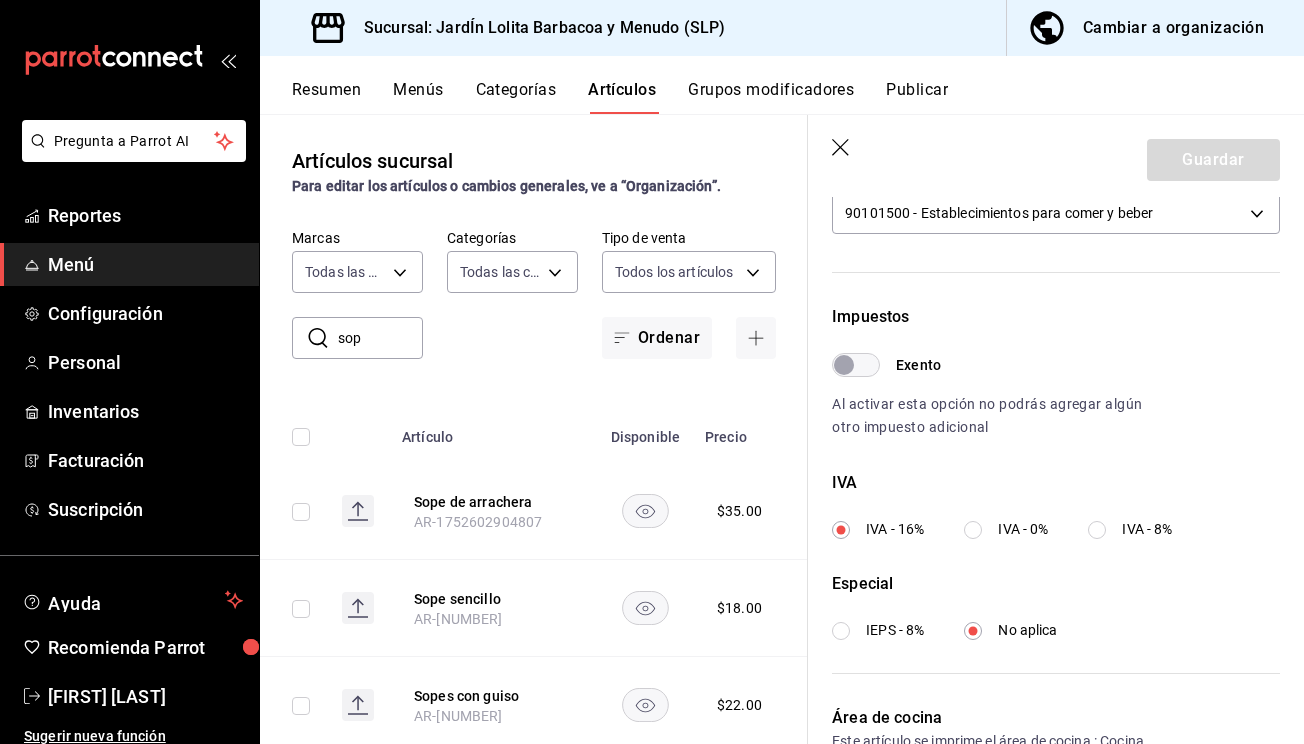 click on "Exento" at bounding box center [844, 365] 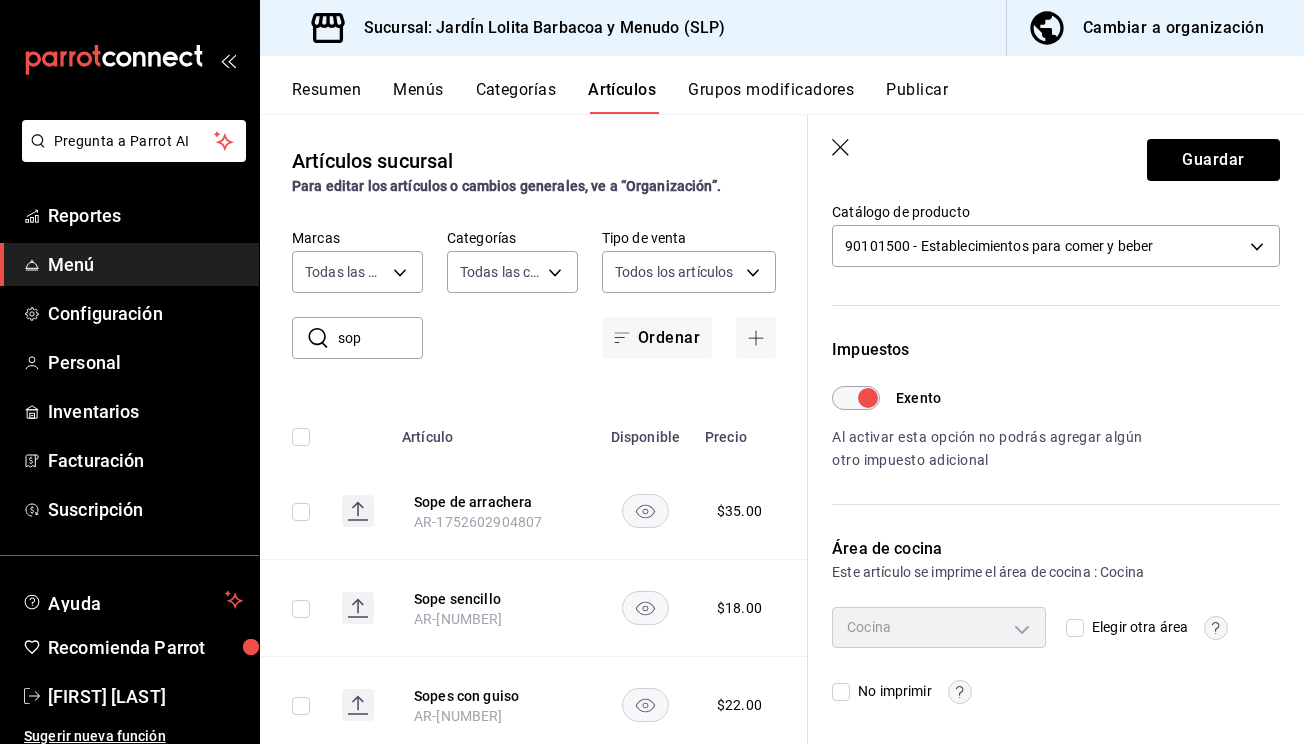 scroll, scrollTop: 466, scrollLeft: 0, axis: vertical 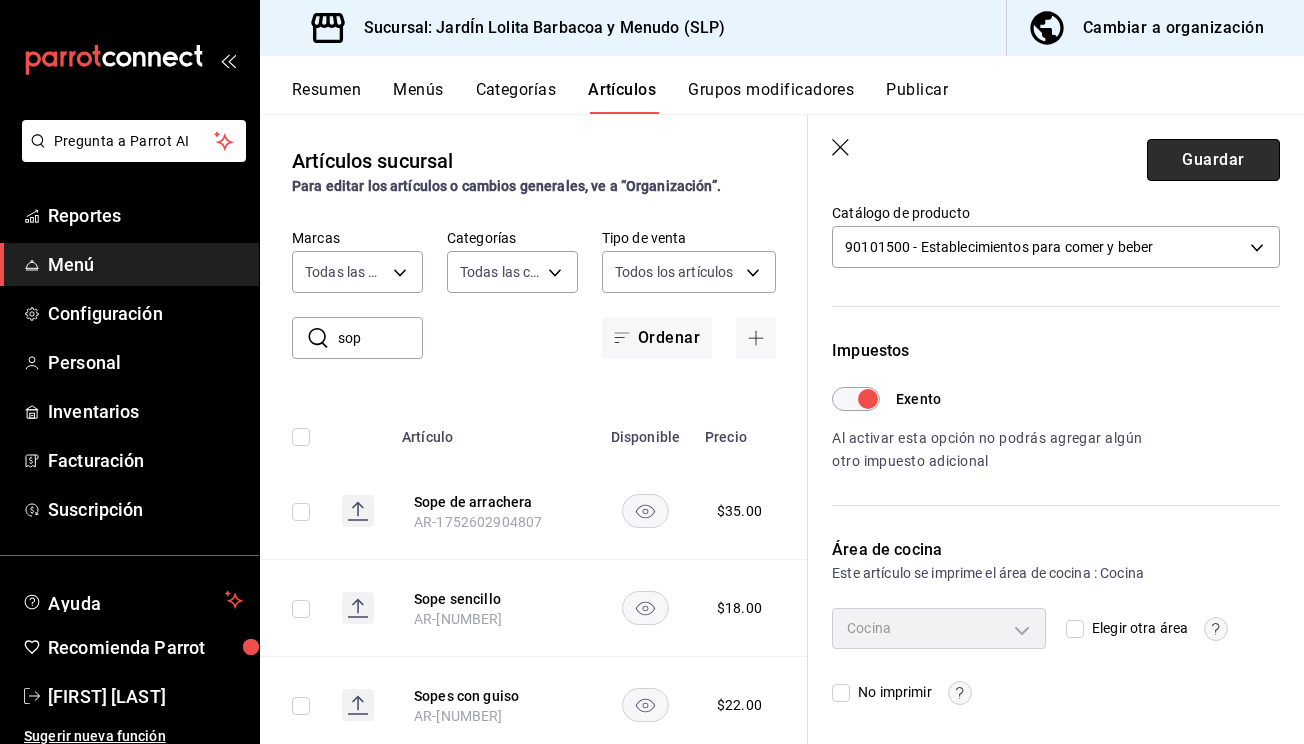 click on "Guardar" at bounding box center [1213, 160] 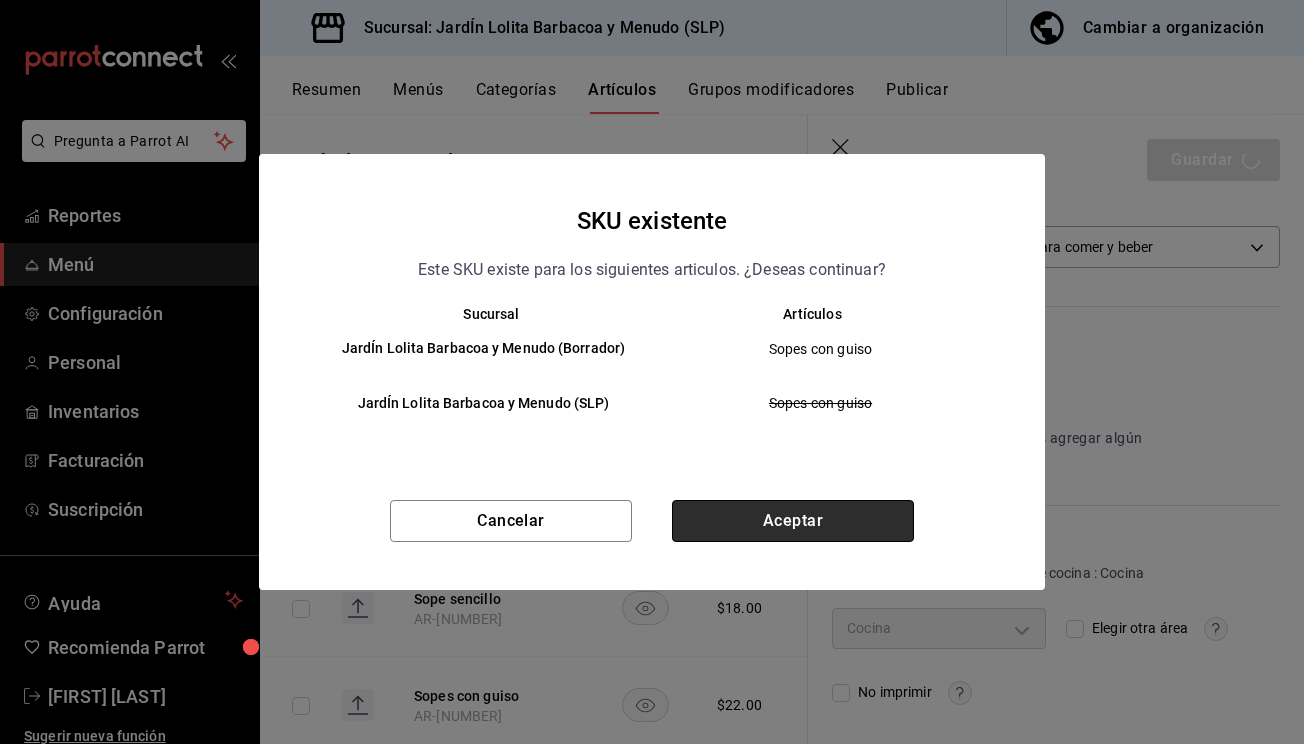 click on "Aceptar" at bounding box center (793, 521) 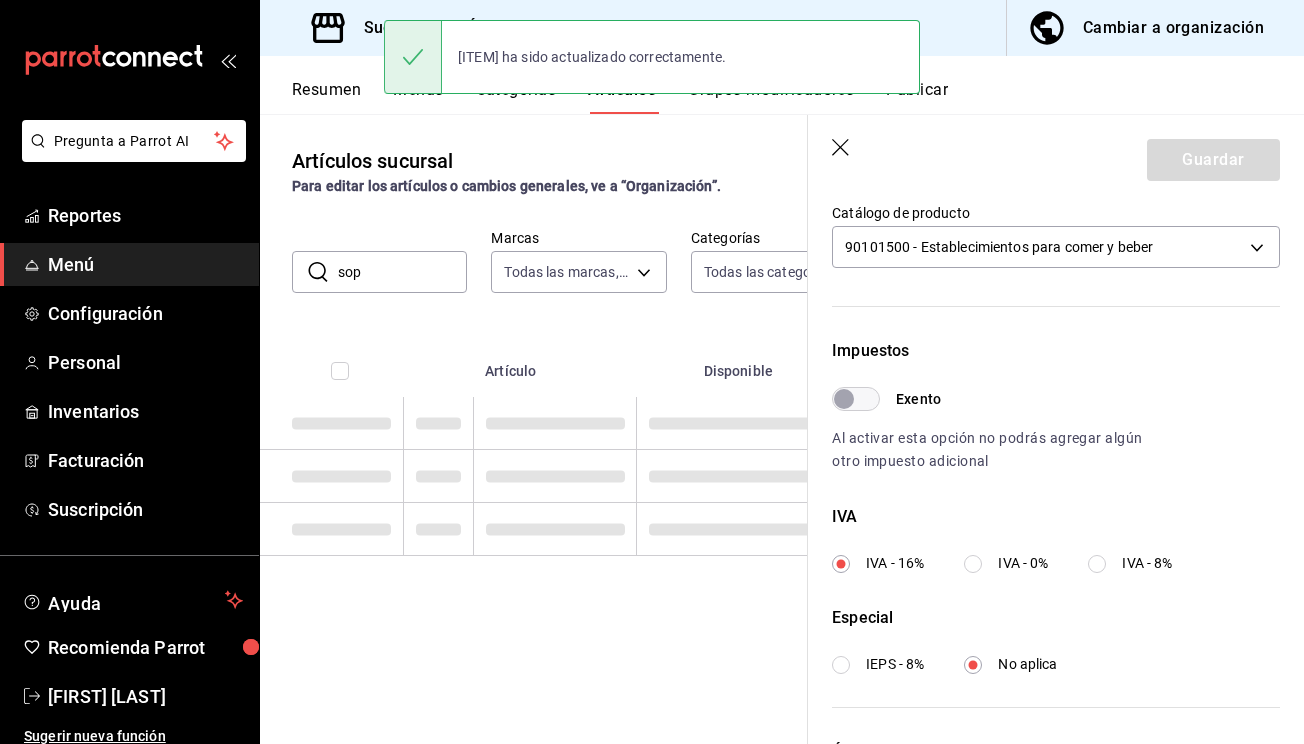scroll, scrollTop: 0, scrollLeft: 0, axis: both 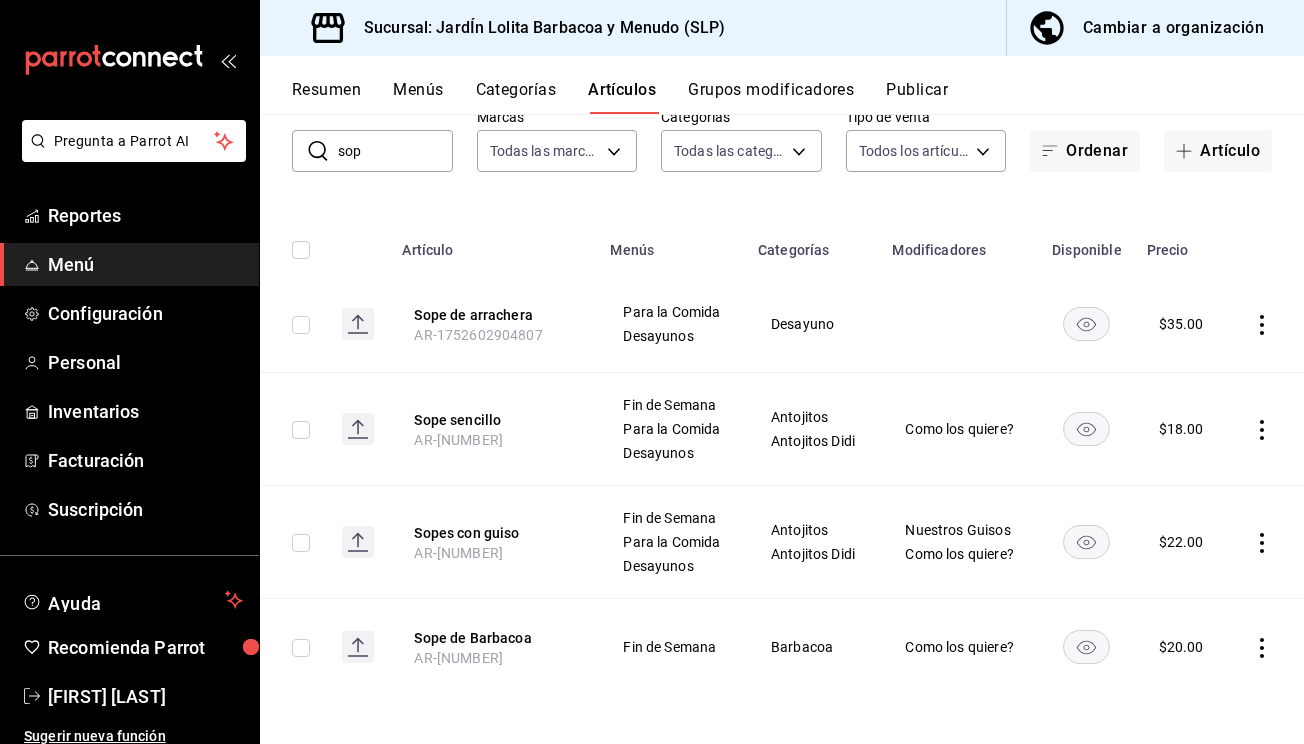 click 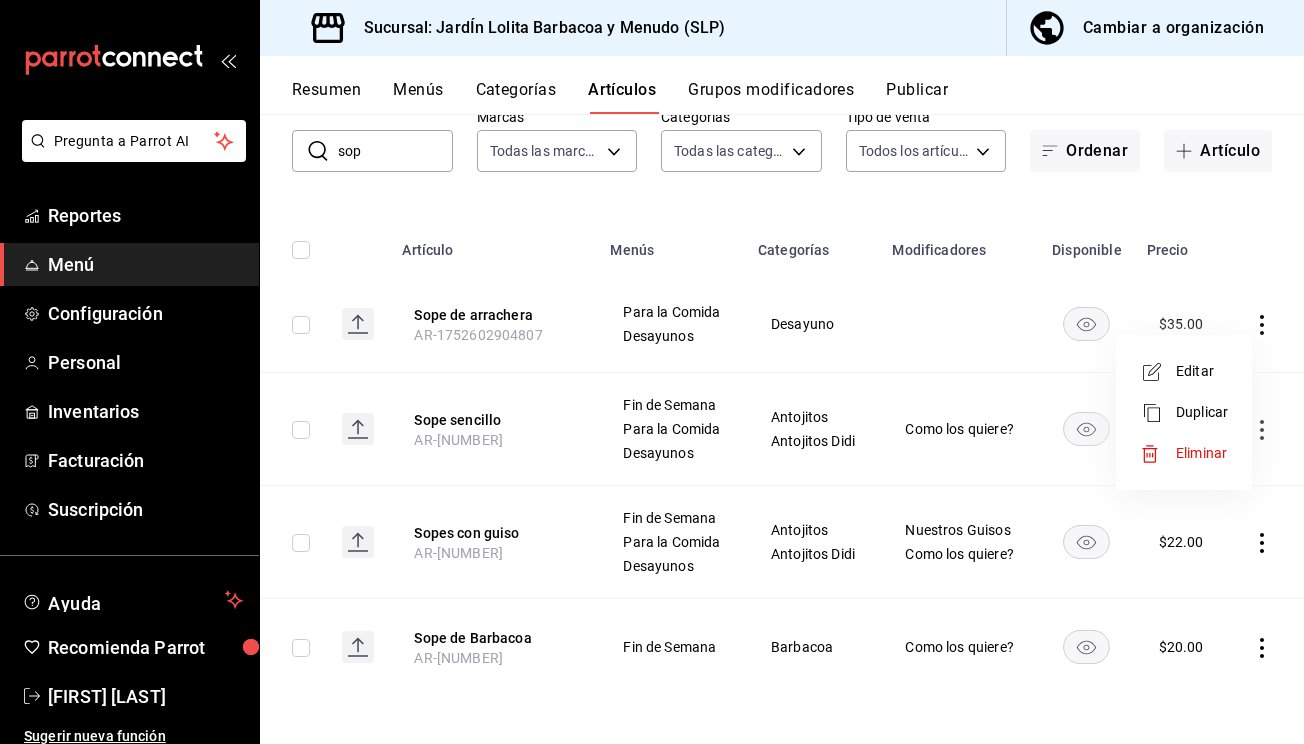 click on "Editar" at bounding box center [1202, 371] 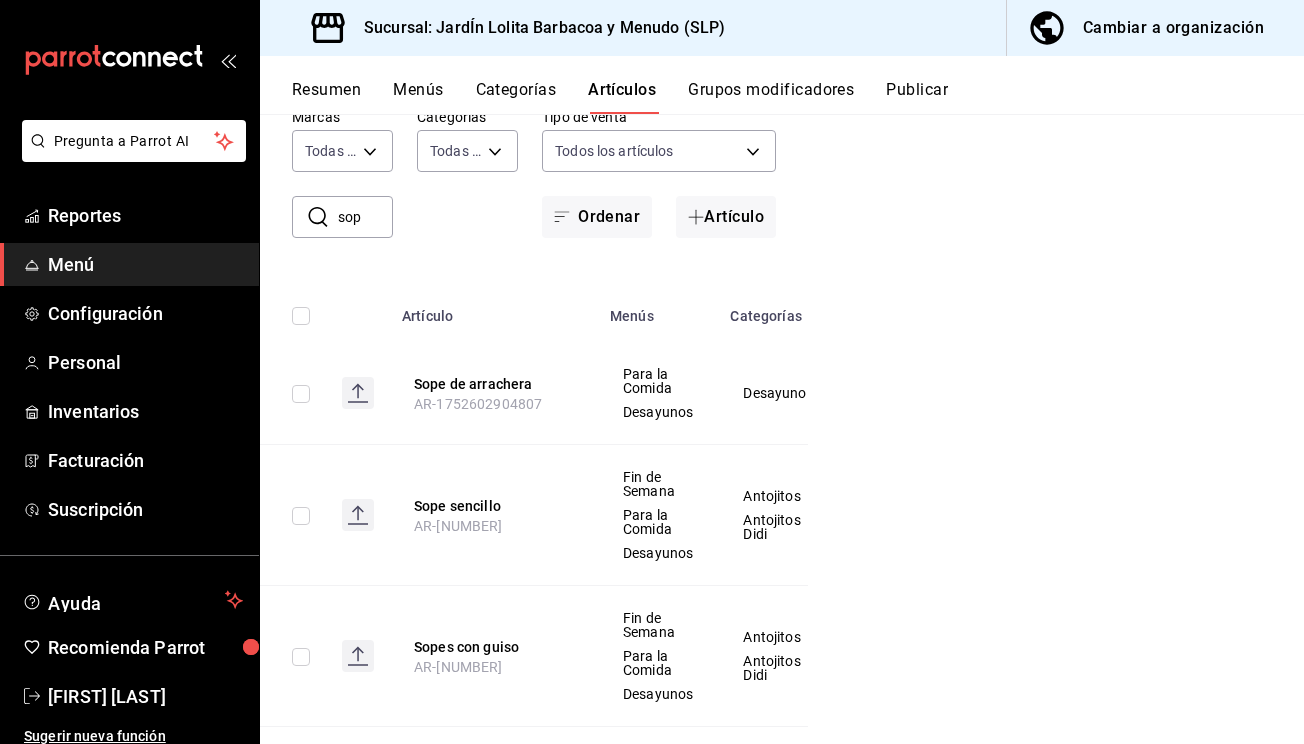 scroll, scrollTop: 89, scrollLeft: 0, axis: vertical 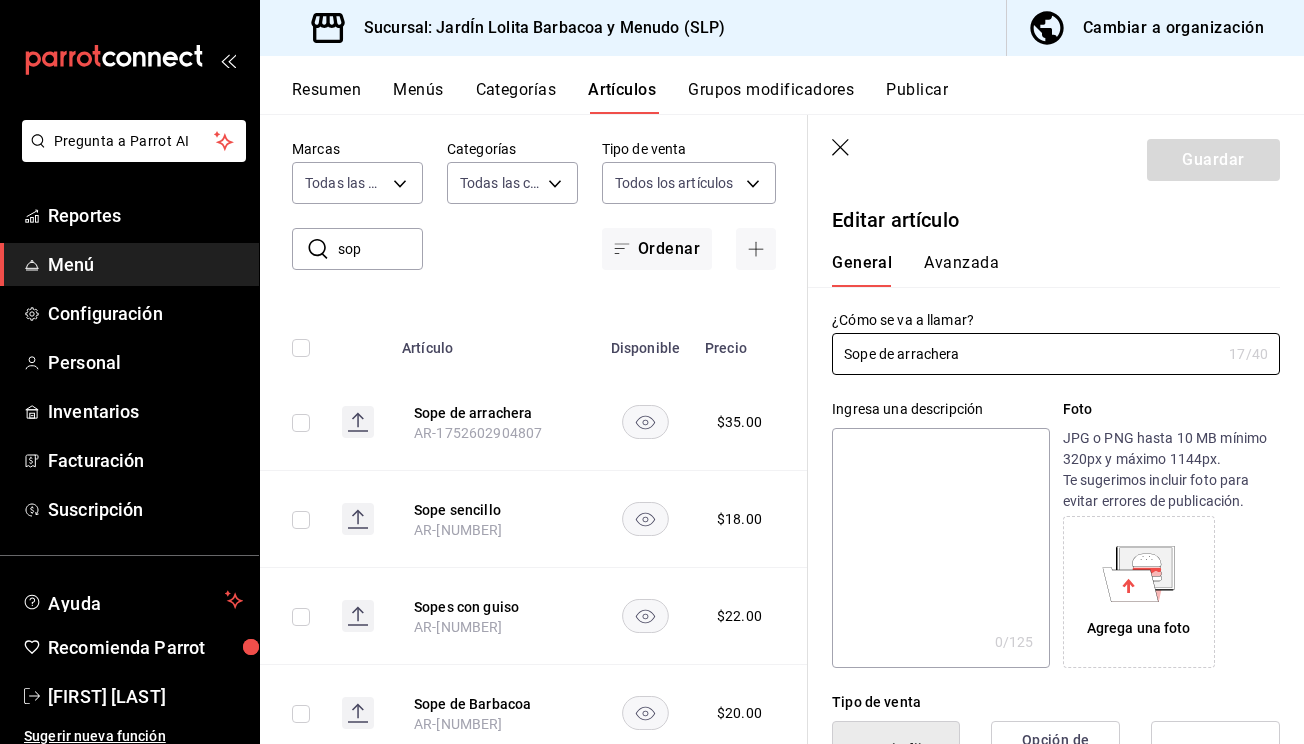 type on "$35.00" 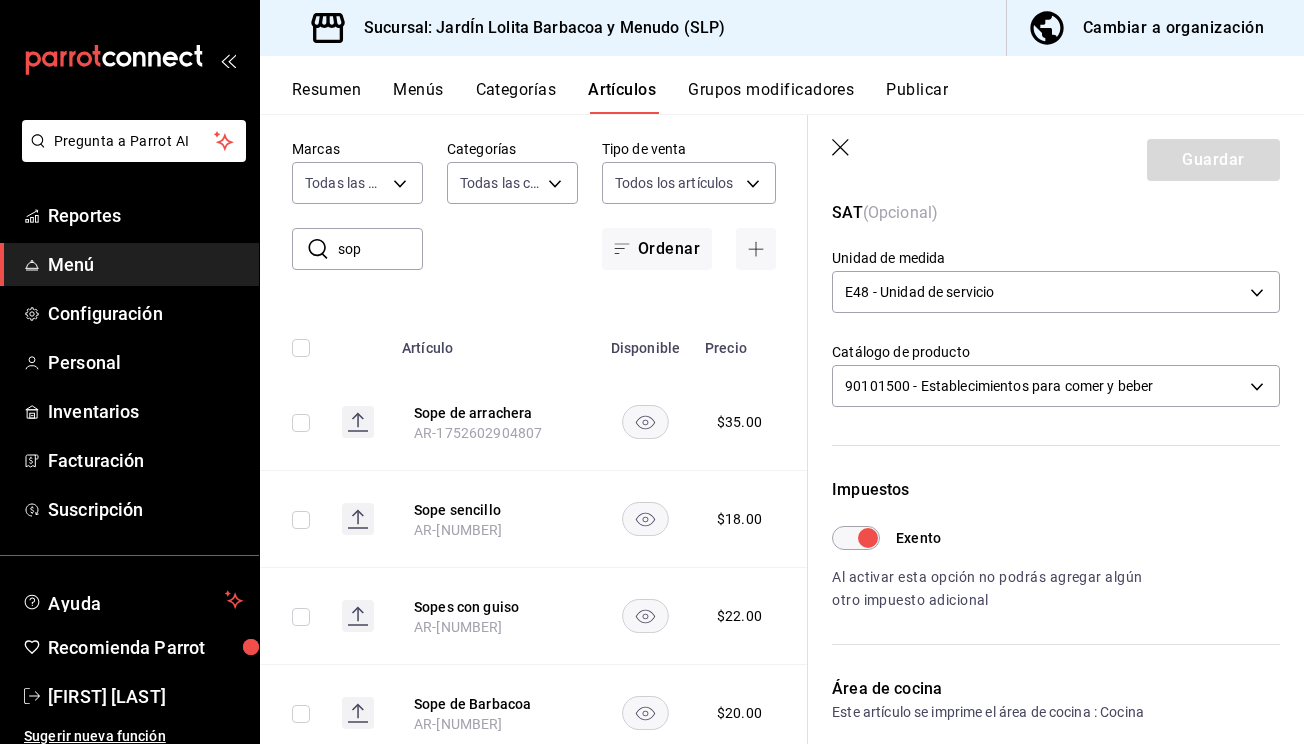 scroll, scrollTop: 336, scrollLeft: 0, axis: vertical 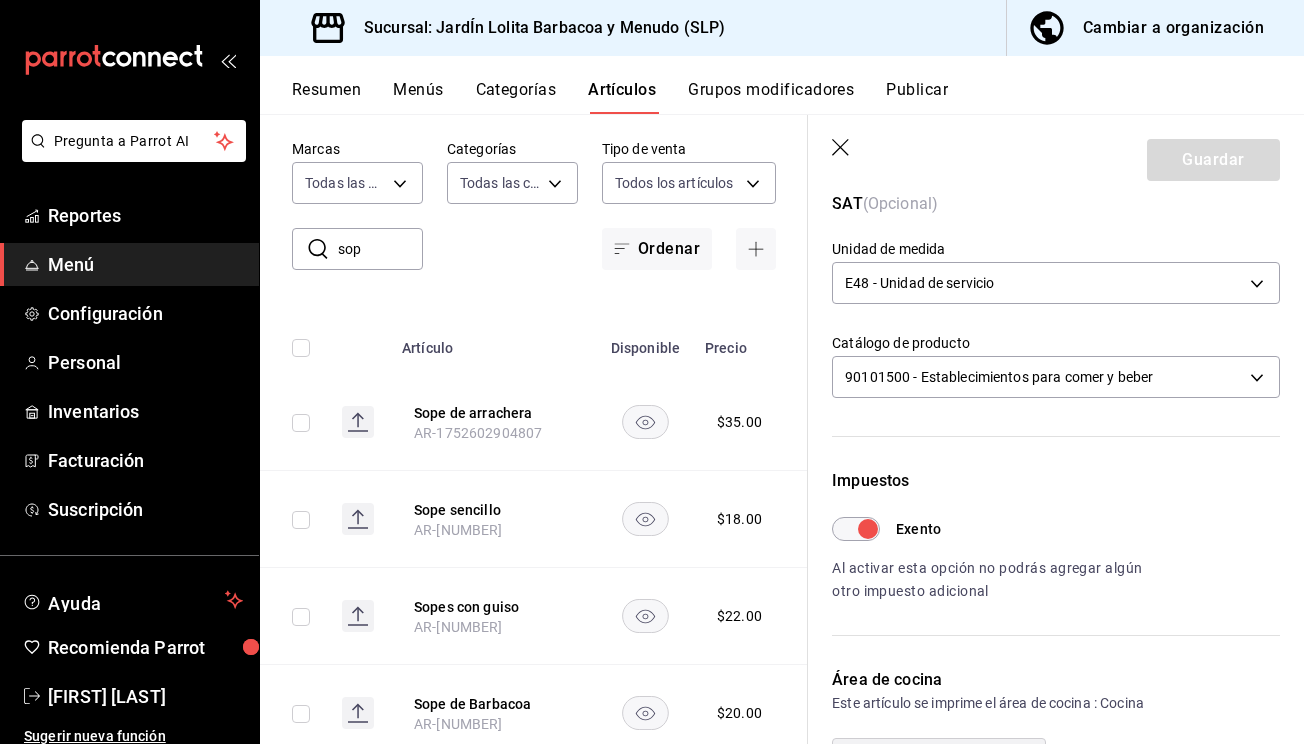 click 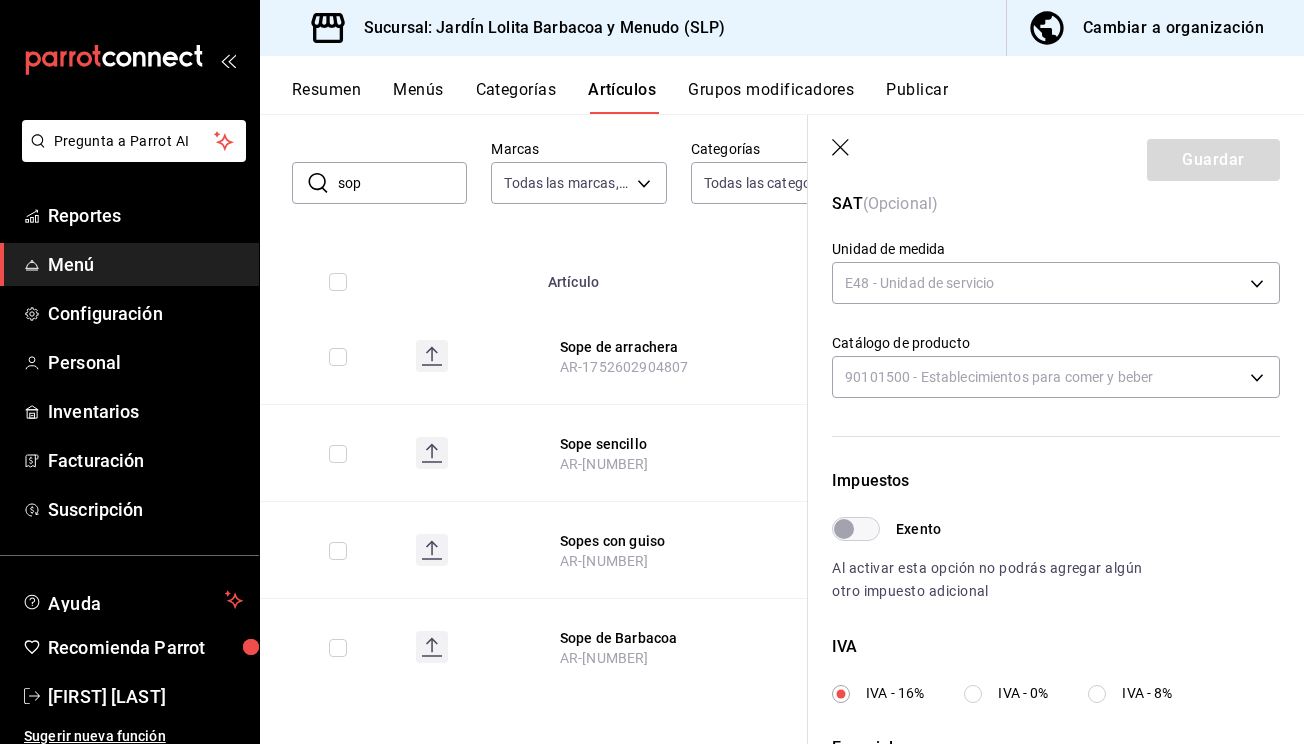 scroll, scrollTop: 0, scrollLeft: 0, axis: both 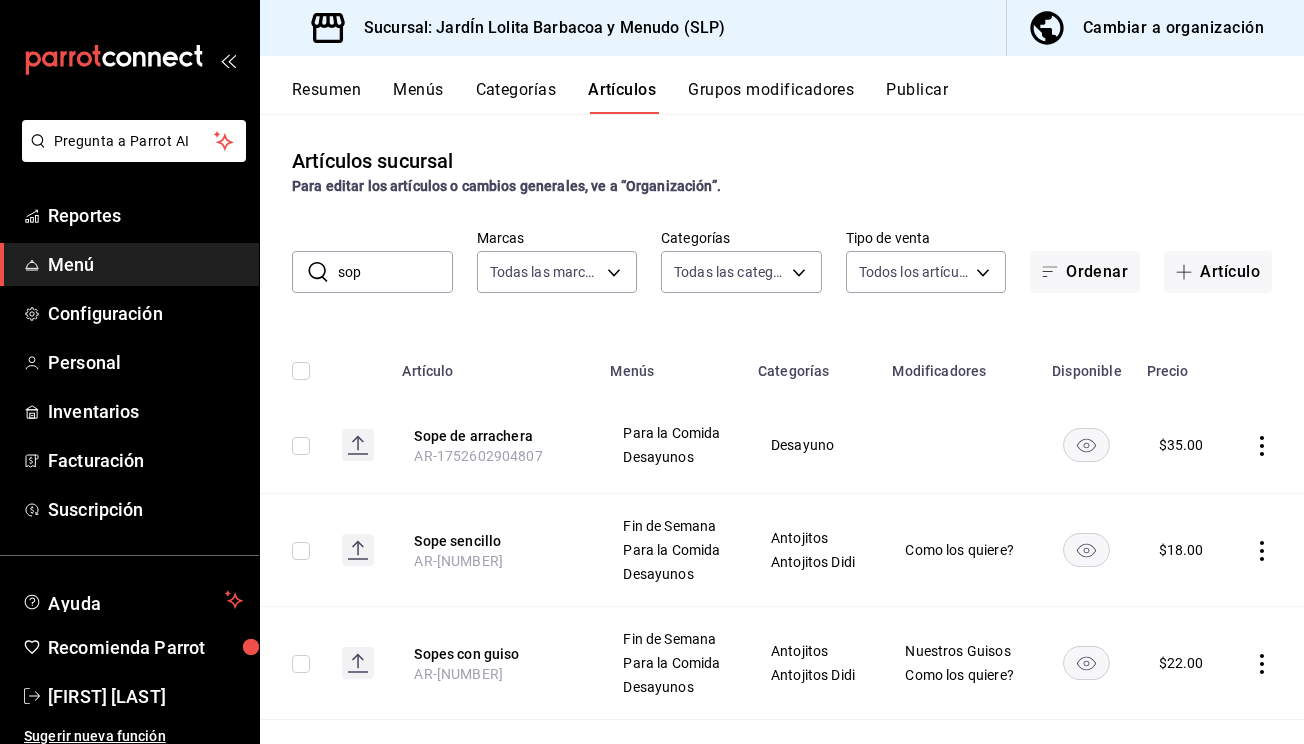click on "sop" at bounding box center (395, 272) 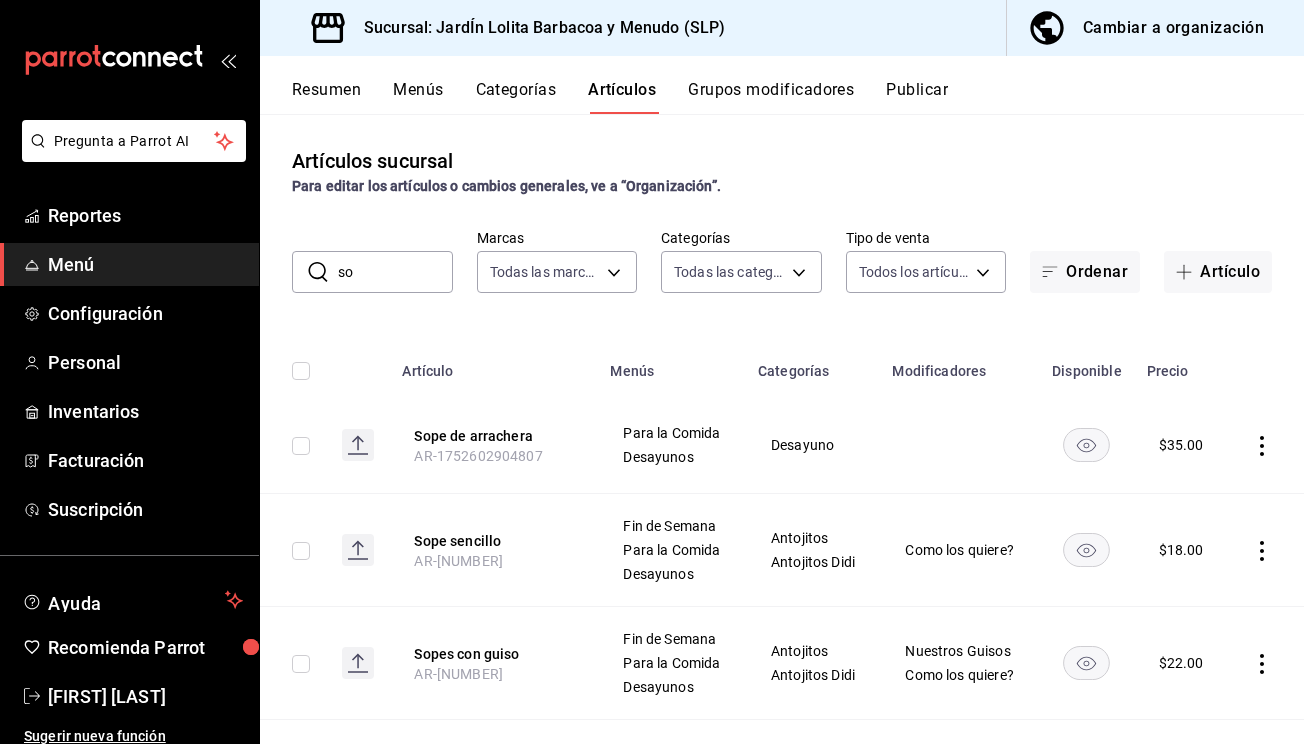type on "s" 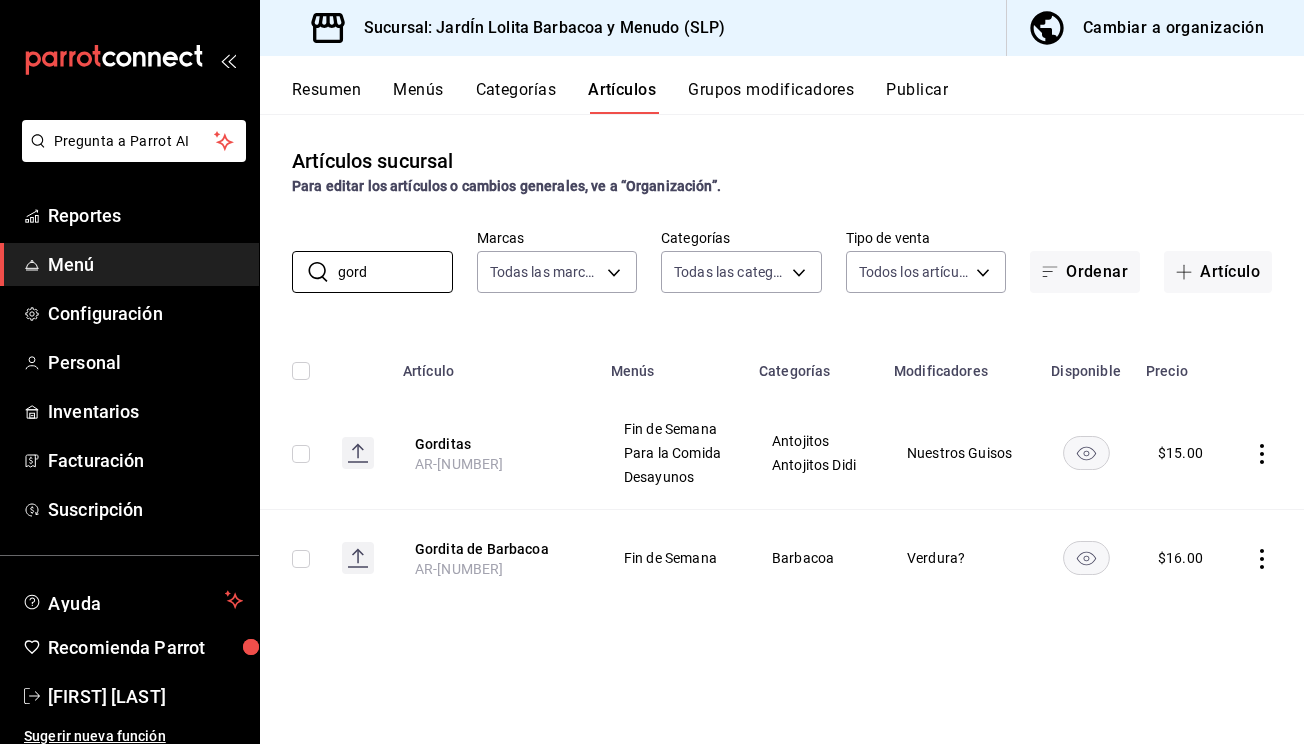 type on "gord" 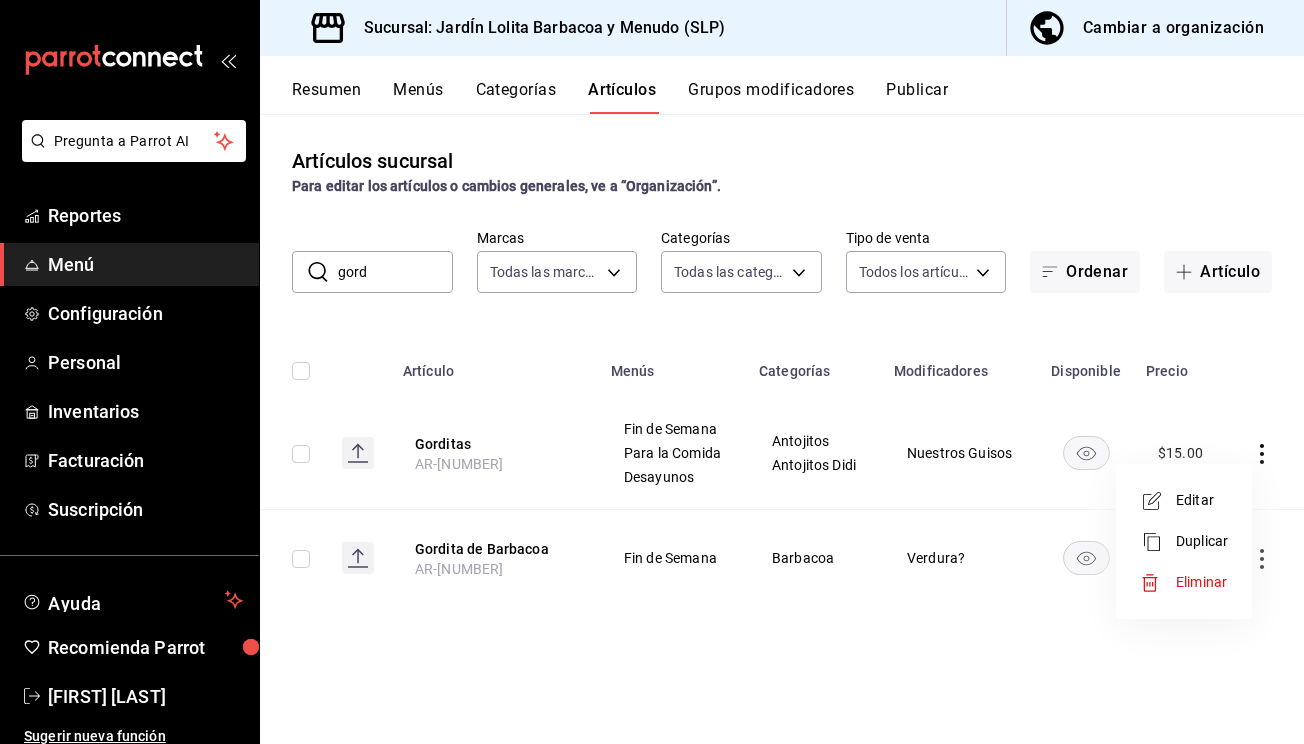 click on "Editar" at bounding box center (1202, 500) 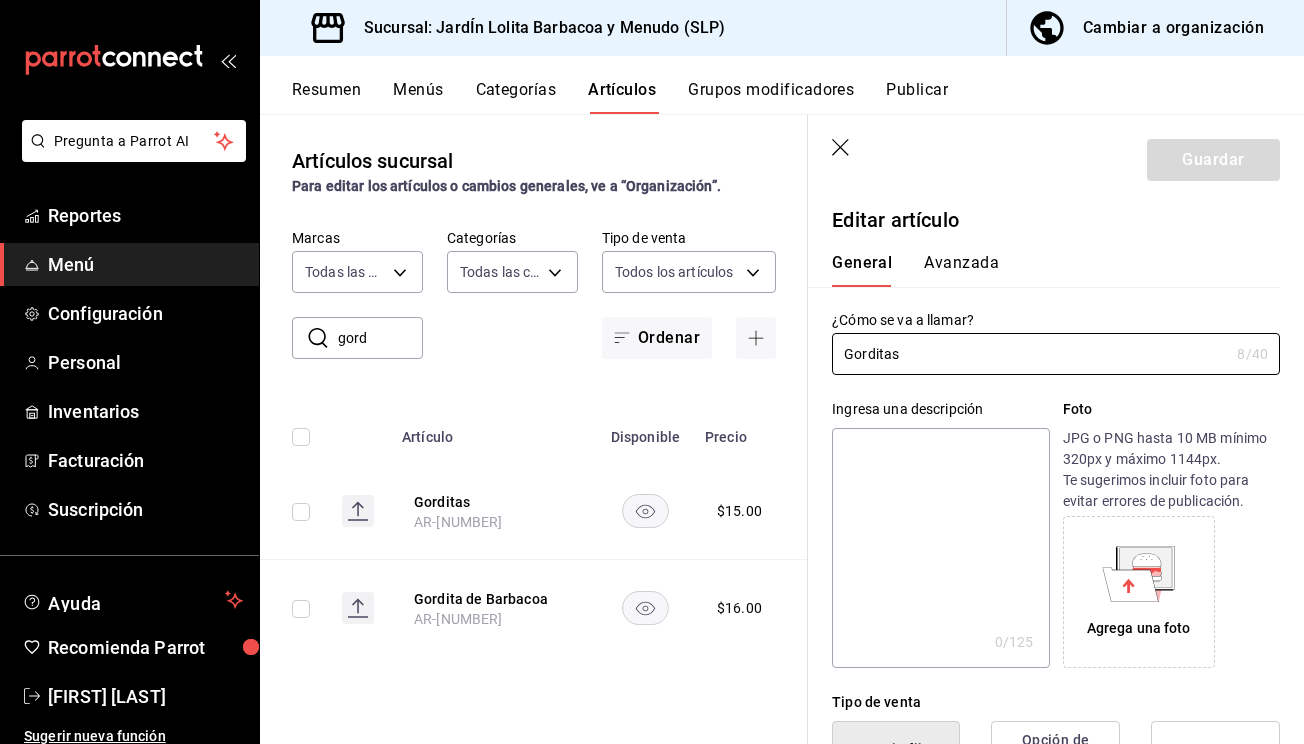 type on "$15.00" 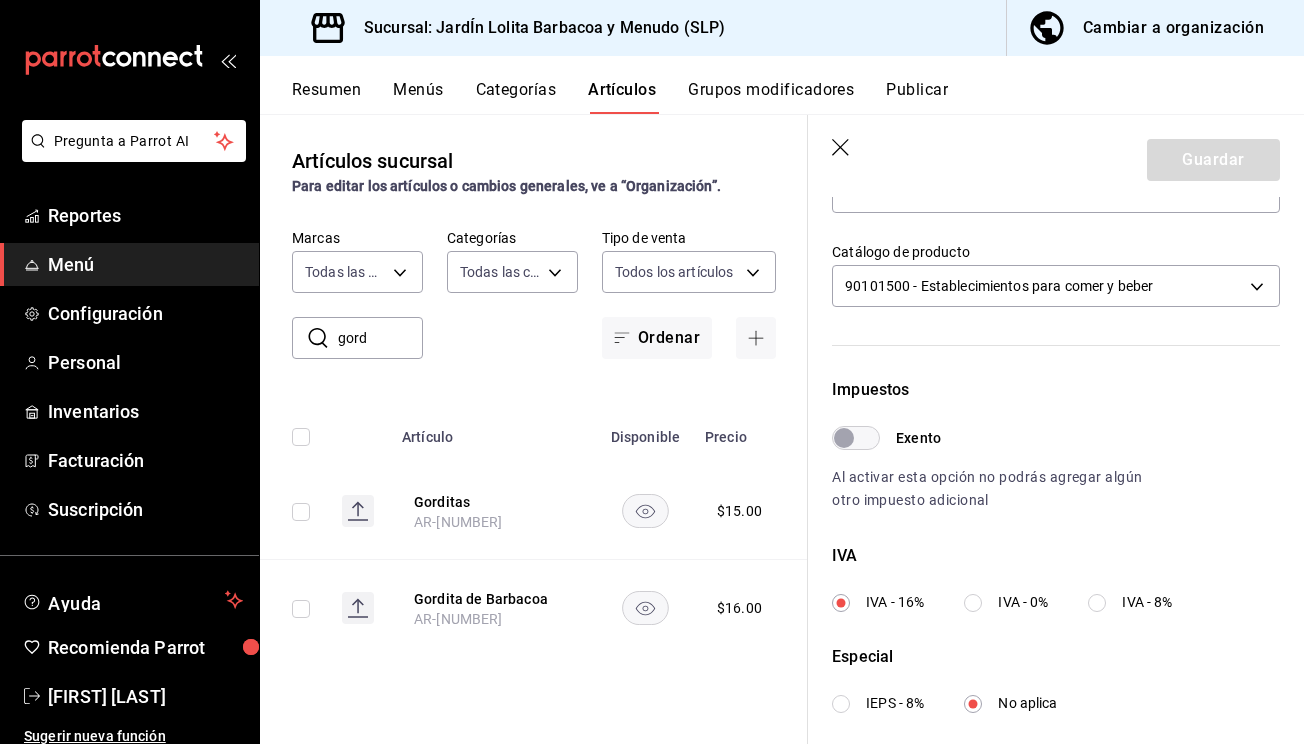 scroll, scrollTop: 429, scrollLeft: 0, axis: vertical 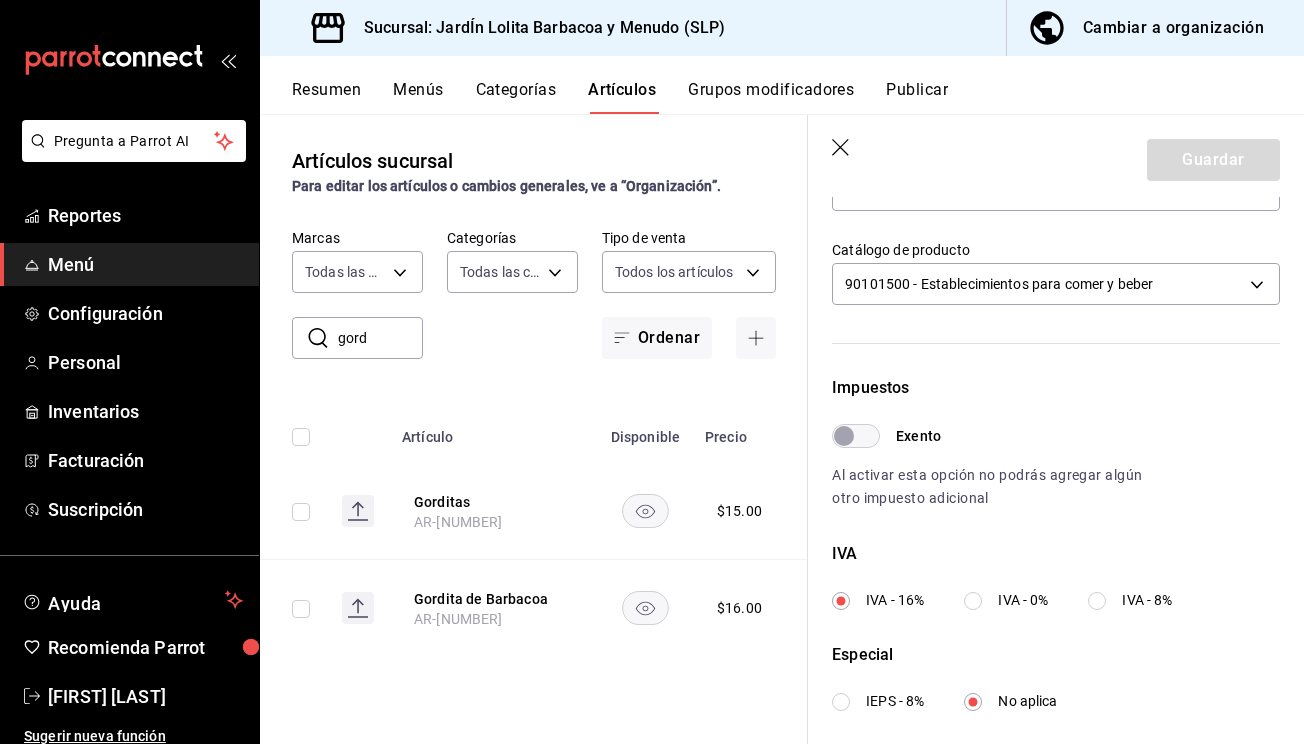 click on "Exento" at bounding box center (844, 436) 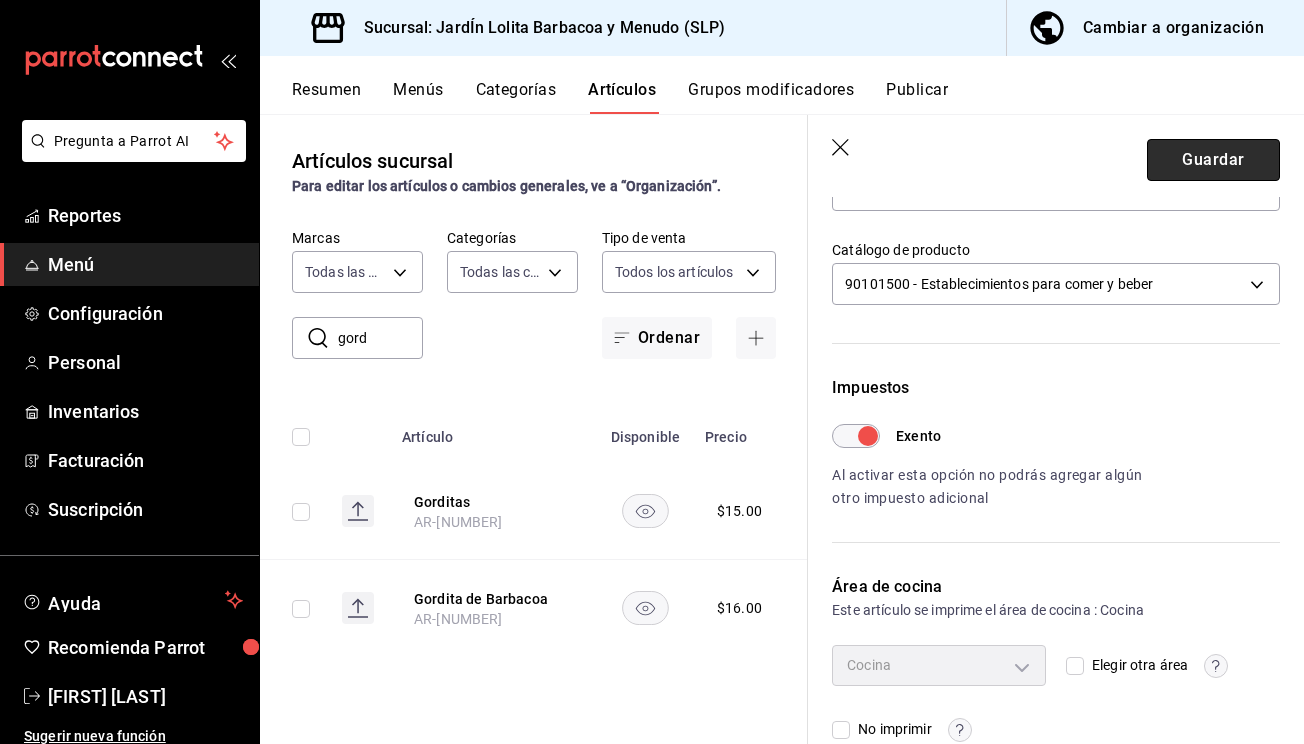 click on "Guardar" at bounding box center [1213, 160] 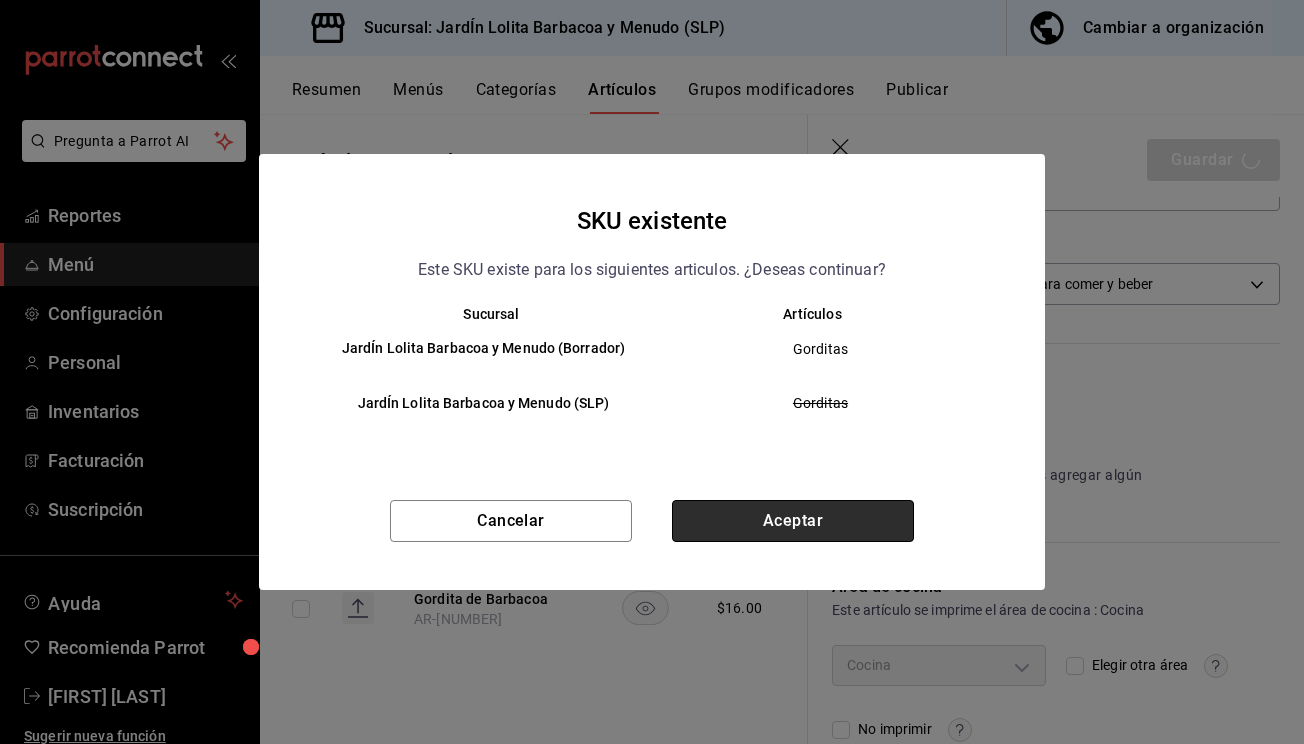 click on "Aceptar" at bounding box center [793, 521] 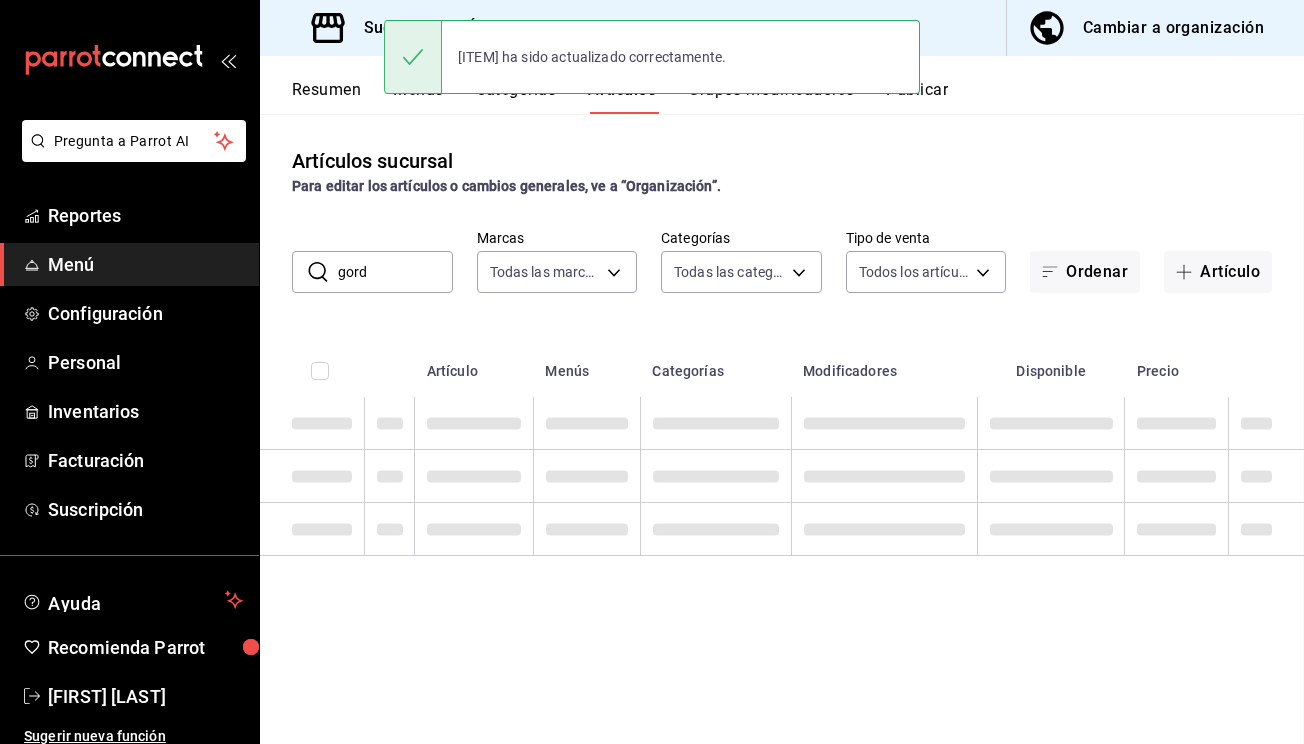 scroll, scrollTop: 0, scrollLeft: 0, axis: both 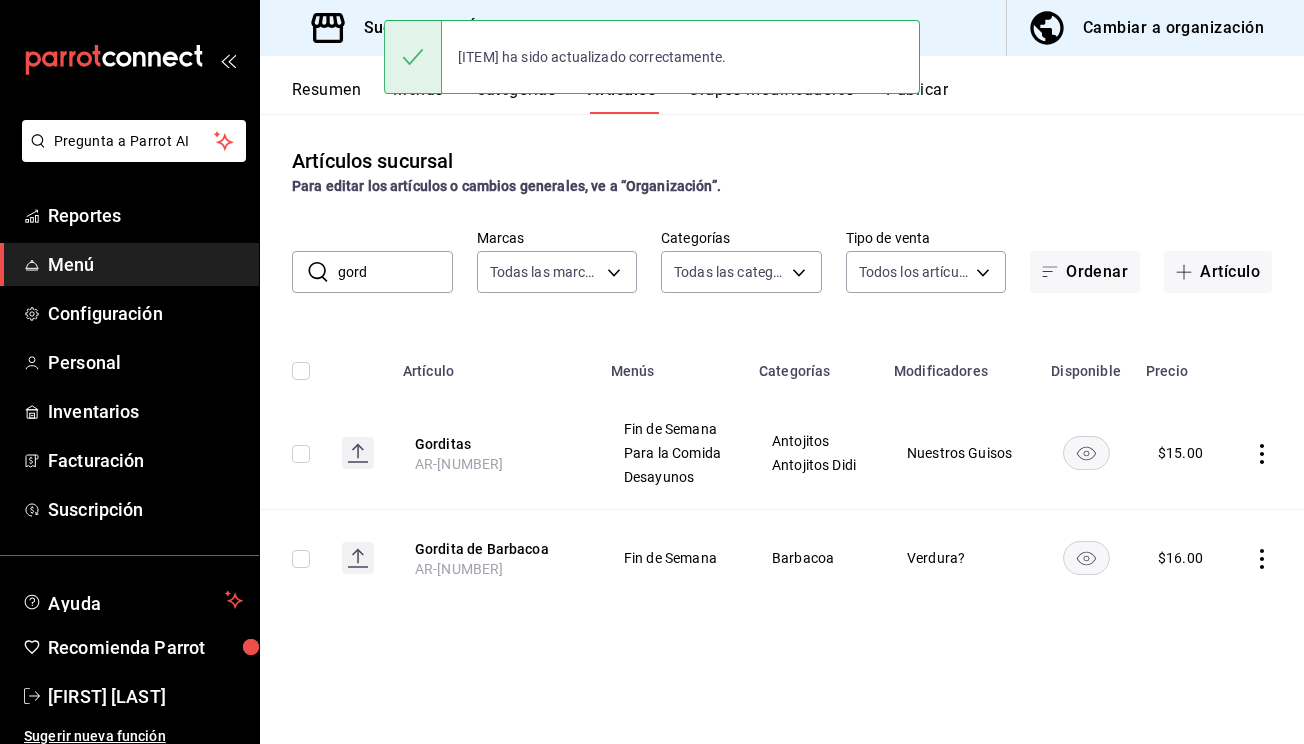 click on "gord" at bounding box center [395, 272] 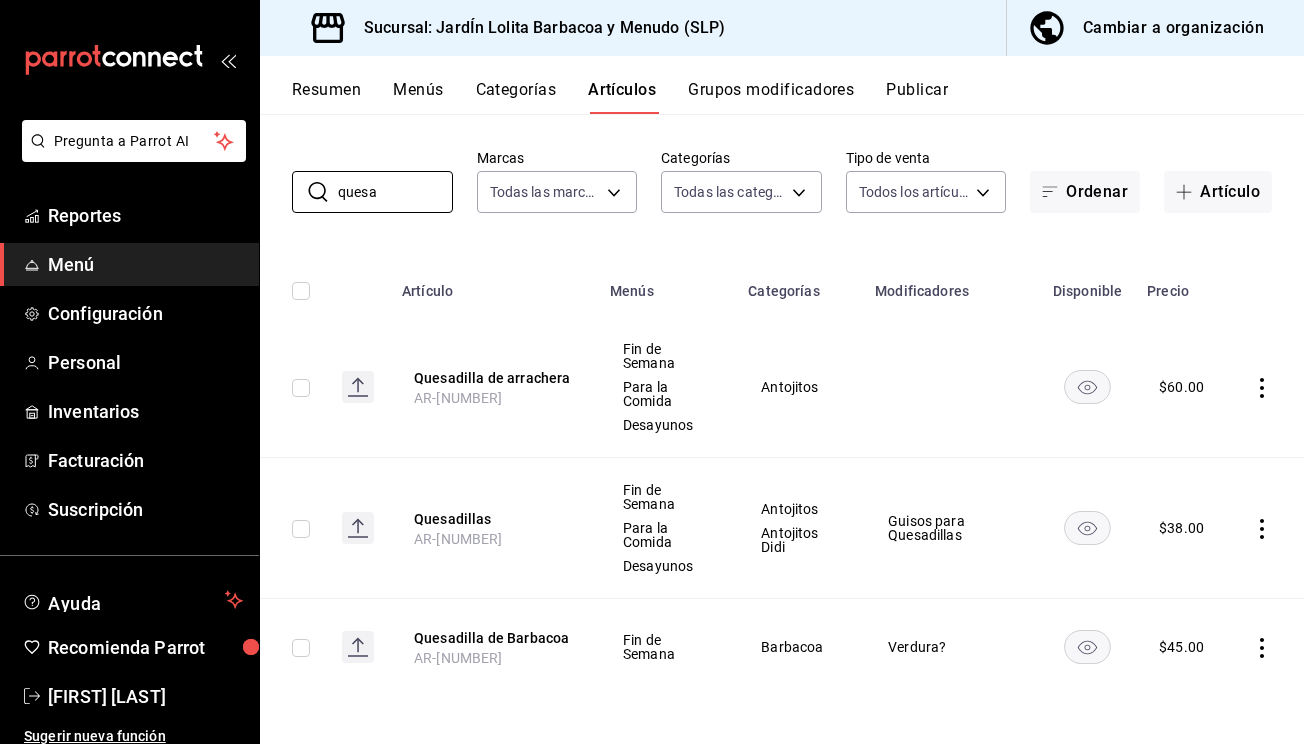 scroll, scrollTop: 80, scrollLeft: 0, axis: vertical 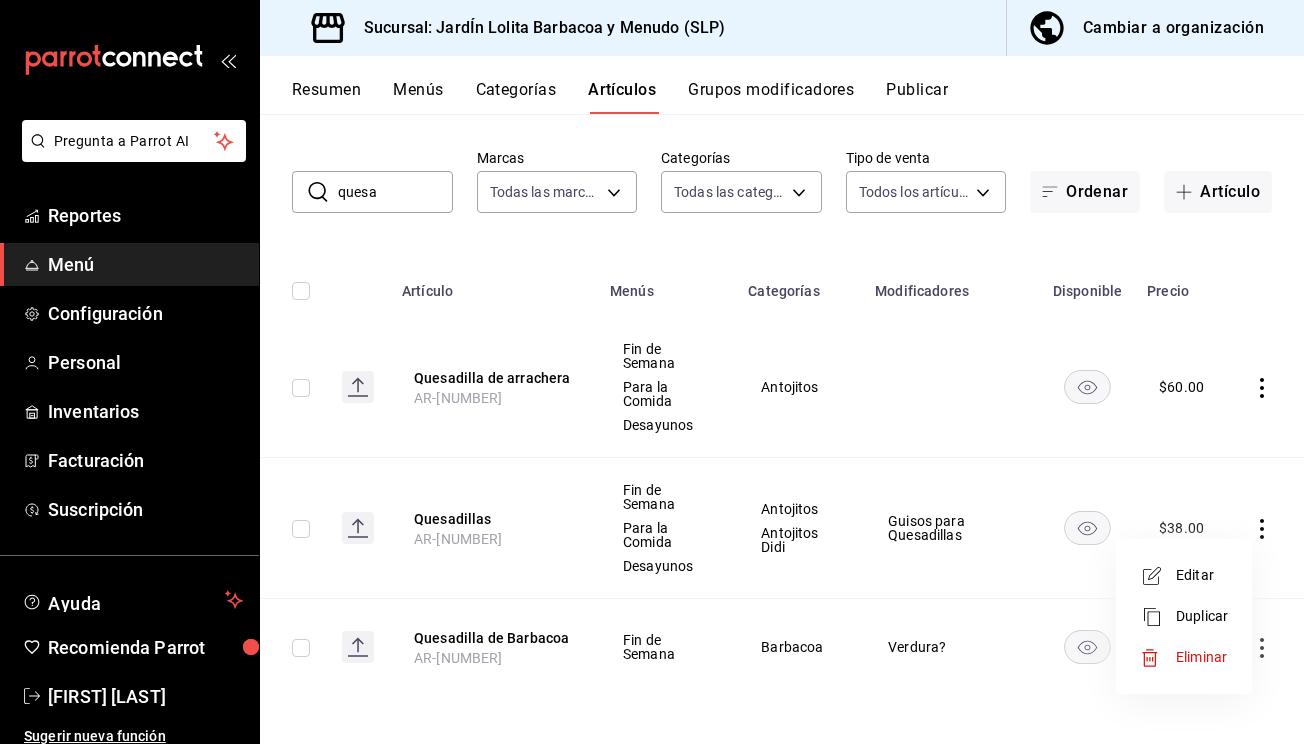 click on "Editar" at bounding box center [1202, 575] 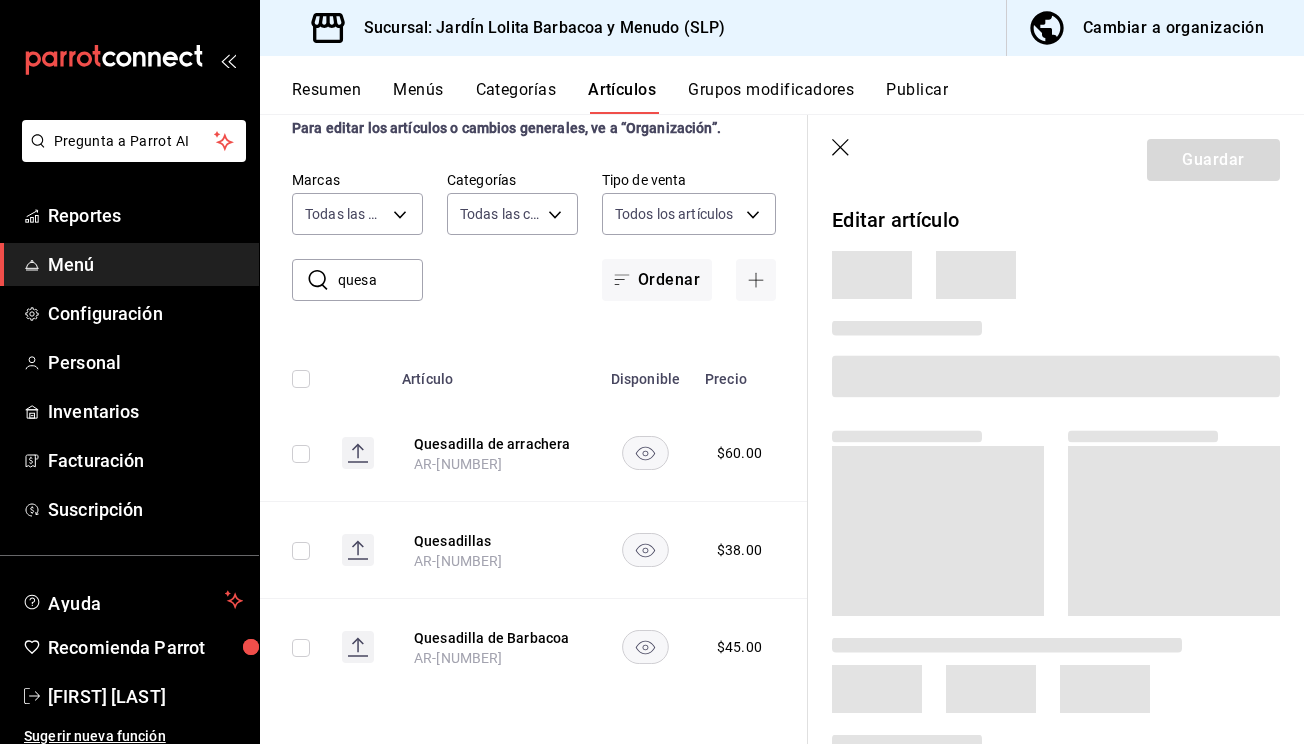 scroll, scrollTop: 0, scrollLeft: 0, axis: both 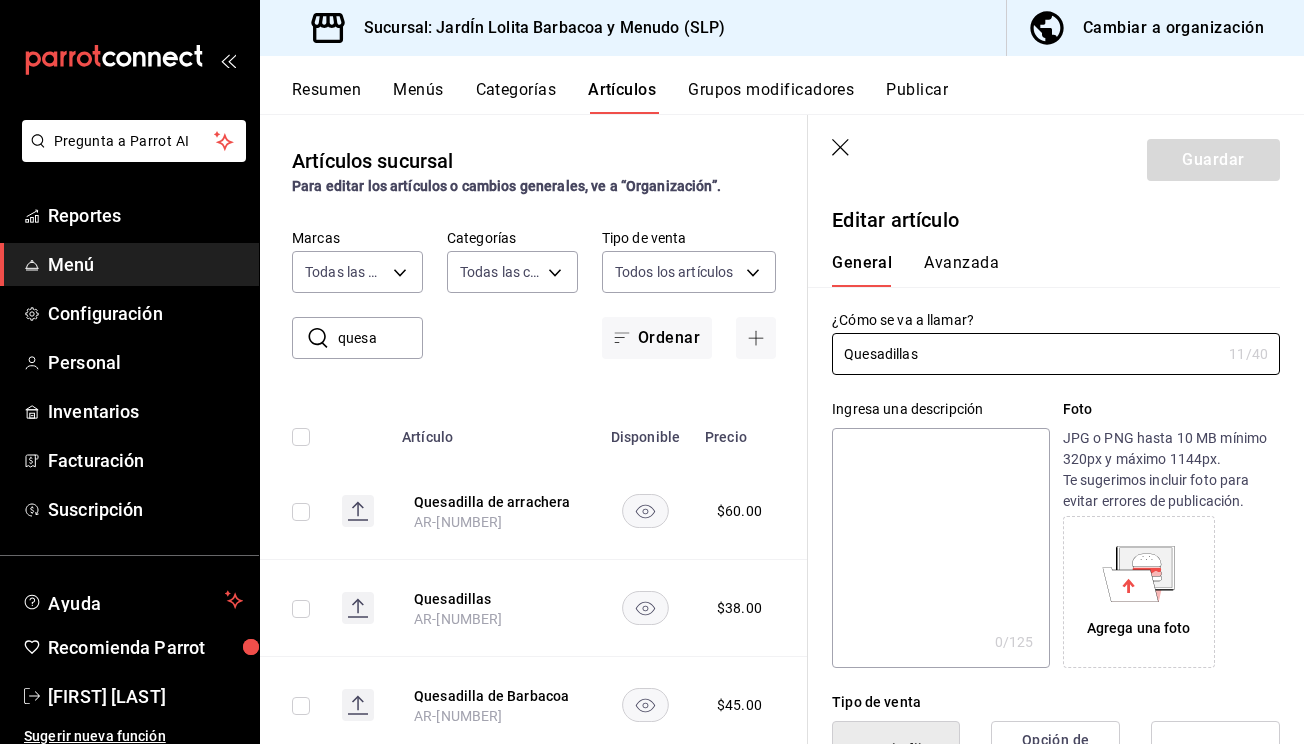 click on "Avanzada" at bounding box center [961, 270] 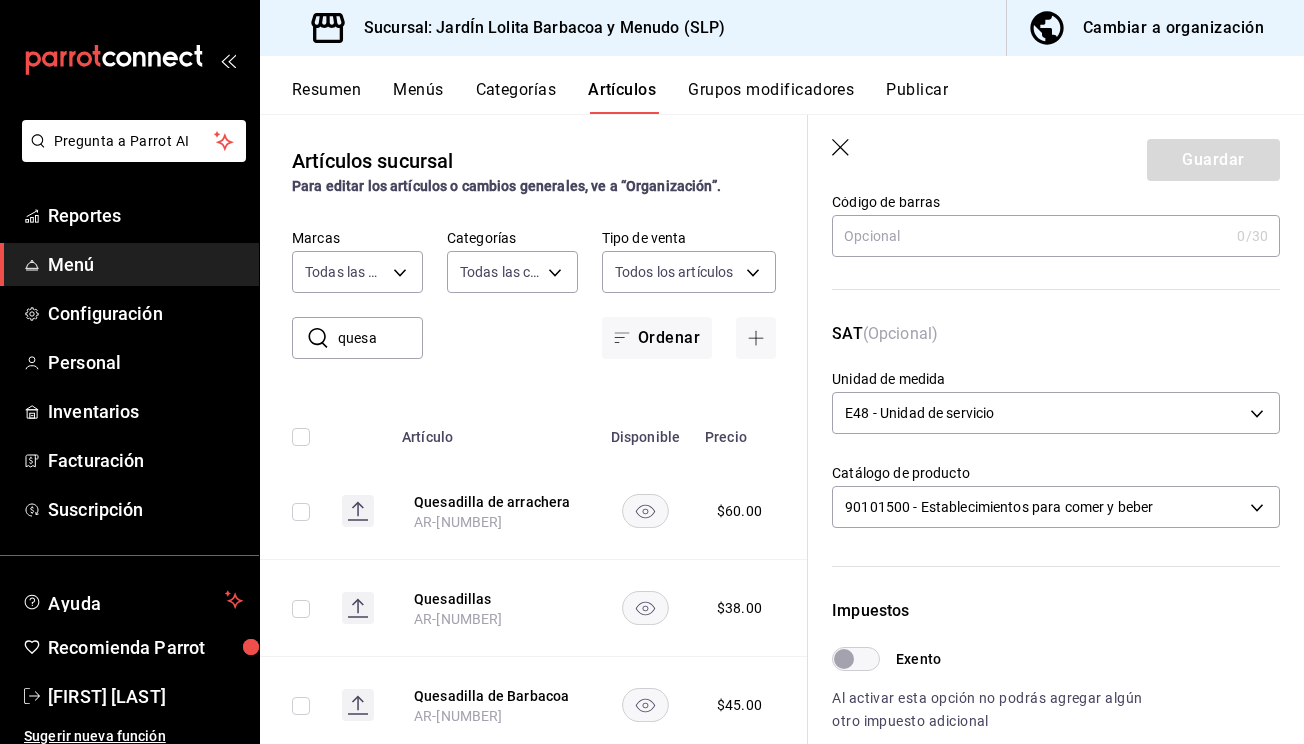 scroll, scrollTop: 215, scrollLeft: 0, axis: vertical 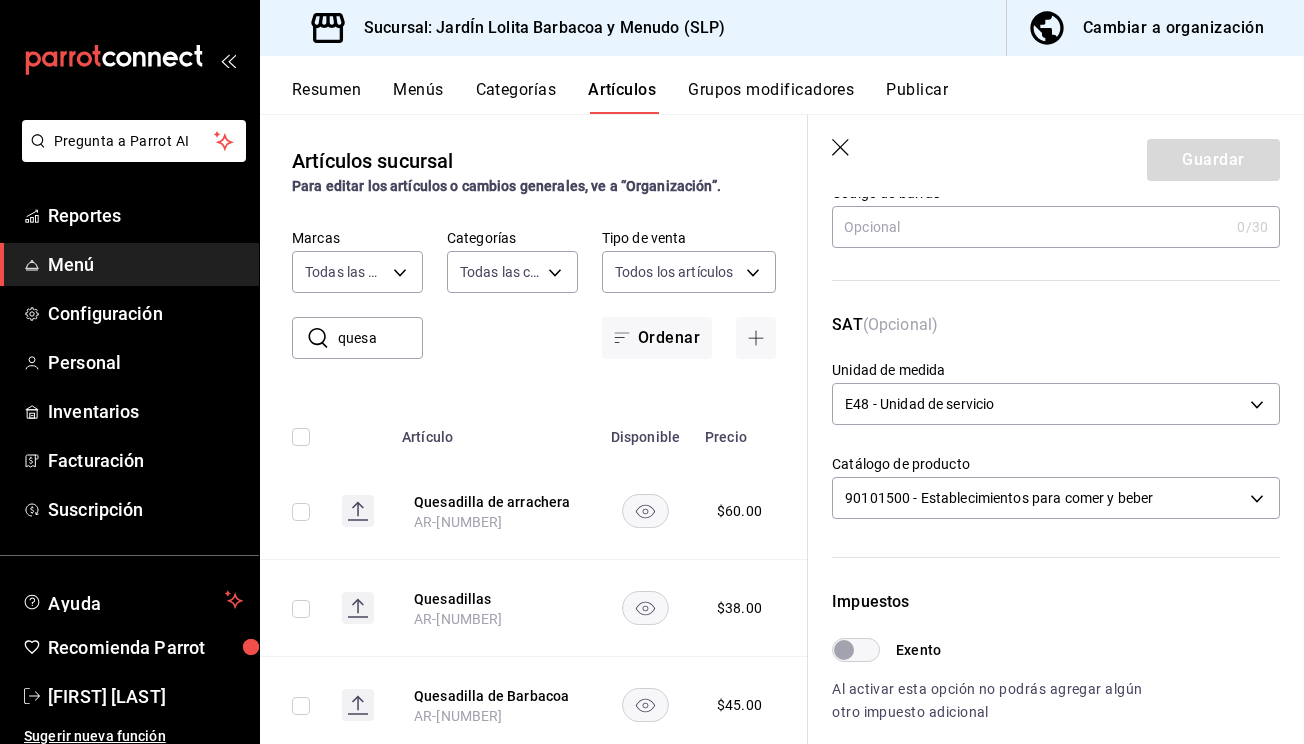 click on "Exento" at bounding box center [844, 650] 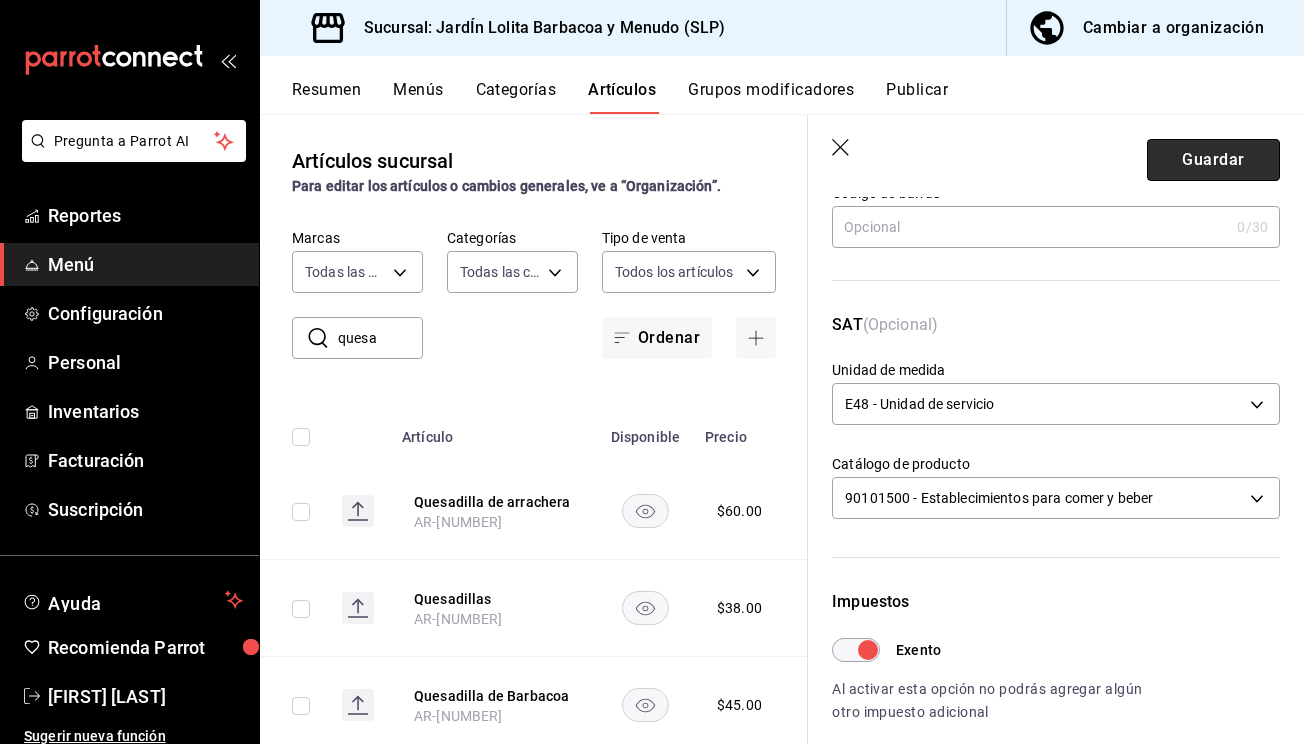 click on "Guardar" at bounding box center (1213, 160) 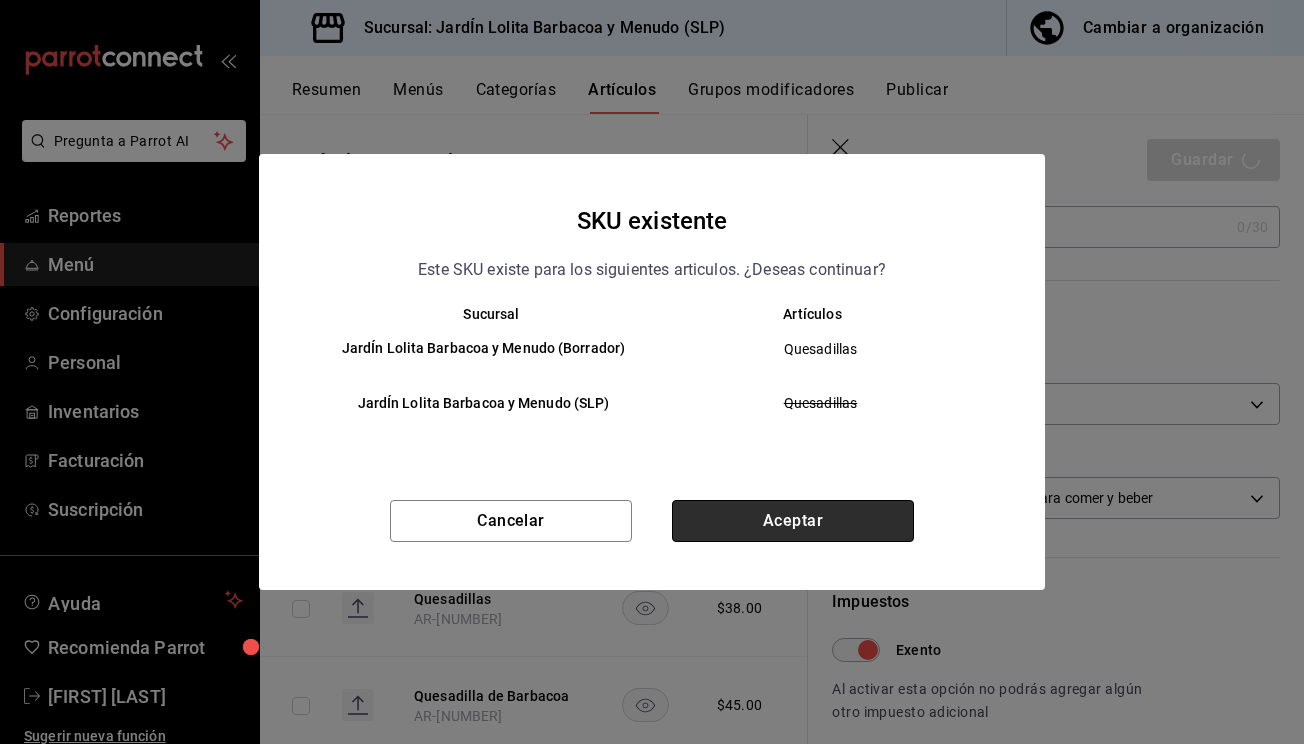 click on "Aceptar" at bounding box center [793, 521] 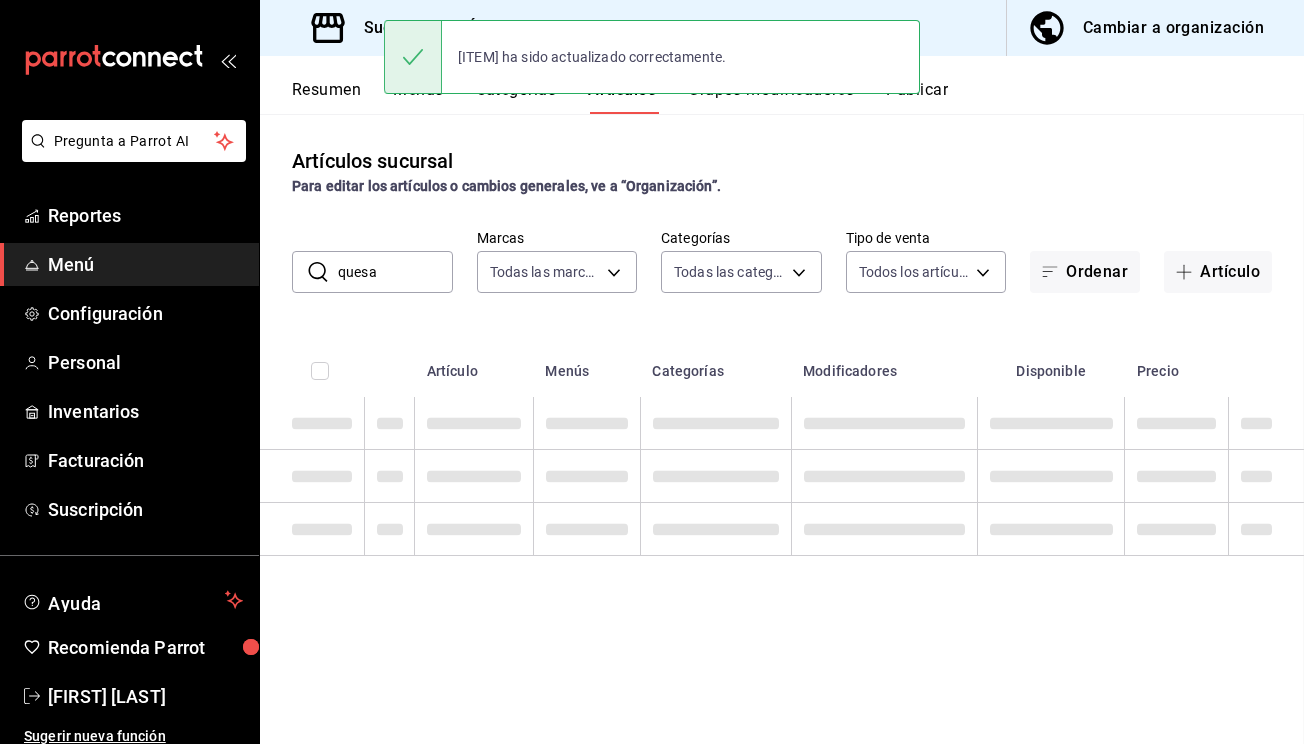 scroll, scrollTop: 0, scrollLeft: 0, axis: both 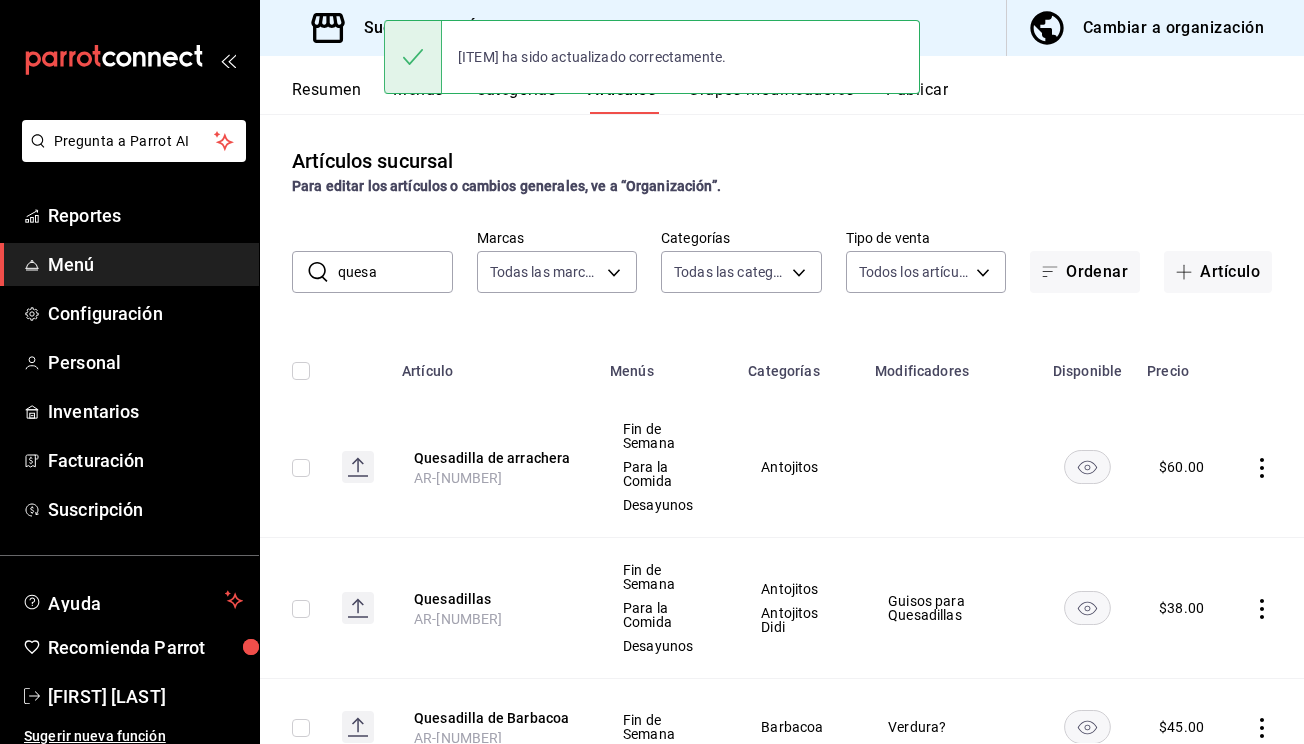 click on "quesa" at bounding box center [395, 272] 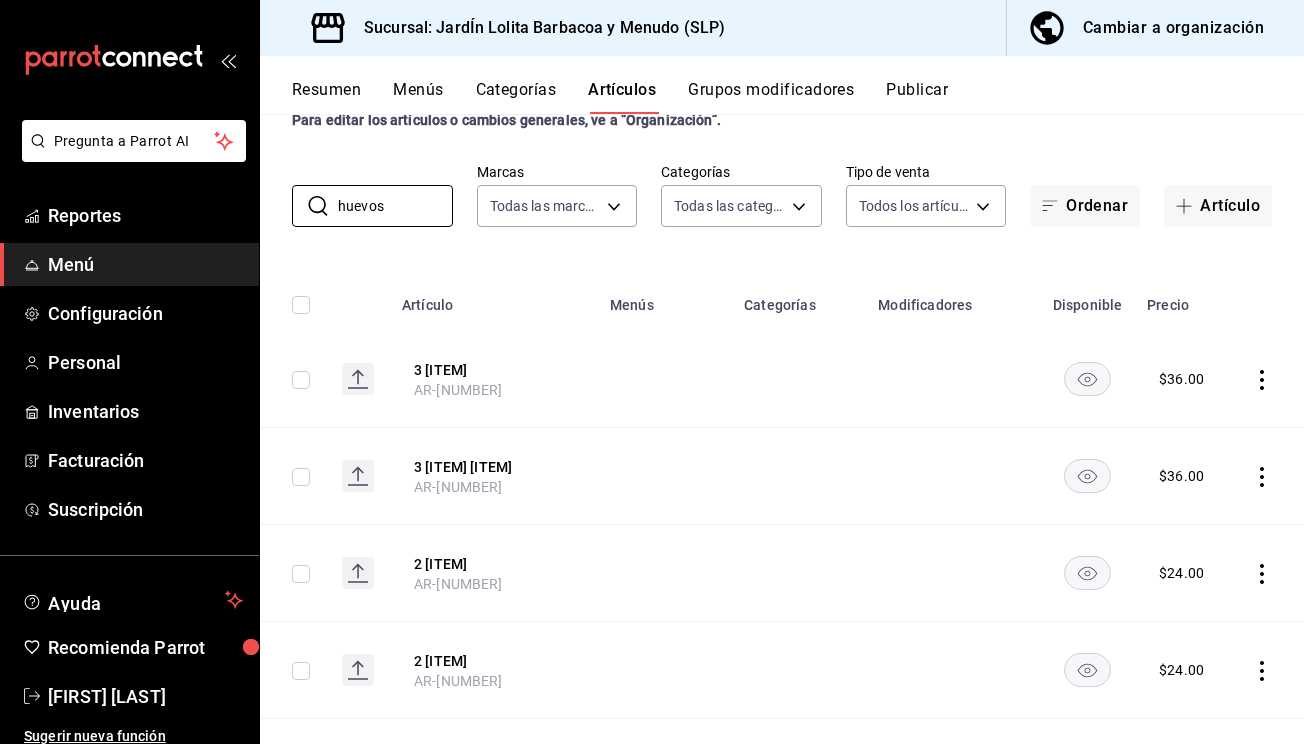scroll, scrollTop: 69, scrollLeft: 0, axis: vertical 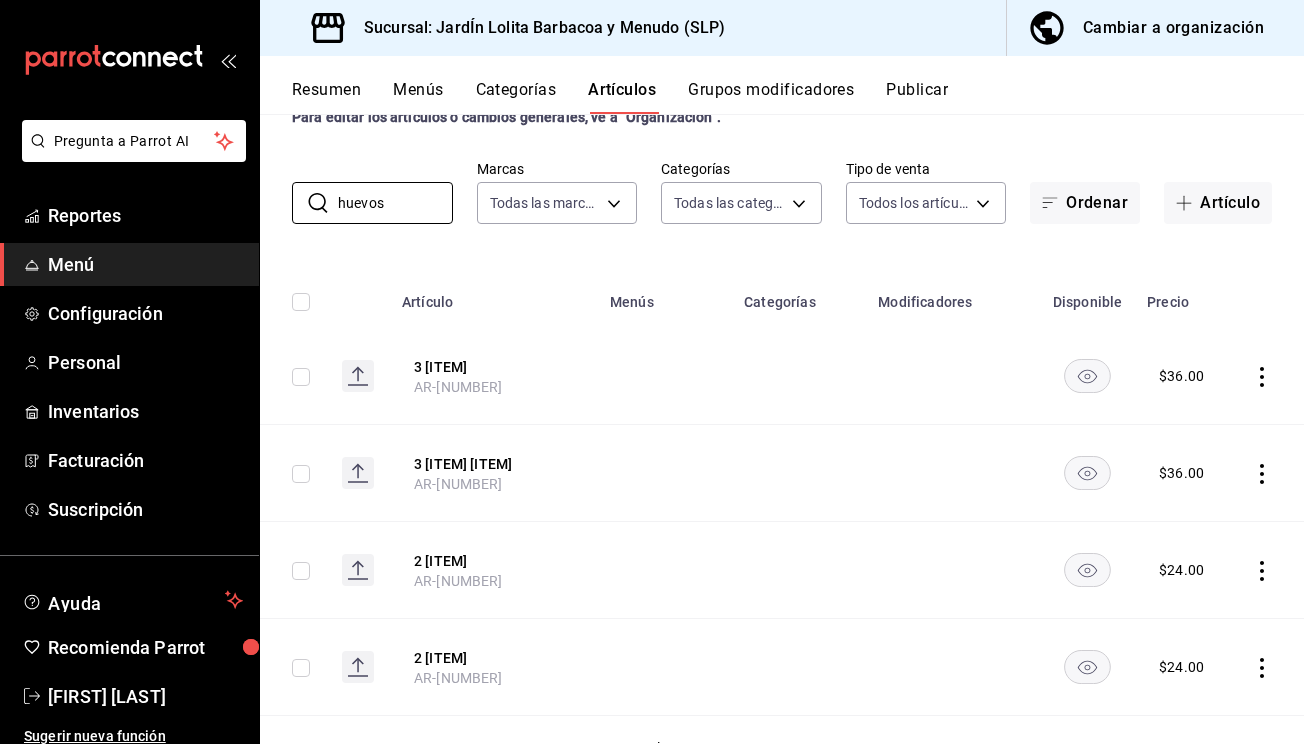 type on "huevos" 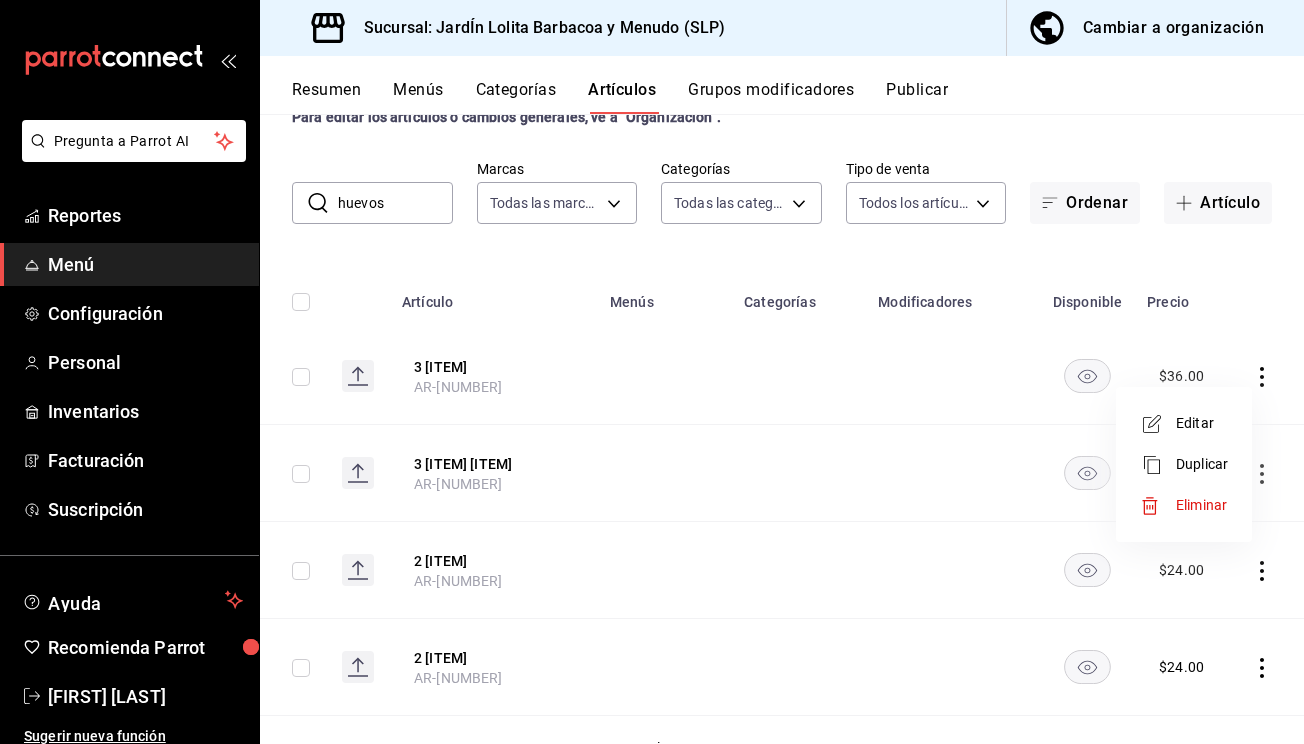 click on "Editar" at bounding box center [1202, 423] 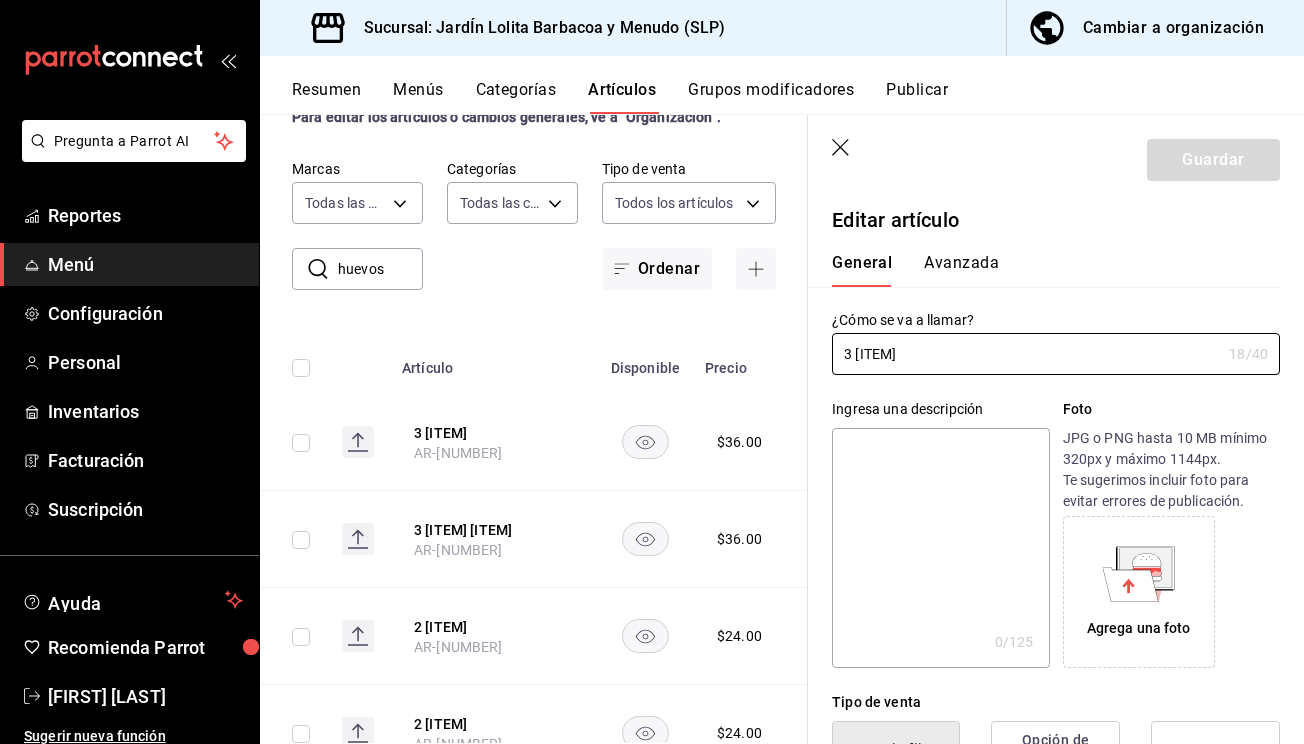 type on "$36.00" 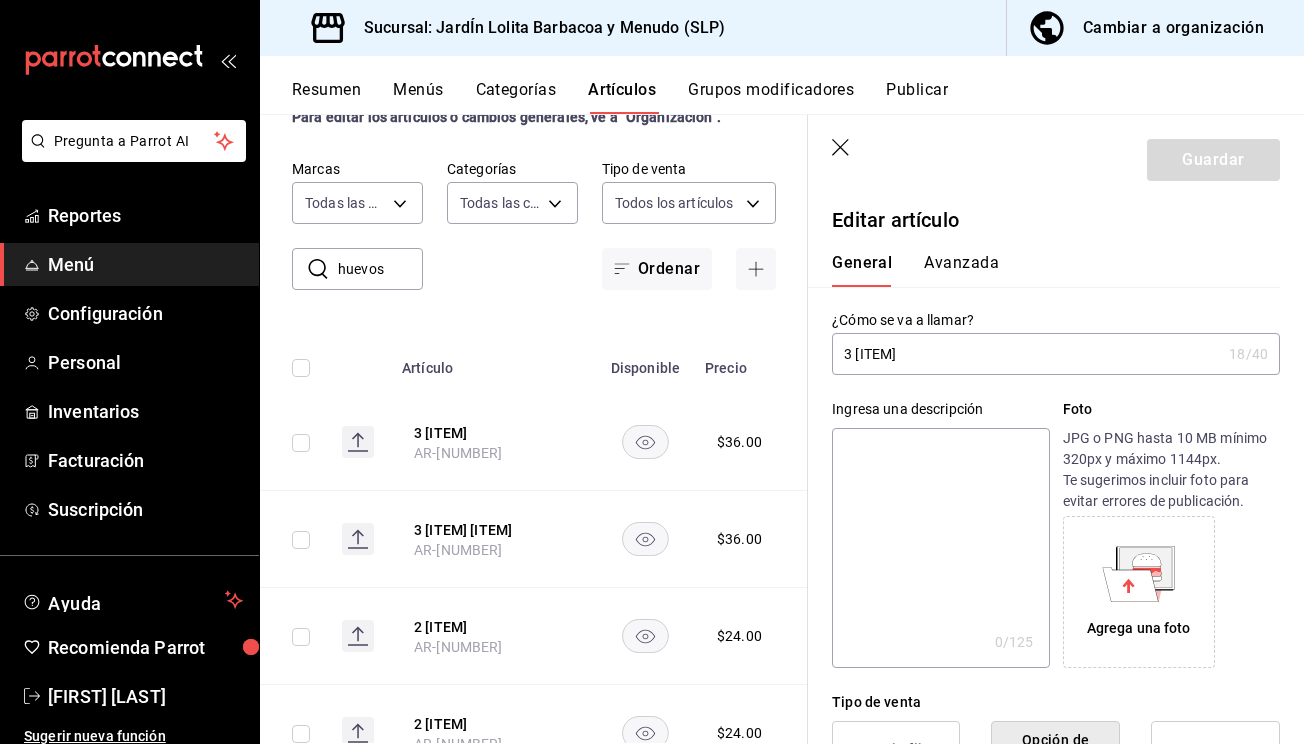 click on "Avanzada" at bounding box center [961, 270] 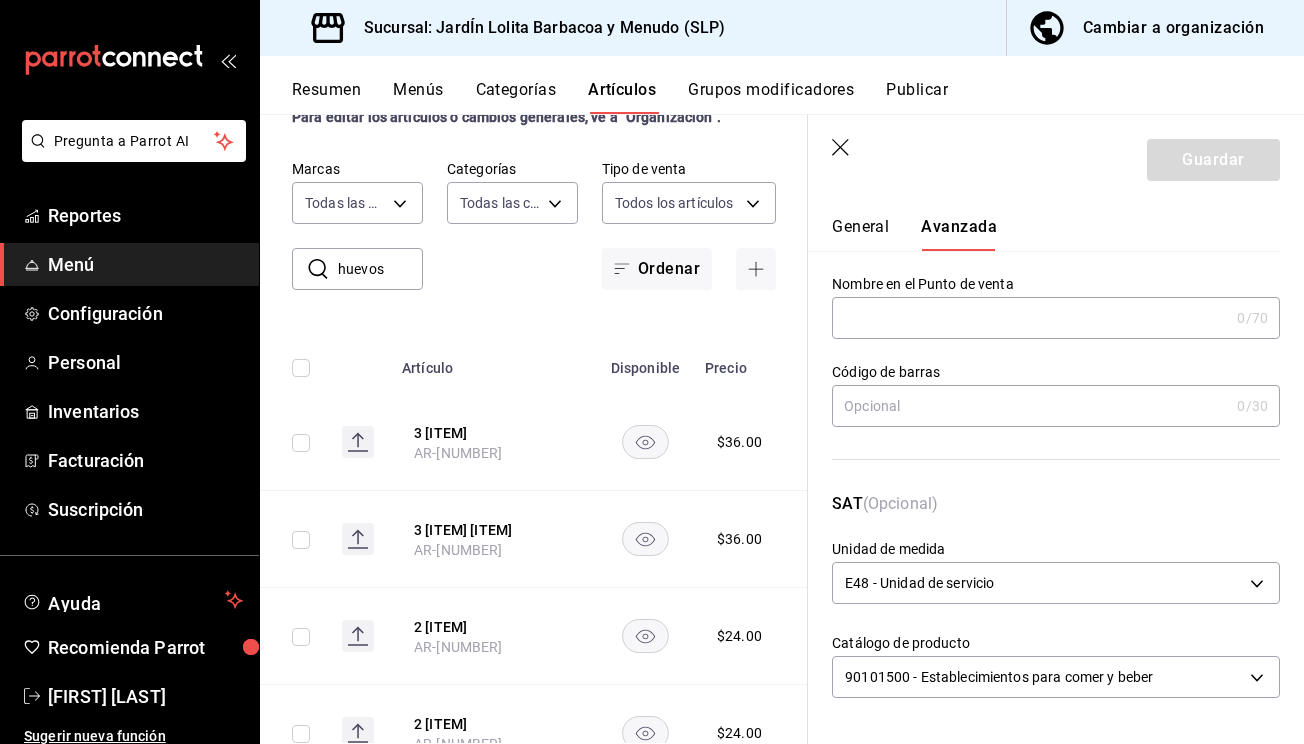 scroll, scrollTop: 36, scrollLeft: 0, axis: vertical 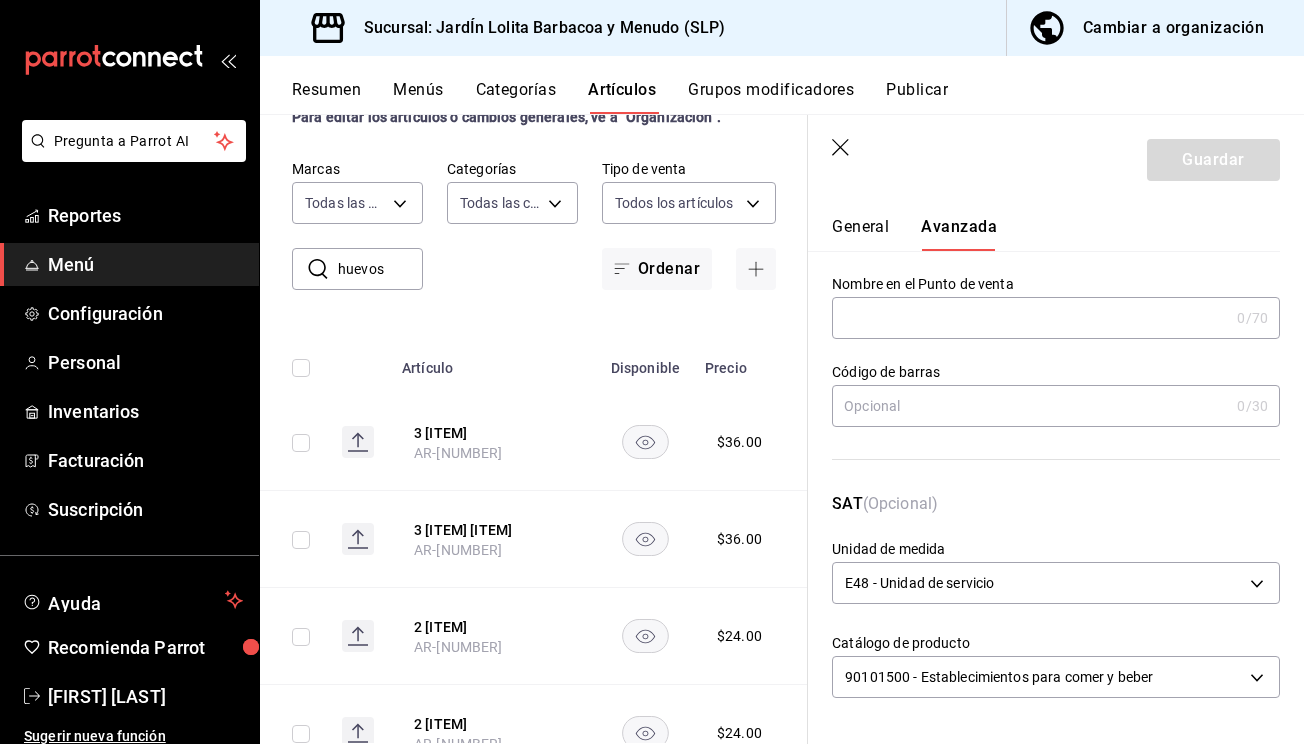 click 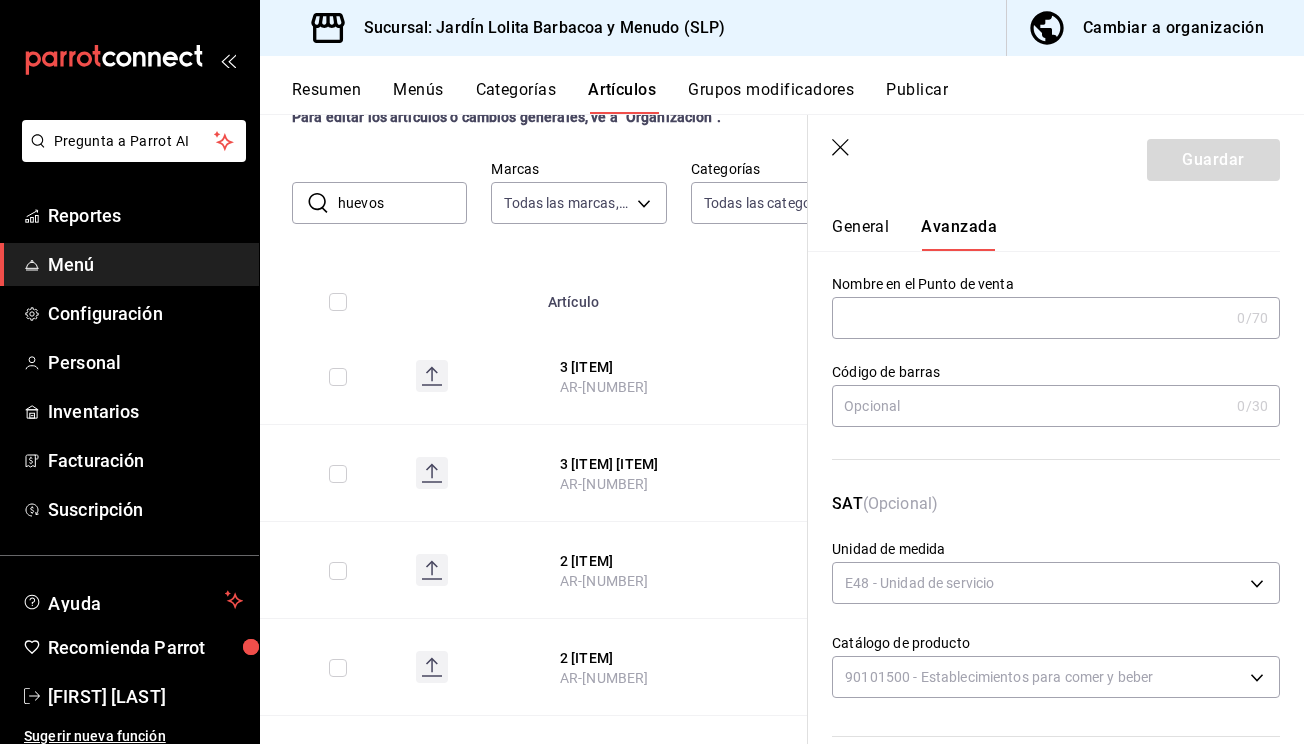 scroll, scrollTop: 0, scrollLeft: 0, axis: both 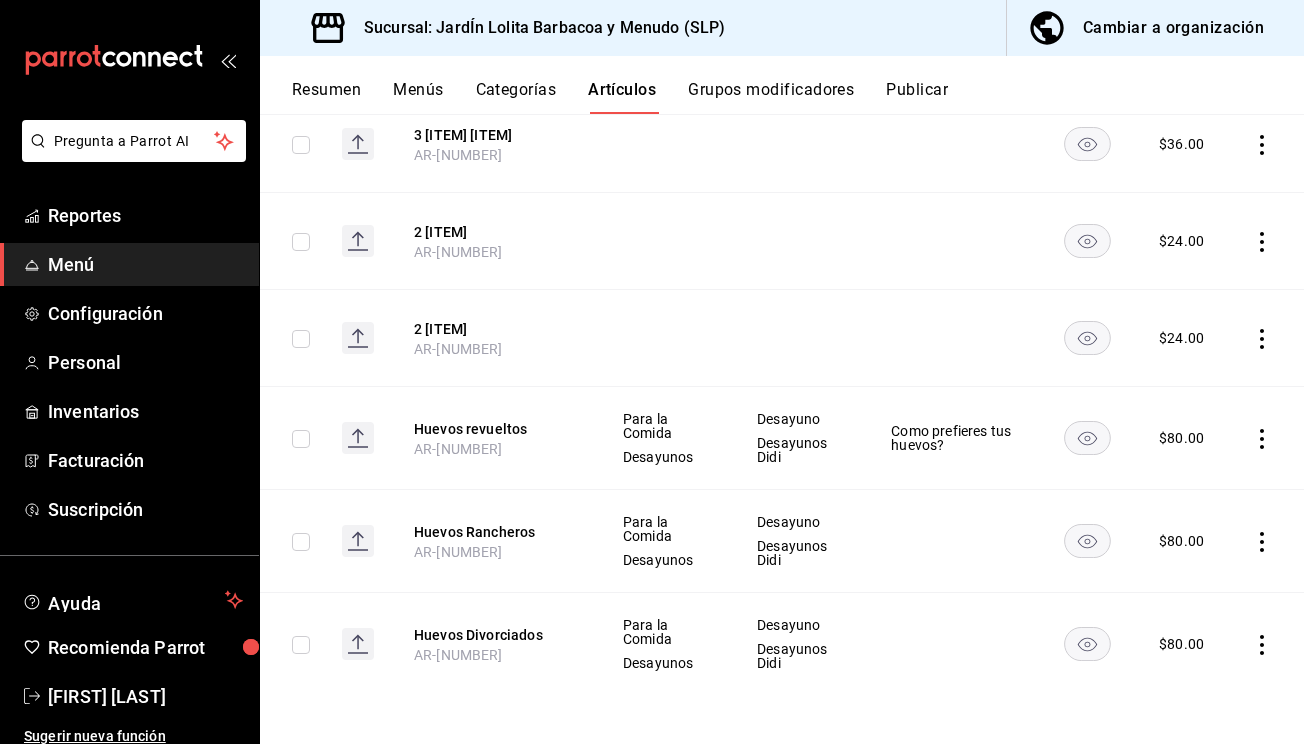 click 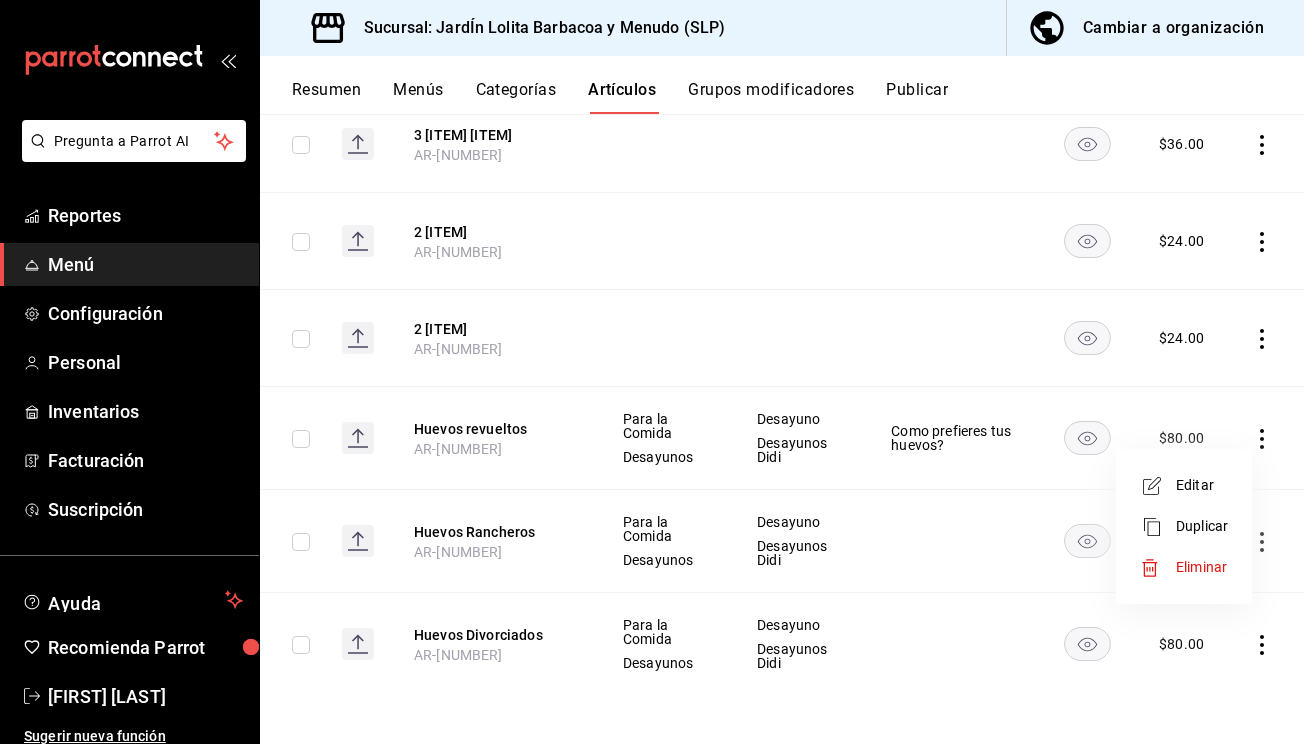 click on "Editar" at bounding box center [1202, 485] 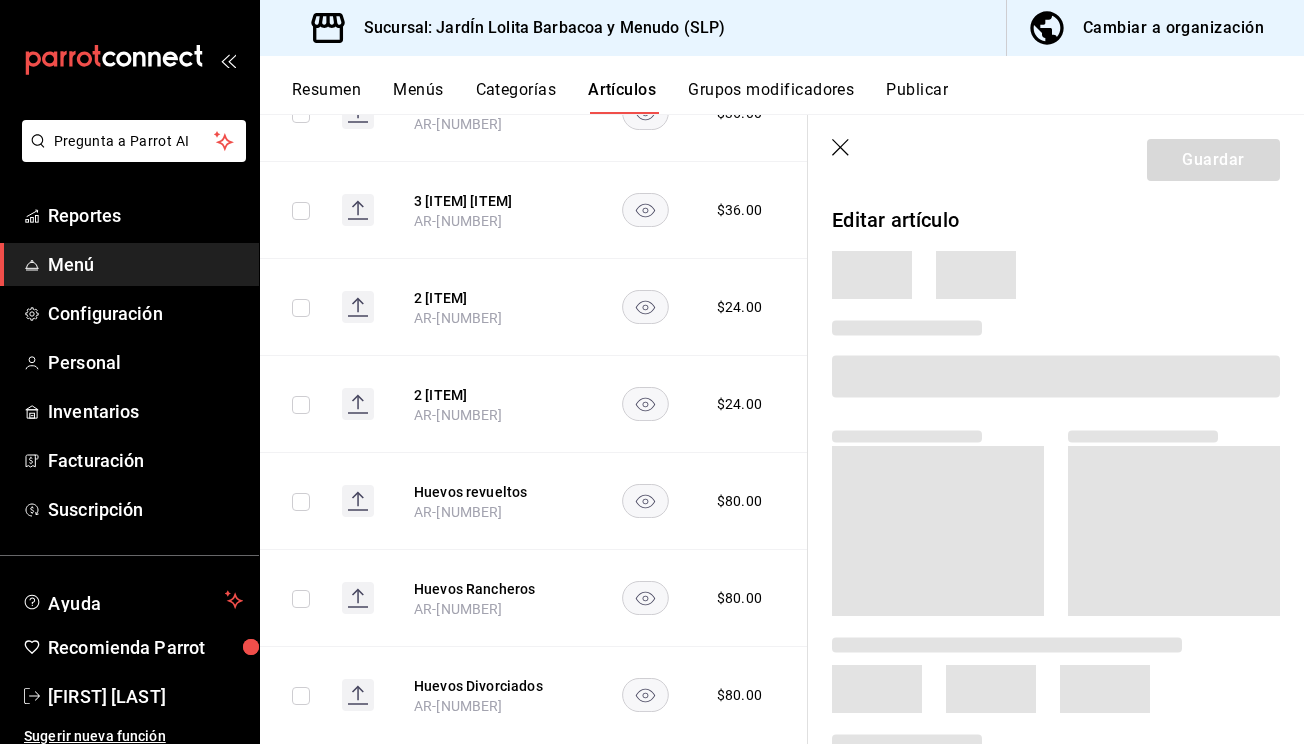 scroll, scrollTop: 380, scrollLeft: 0, axis: vertical 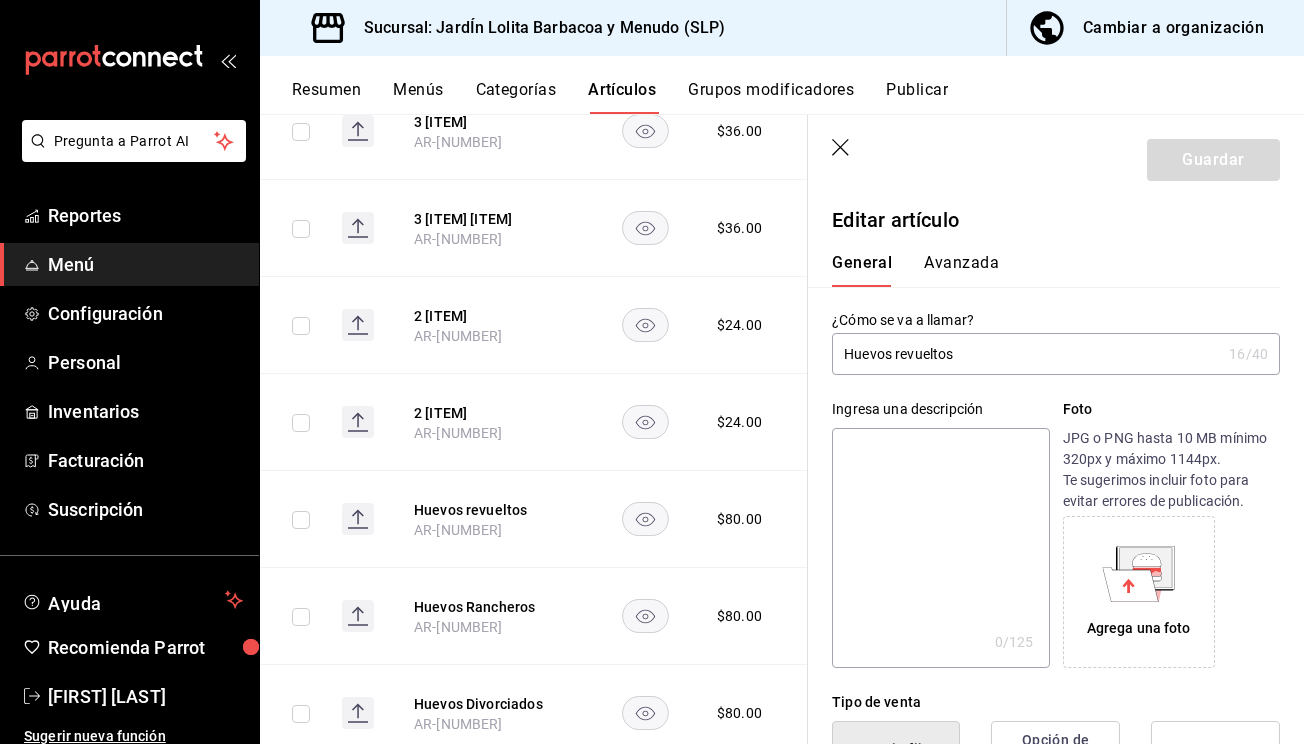 click on "Avanzada" at bounding box center [961, 270] 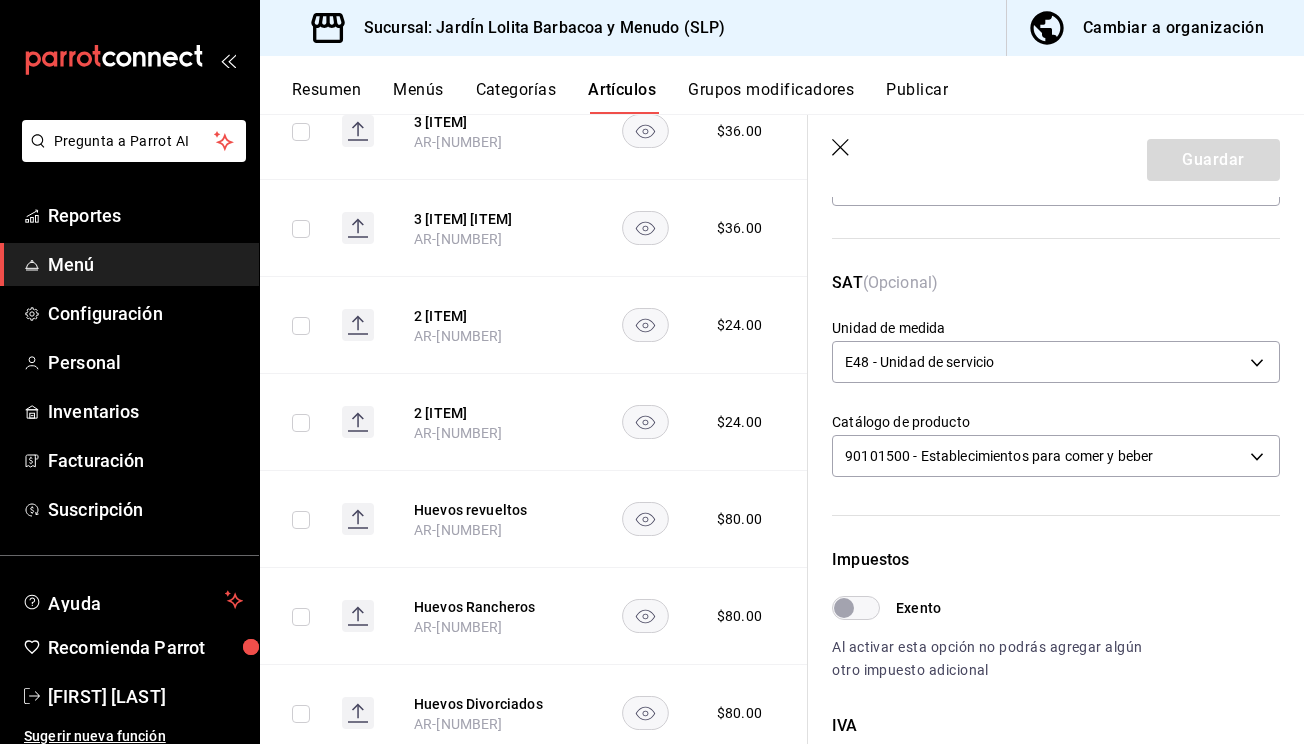 scroll, scrollTop: 260, scrollLeft: 0, axis: vertical 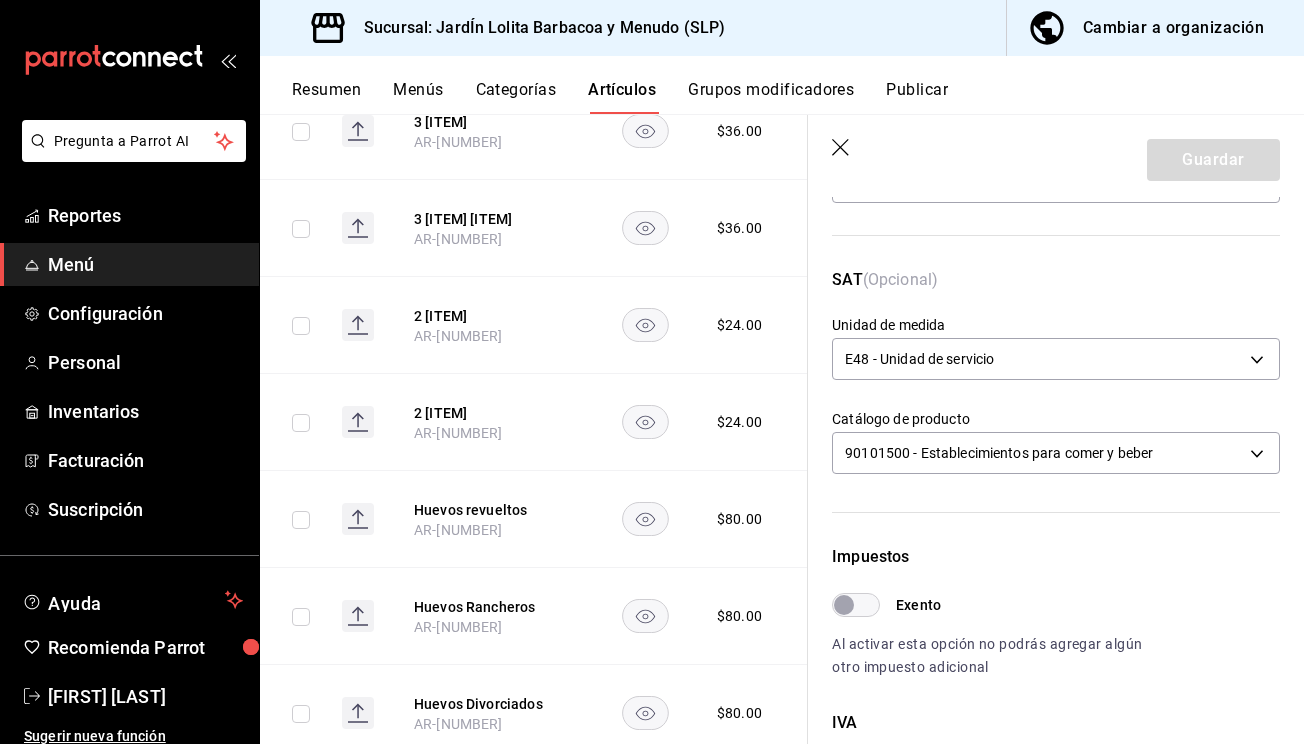 click on "Exento" at bounding box center (844, 605) 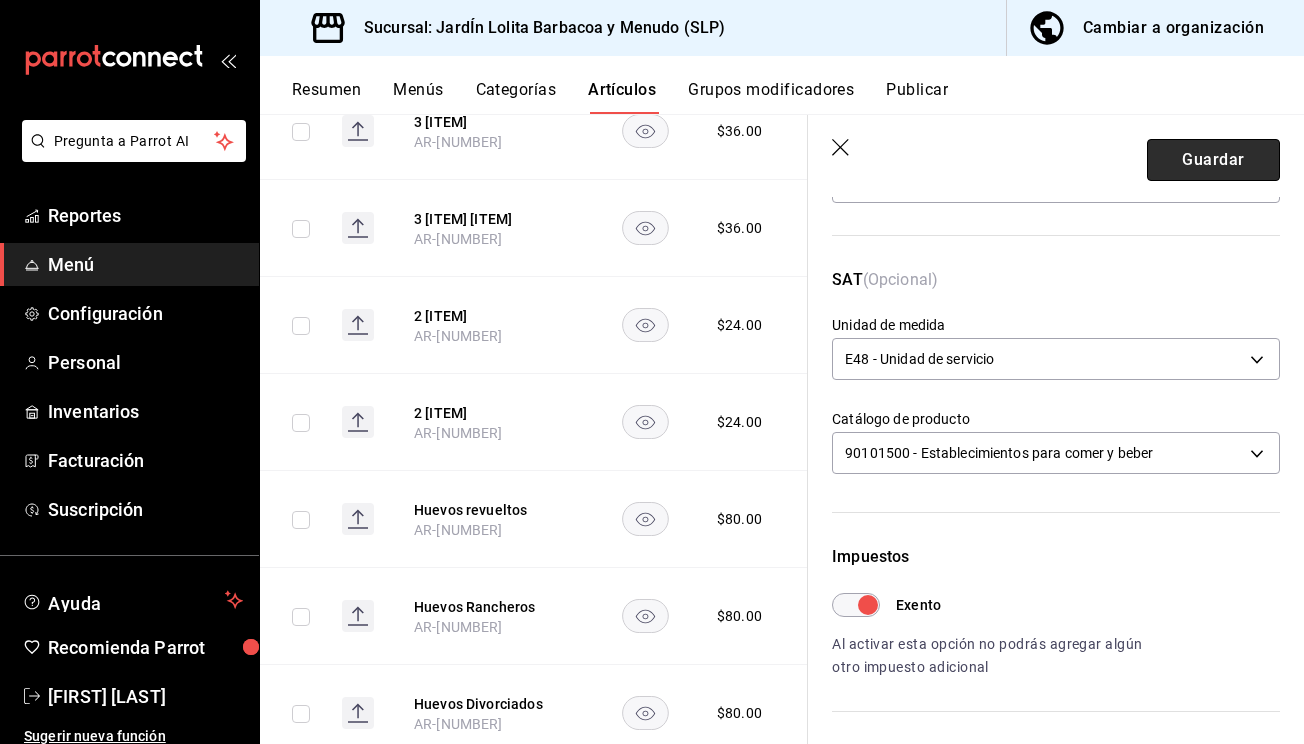 click on "Guardar" at bounding box center [1213, 160] 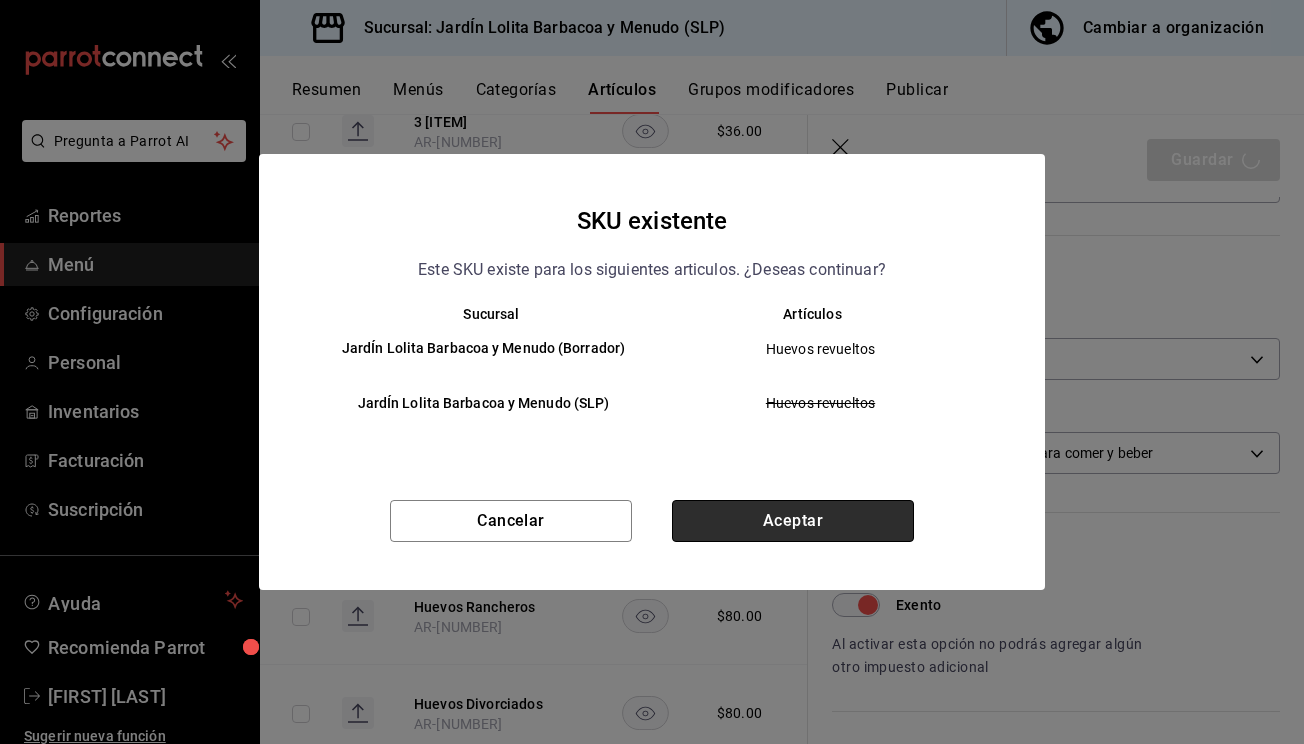 click on "Aceptar" at bounding box center (793, 521) 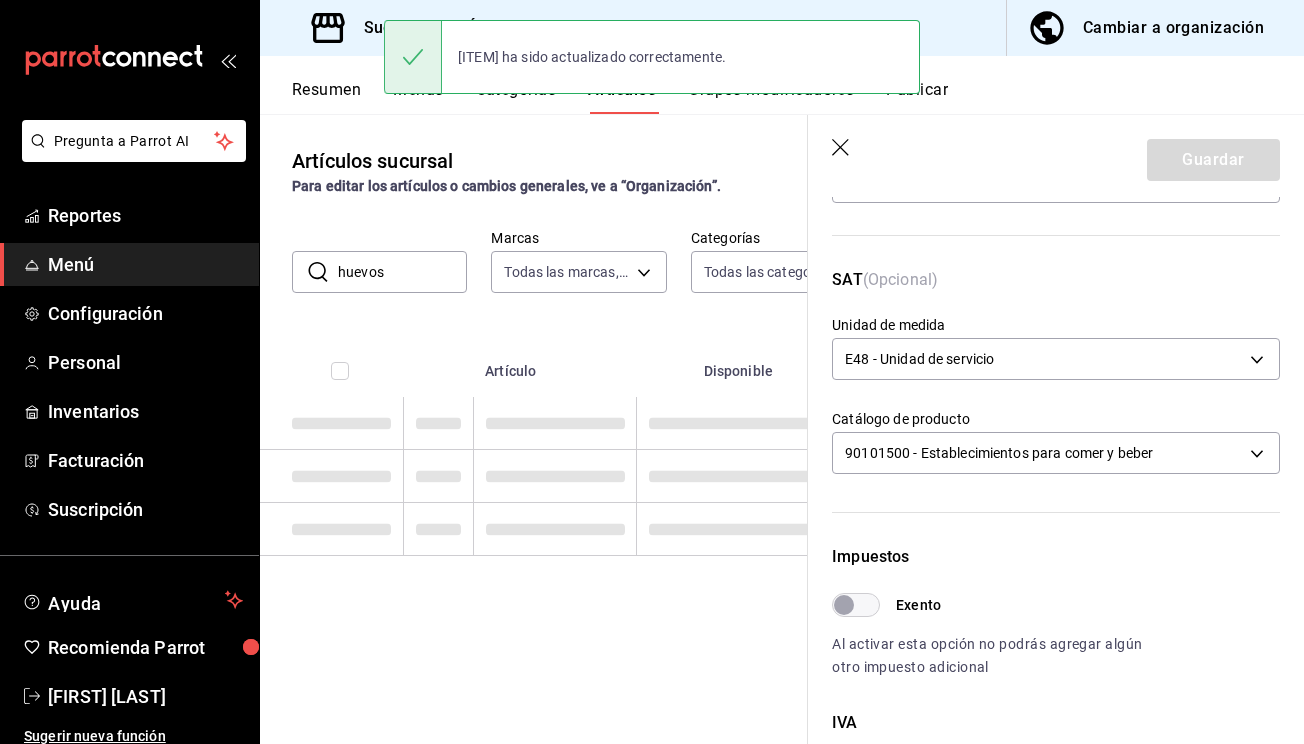 scroll, scrollTop: 0, scrollLeft: 0, axis: both 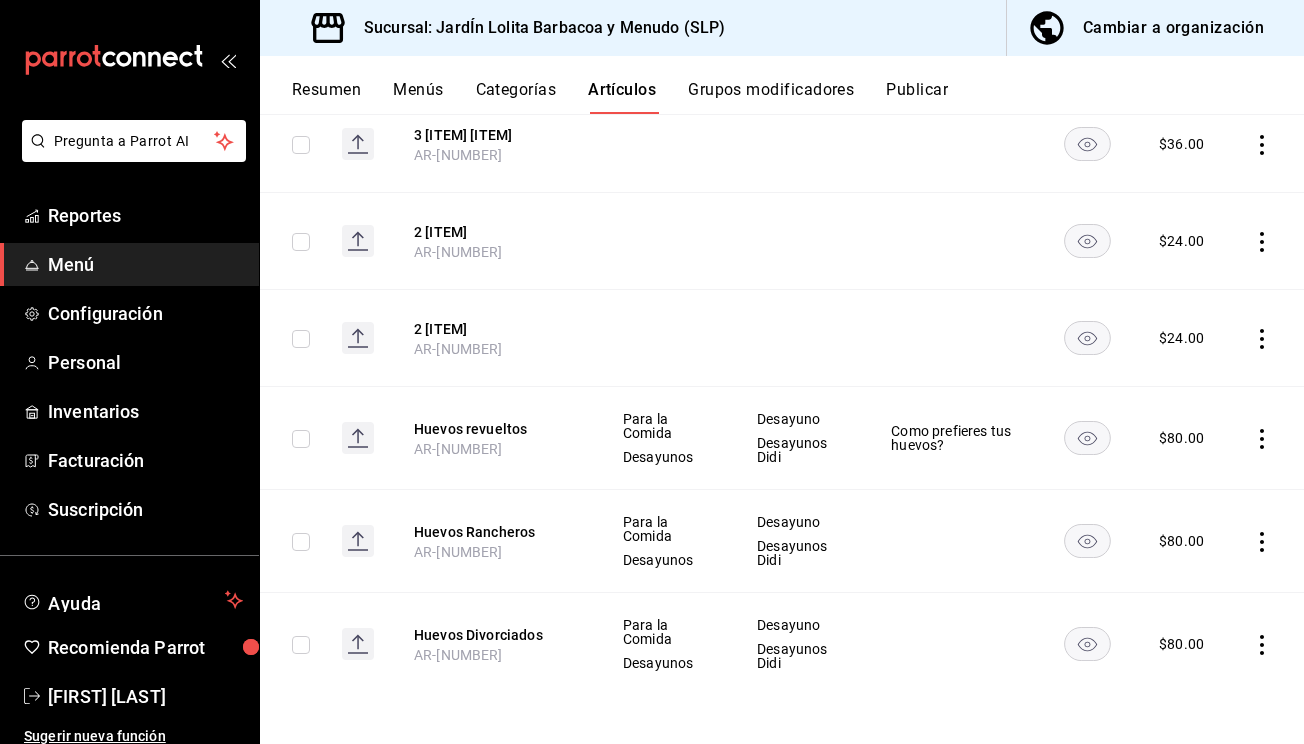click 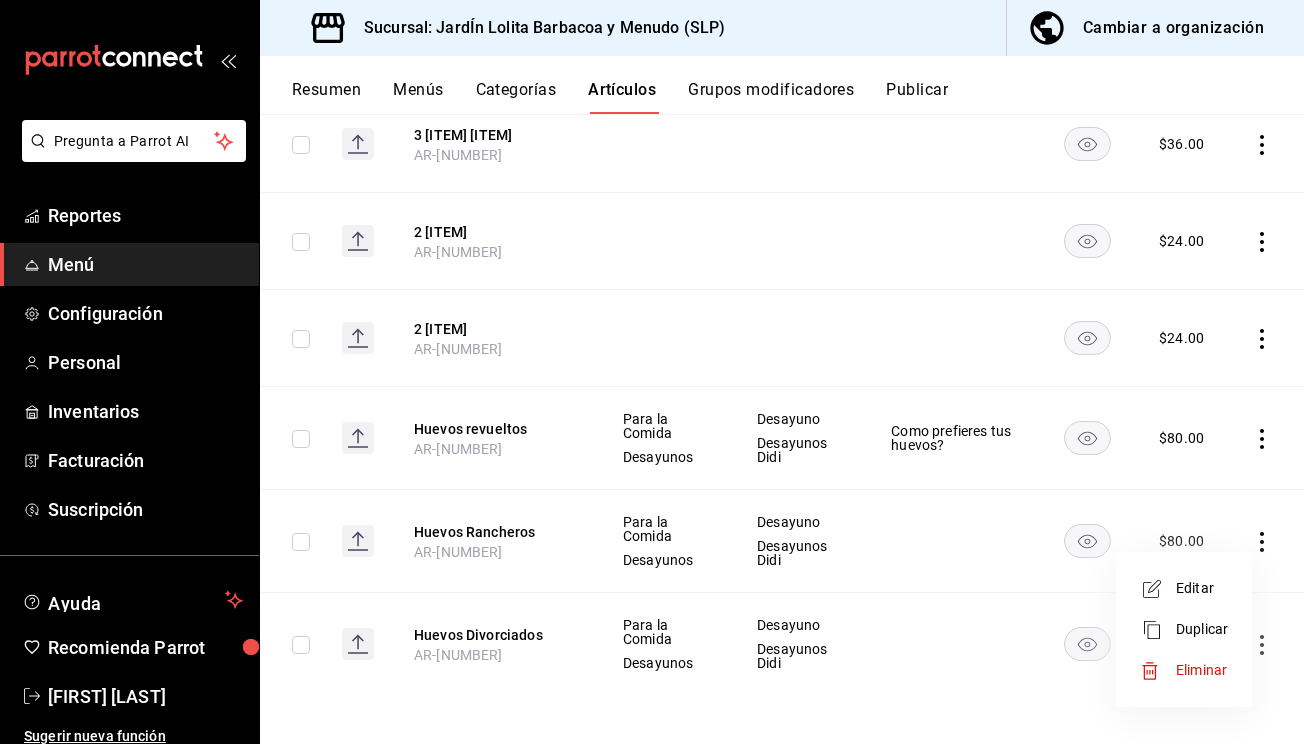 click on "Editar" at bounding box center (1202, 588) 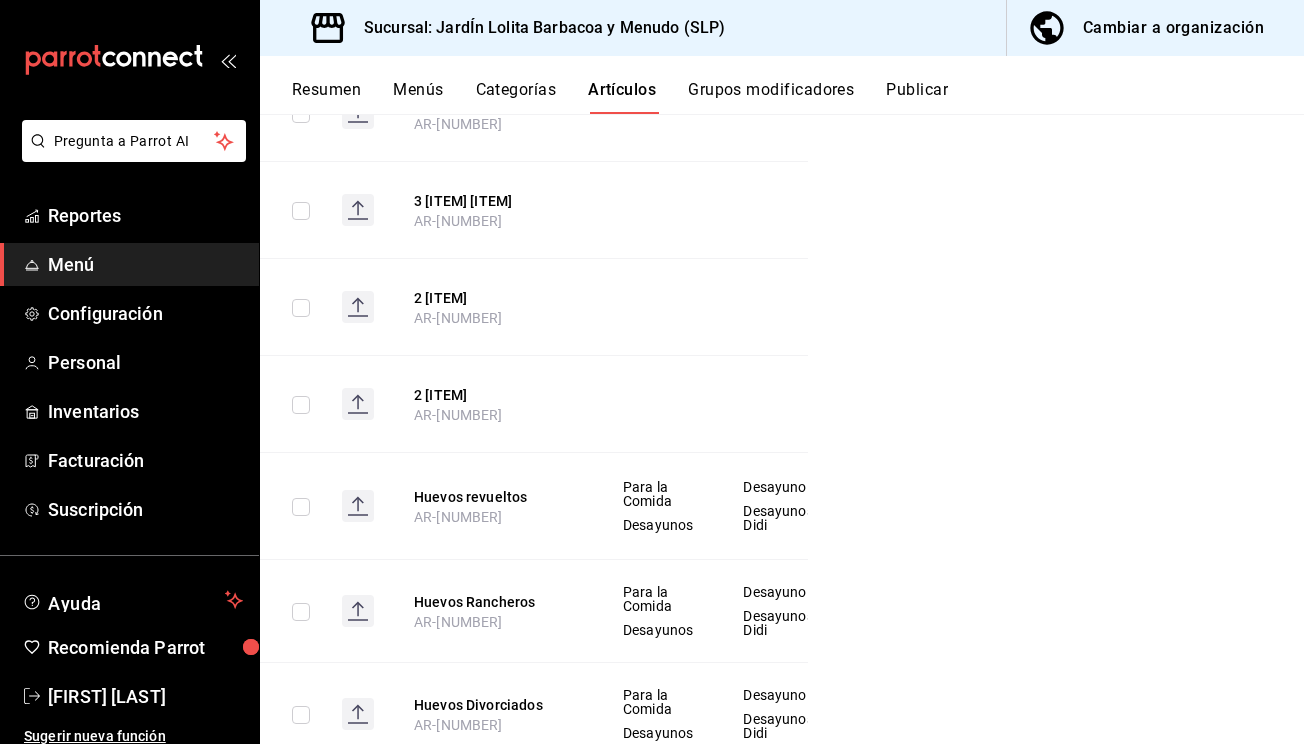 scroll, scrollTop: 380, scrollLeft: 0, axis: vertical 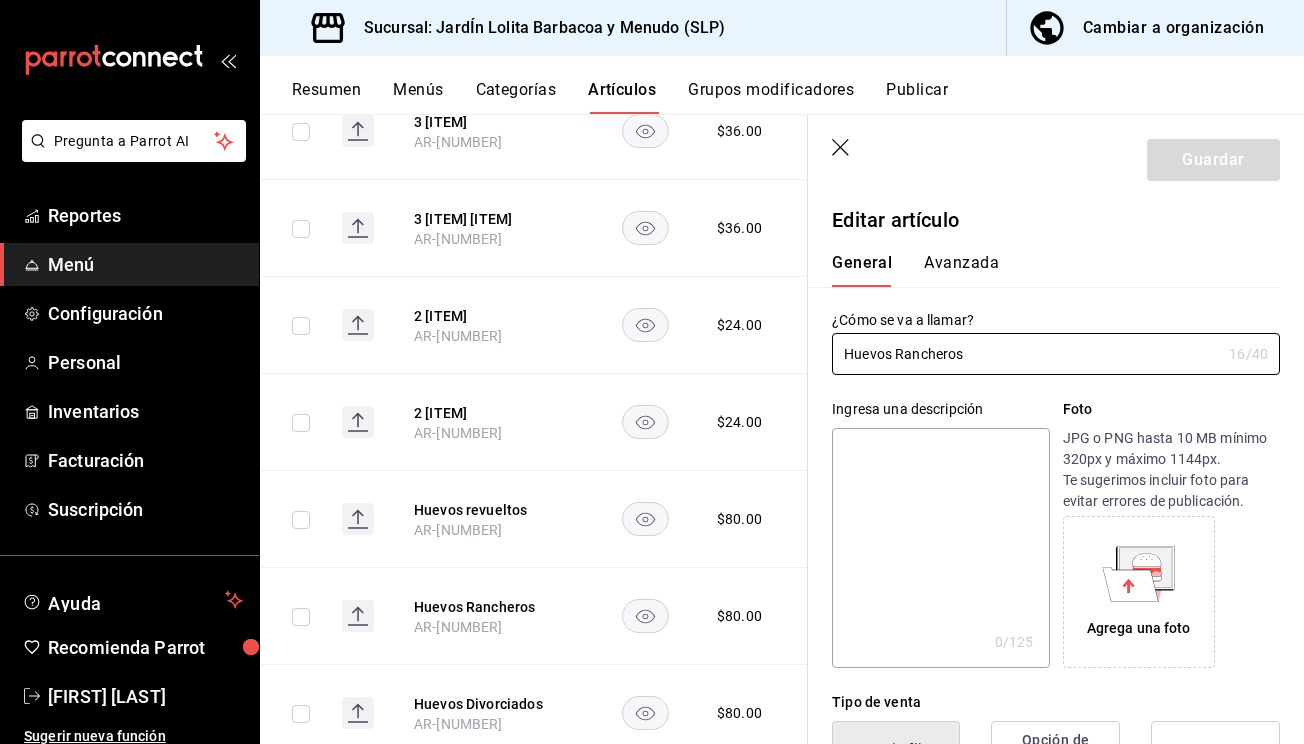 type on "$80.00" 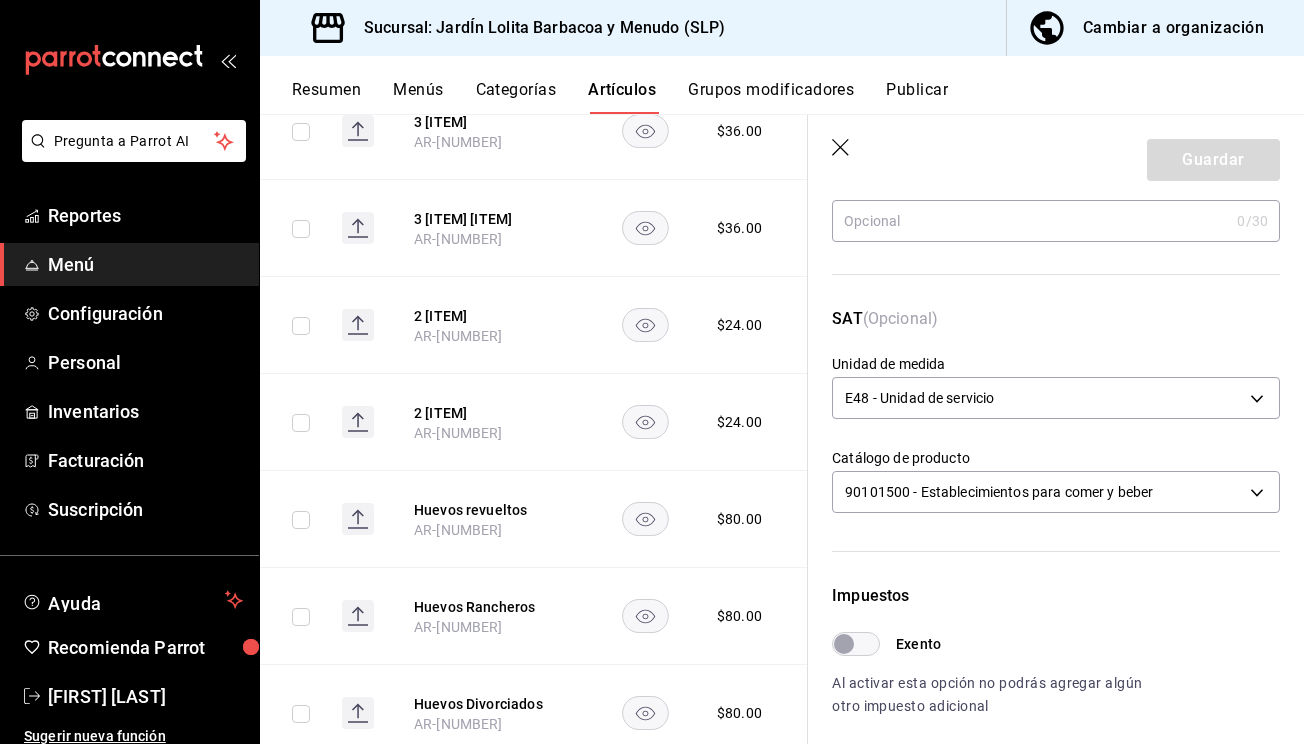 scroll, scrollTop: 222, scrollLeft: 0, axis: vertical 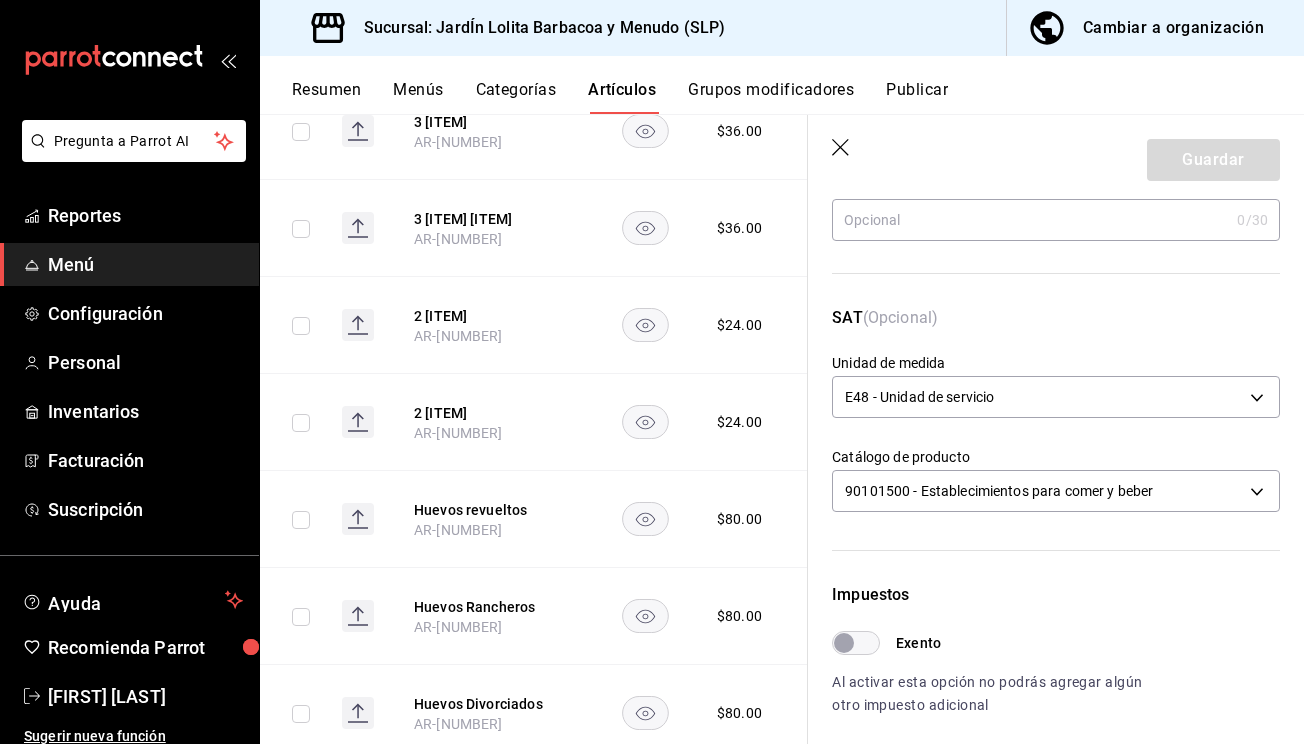 click on "Exento" at bounding box center (844, 643) 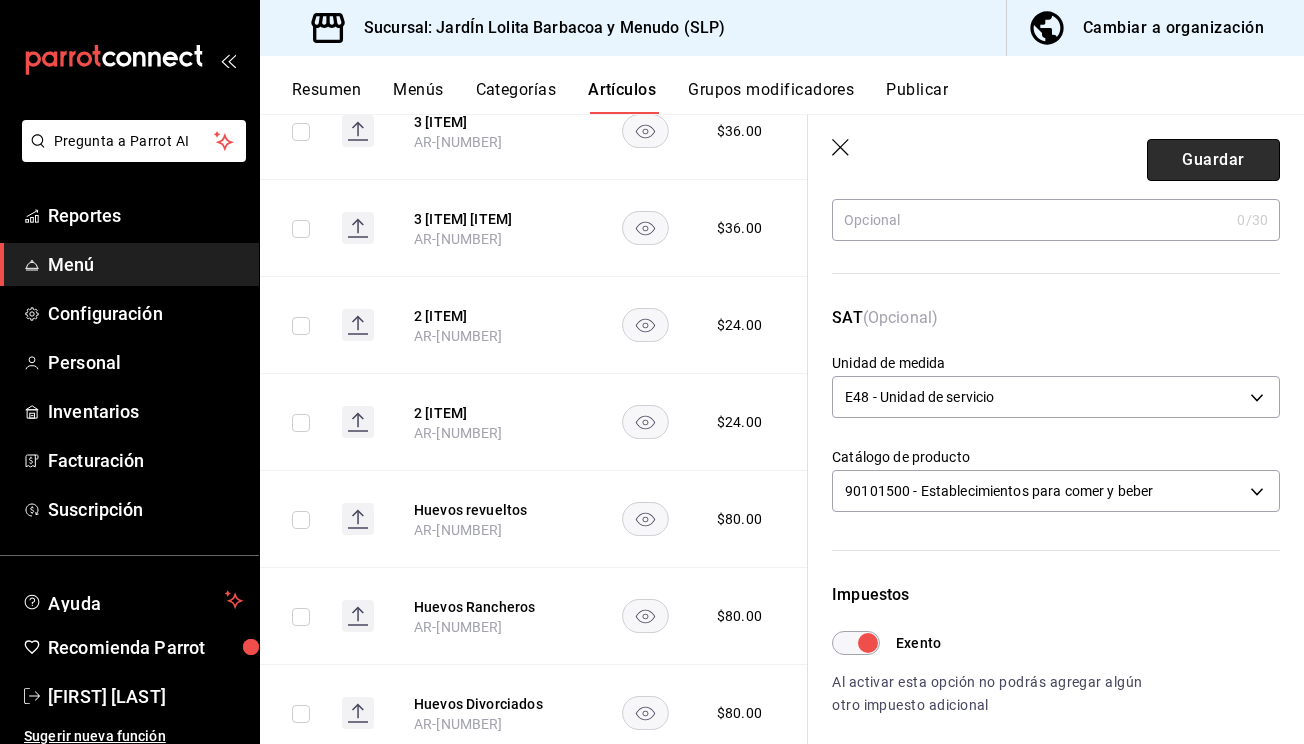 click on "Guardar" at bounding box center [1213, 160] 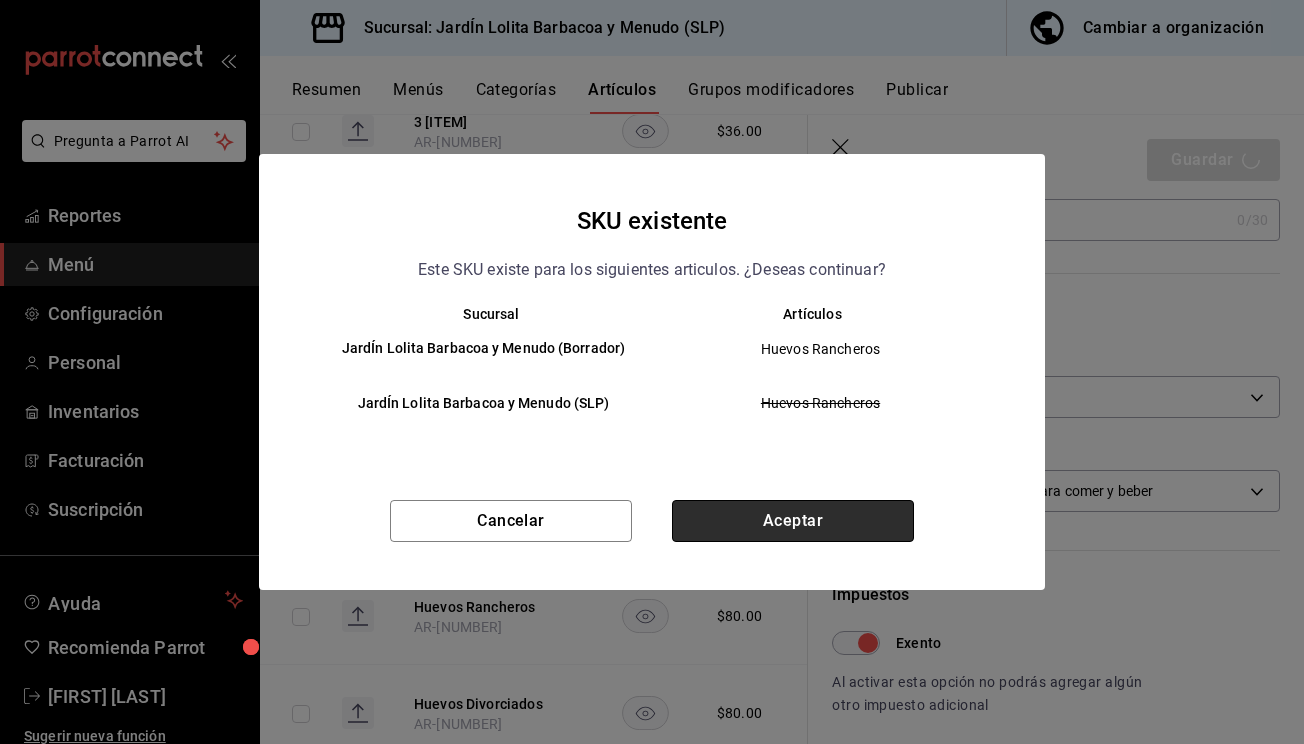 click on "Aceptar" at bounding box center (793, 521) 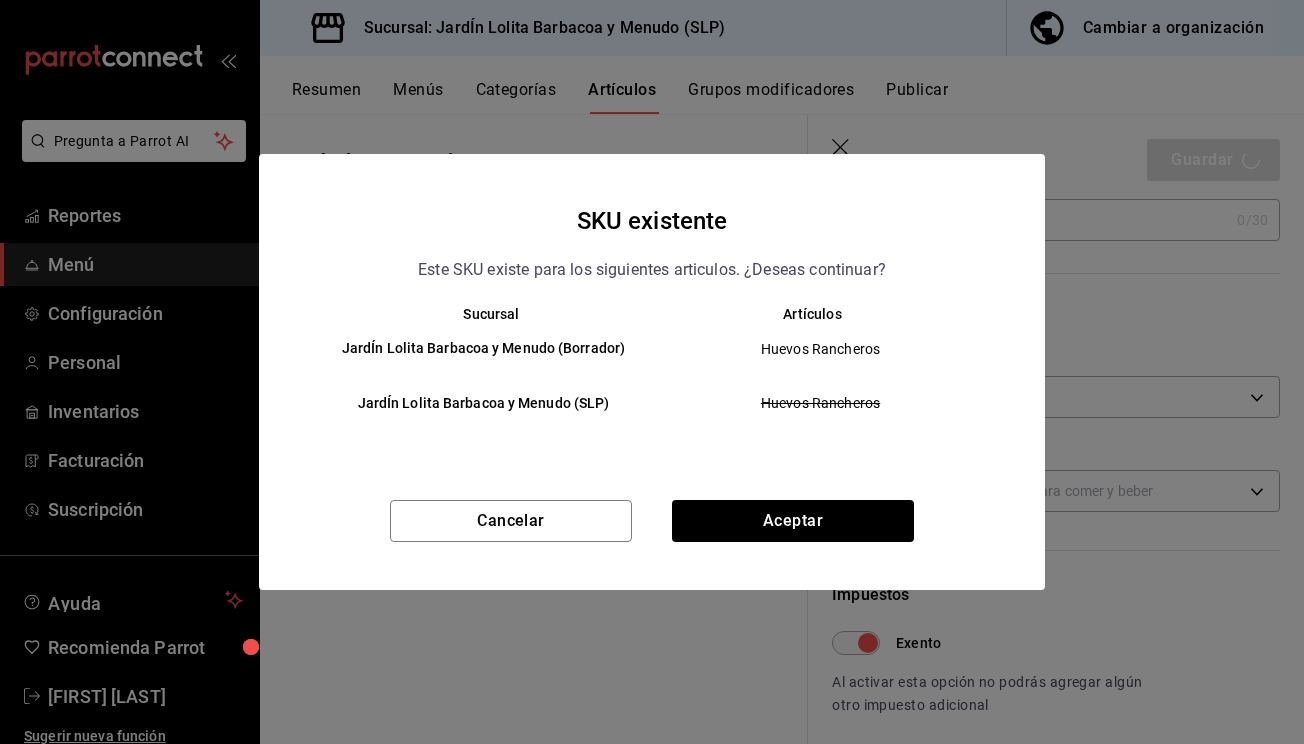 scroll, scrollTop: 0, scrollLeft: 0, axis: both 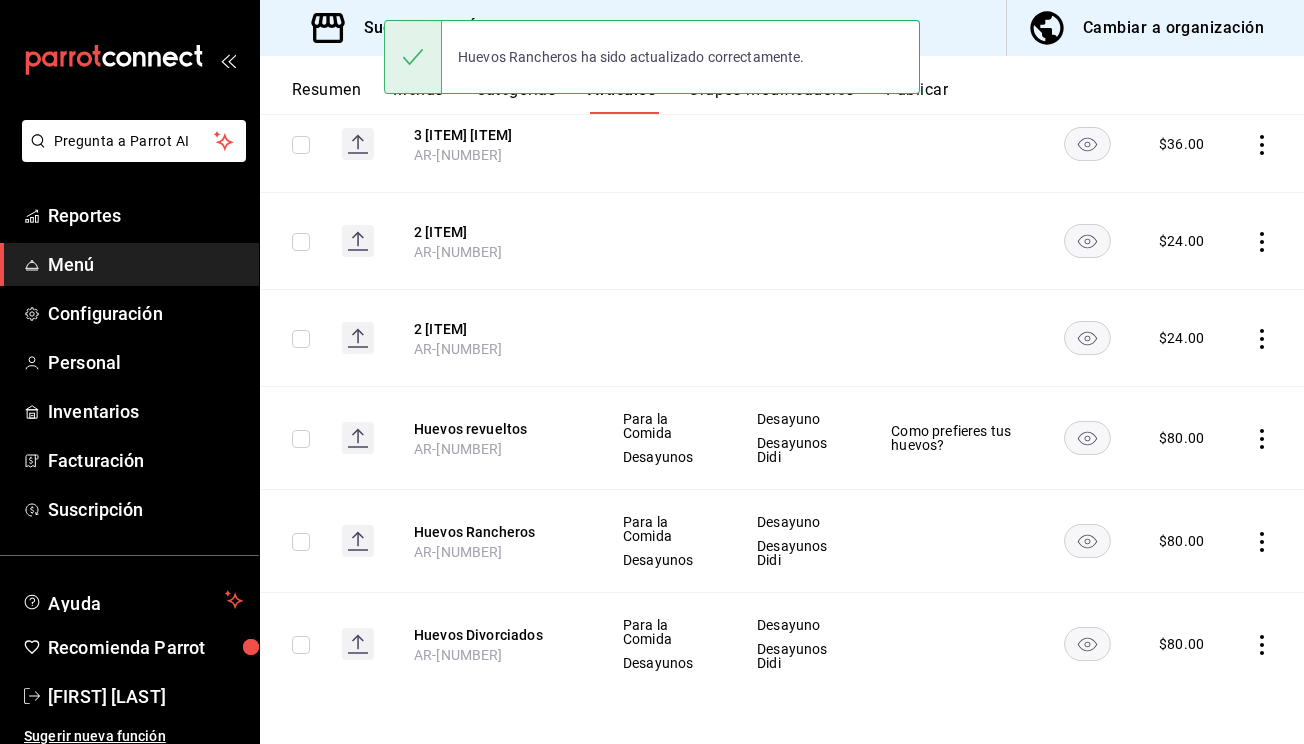 click 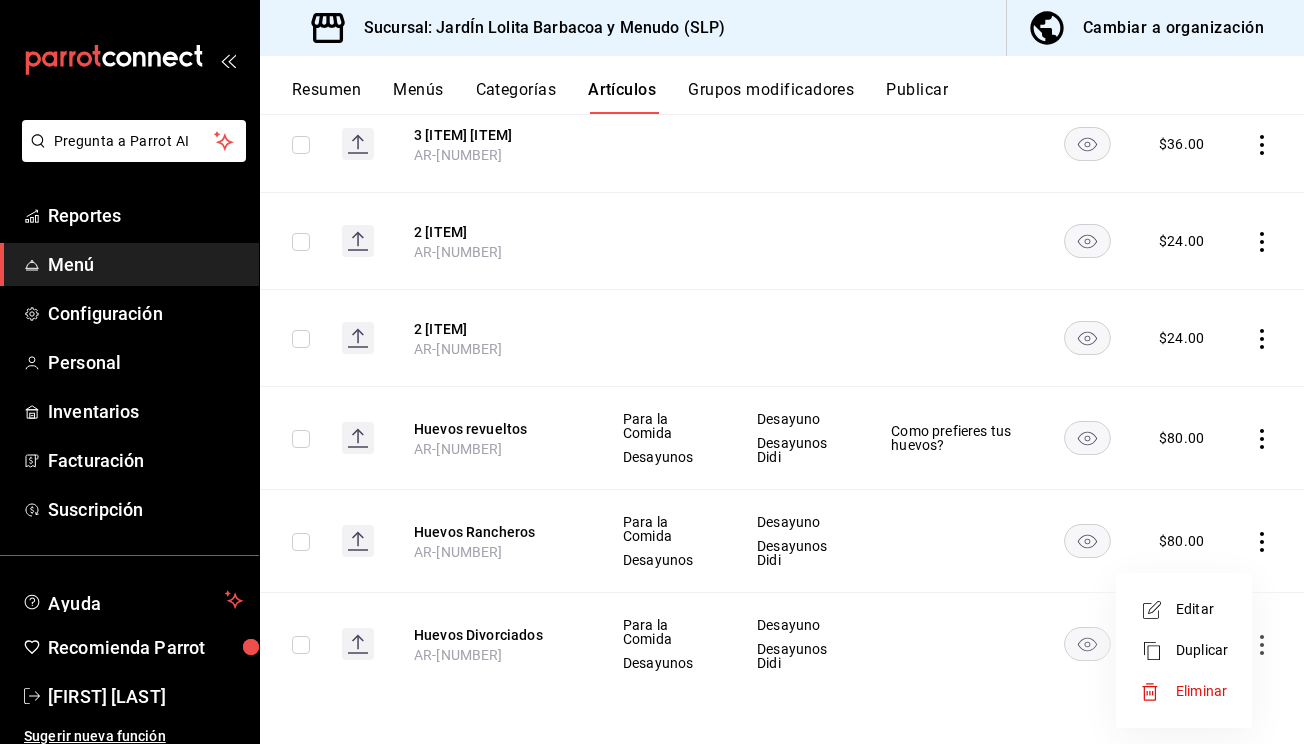 click on "Editar" at bounding box center [1202, 609] 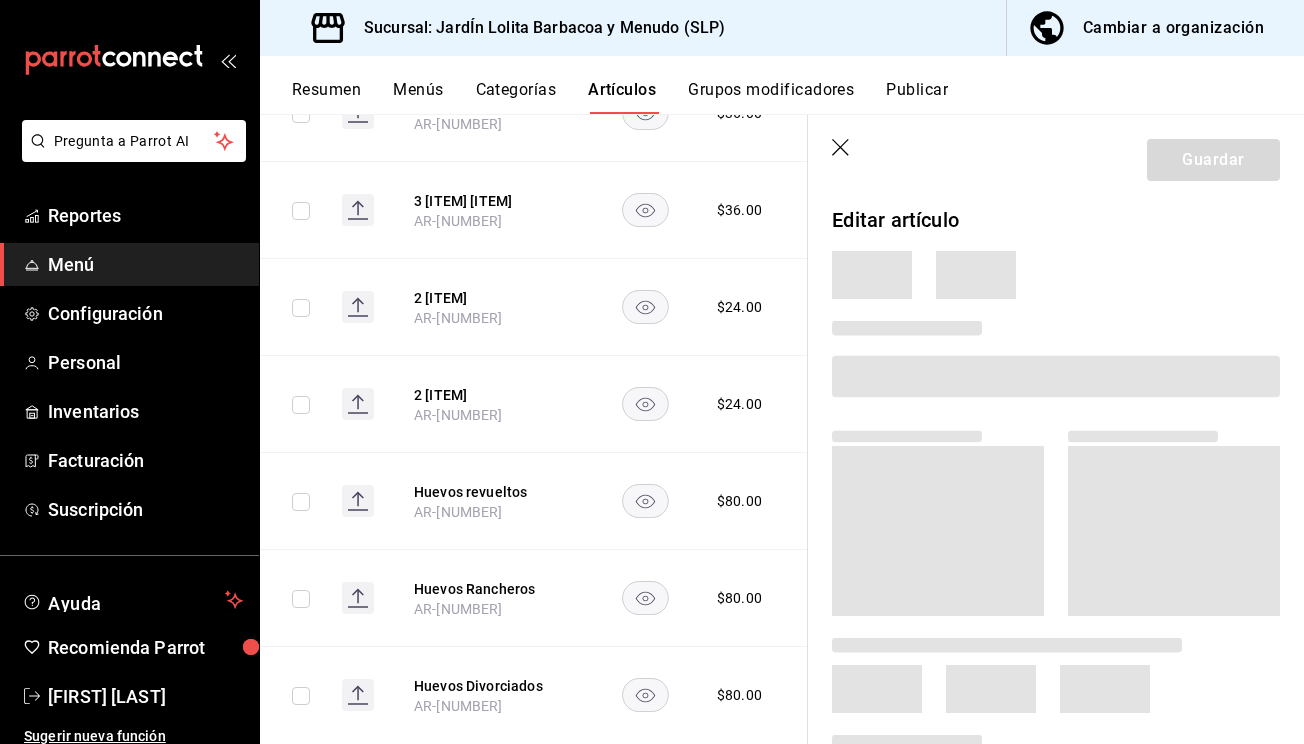 scroll, scrollTop: 380, scrollLeft: 0, axis: vertical 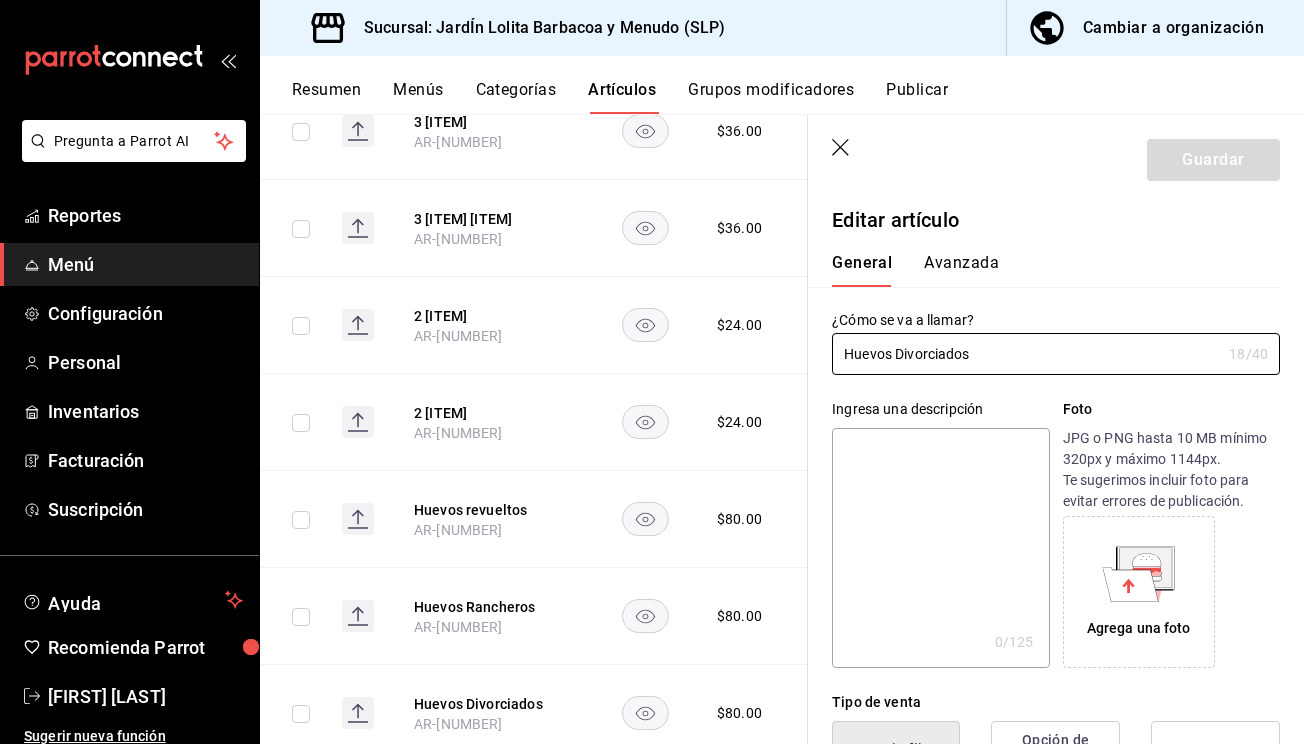 type on "$80.00" 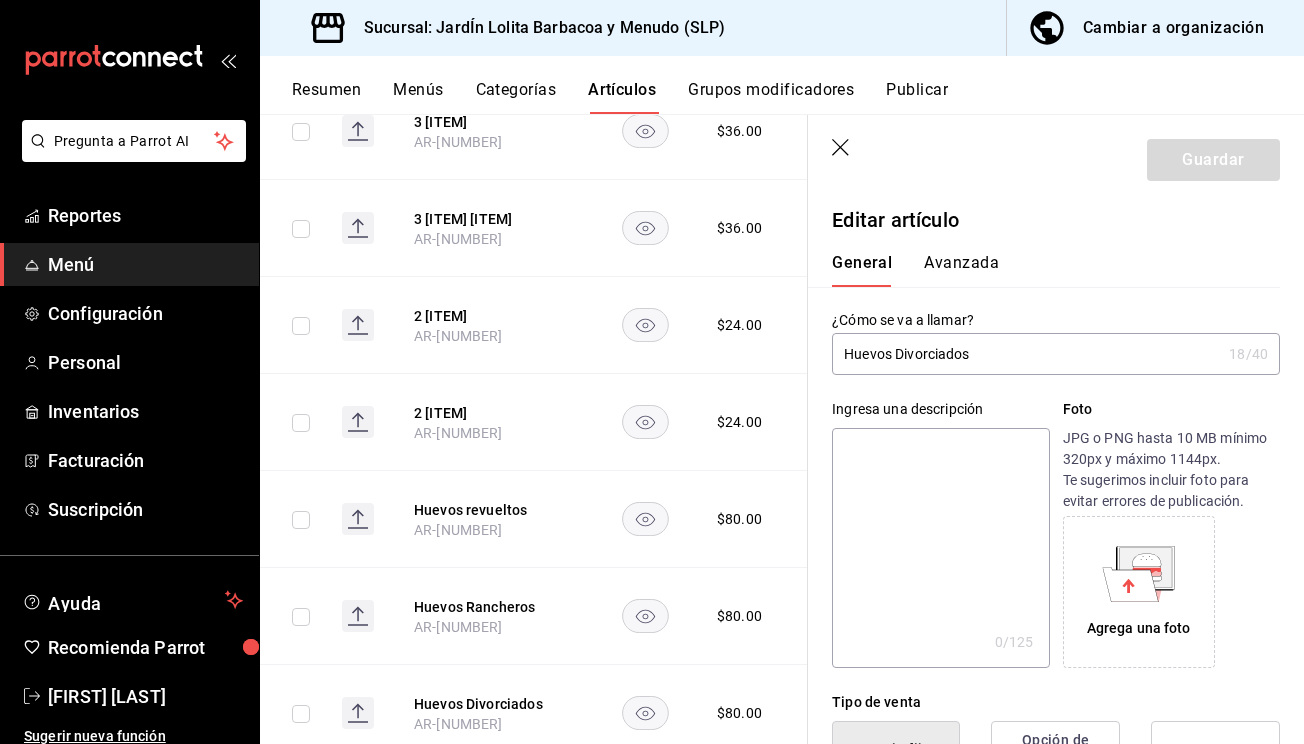 click on "General Avanzada" at bounding box center (1044, 261) 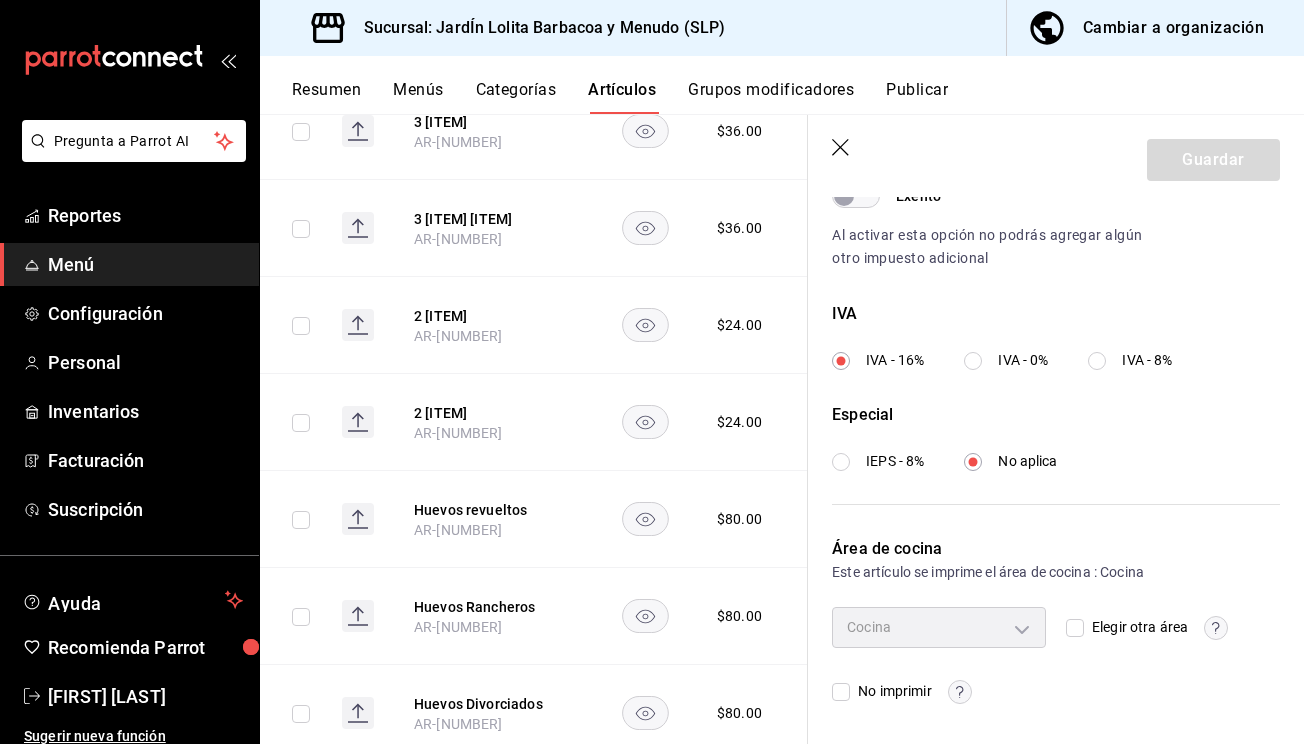 scroll, scrollTop: 668, scrollLeft: 0, axis: vertical 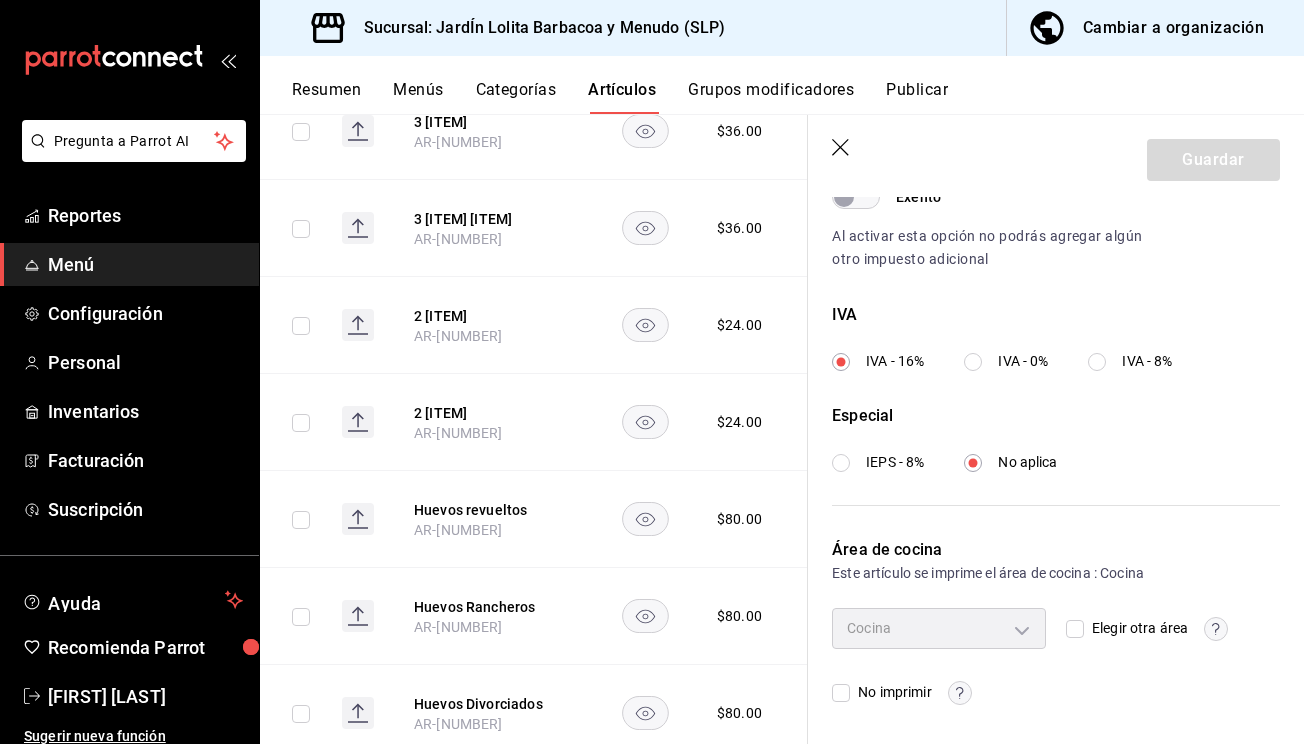 click on "Exento" at bounding box center [844, 197] 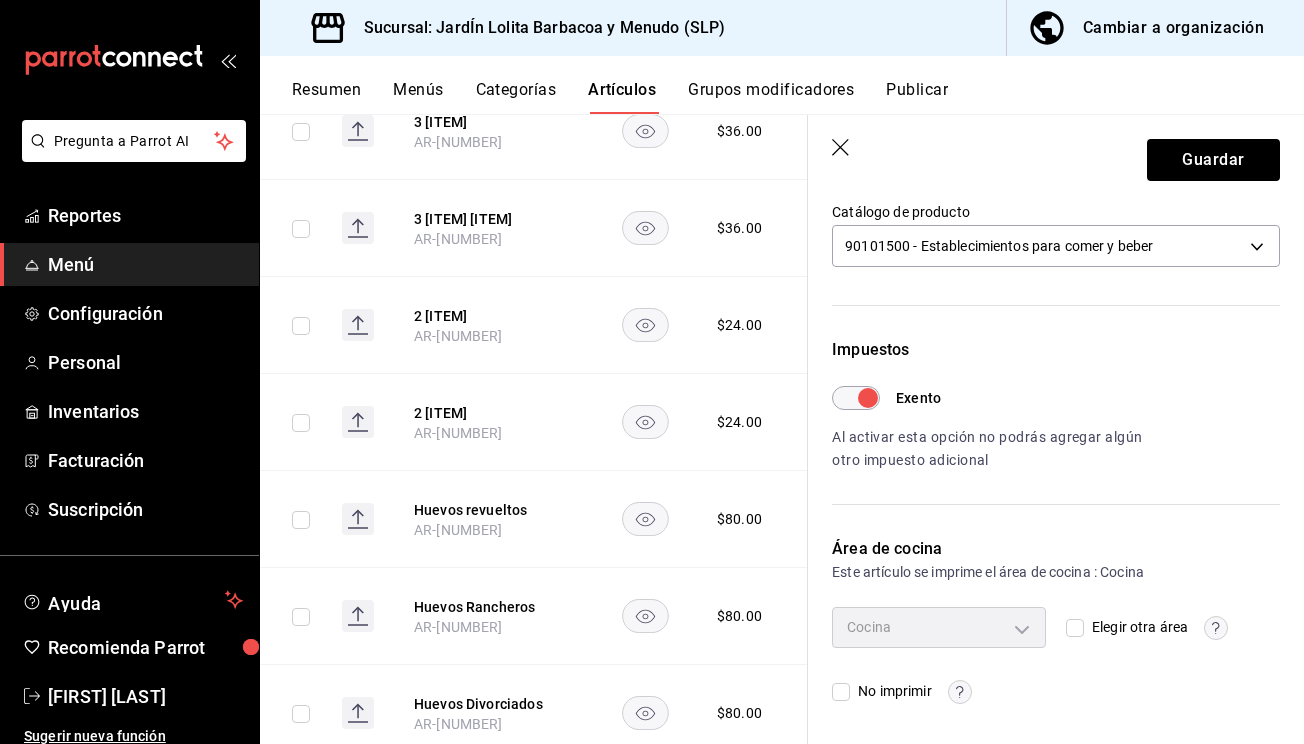 scroll, scrollTop: 466, scrollLeft: 0, axis: vertical 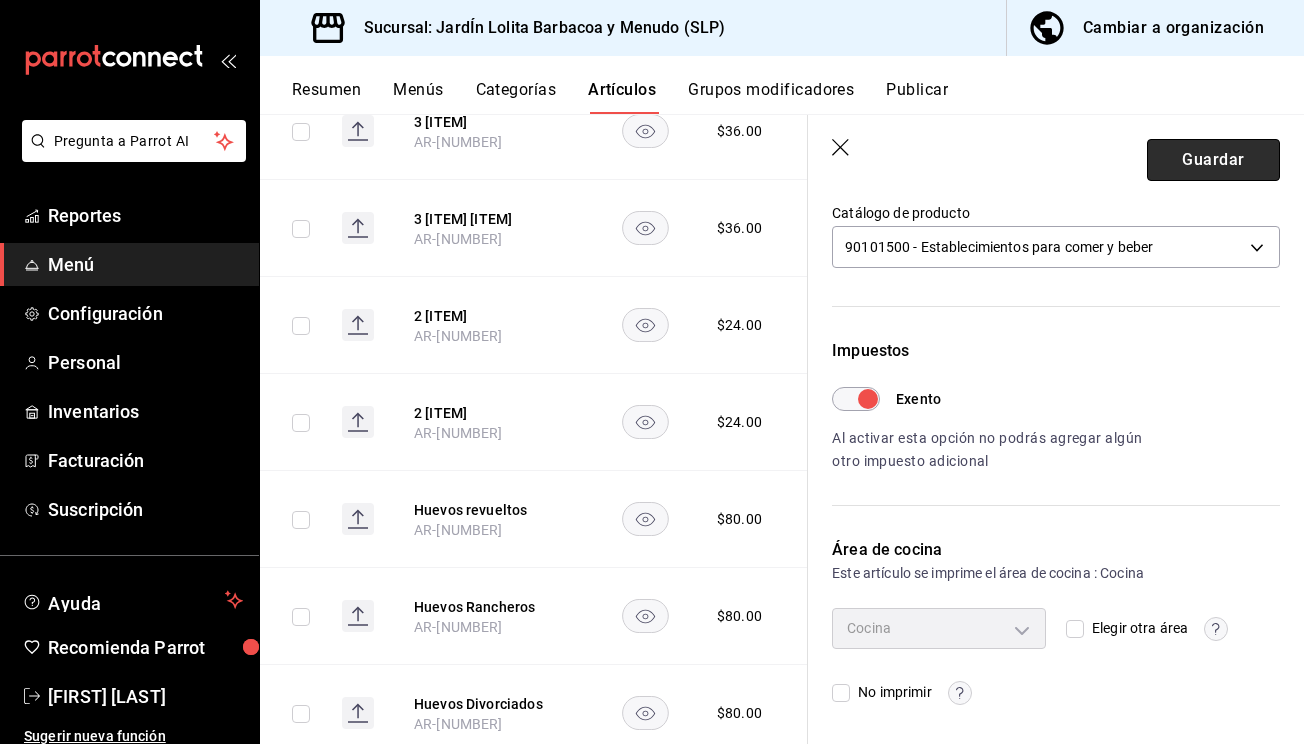click on "Guardar" at bounding box center [1213, 160] 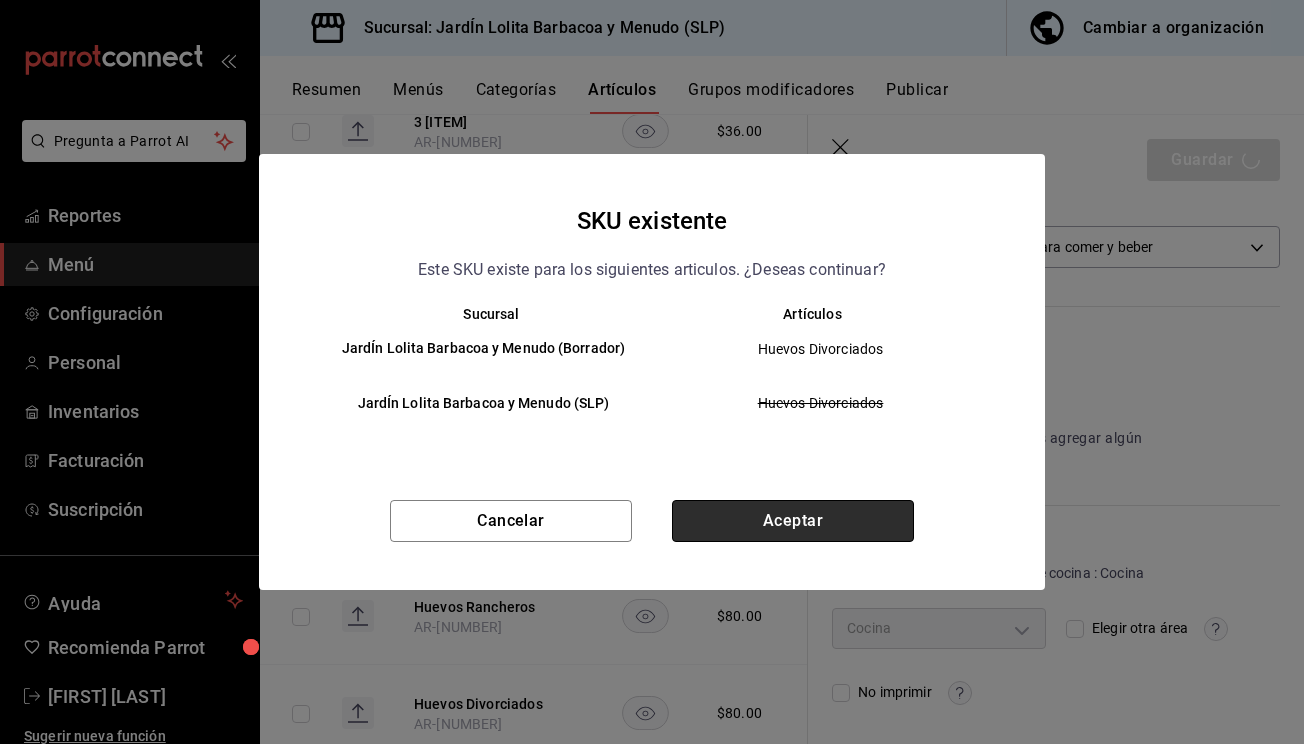 click on "Aceptar" at bounding box center [793, 521] 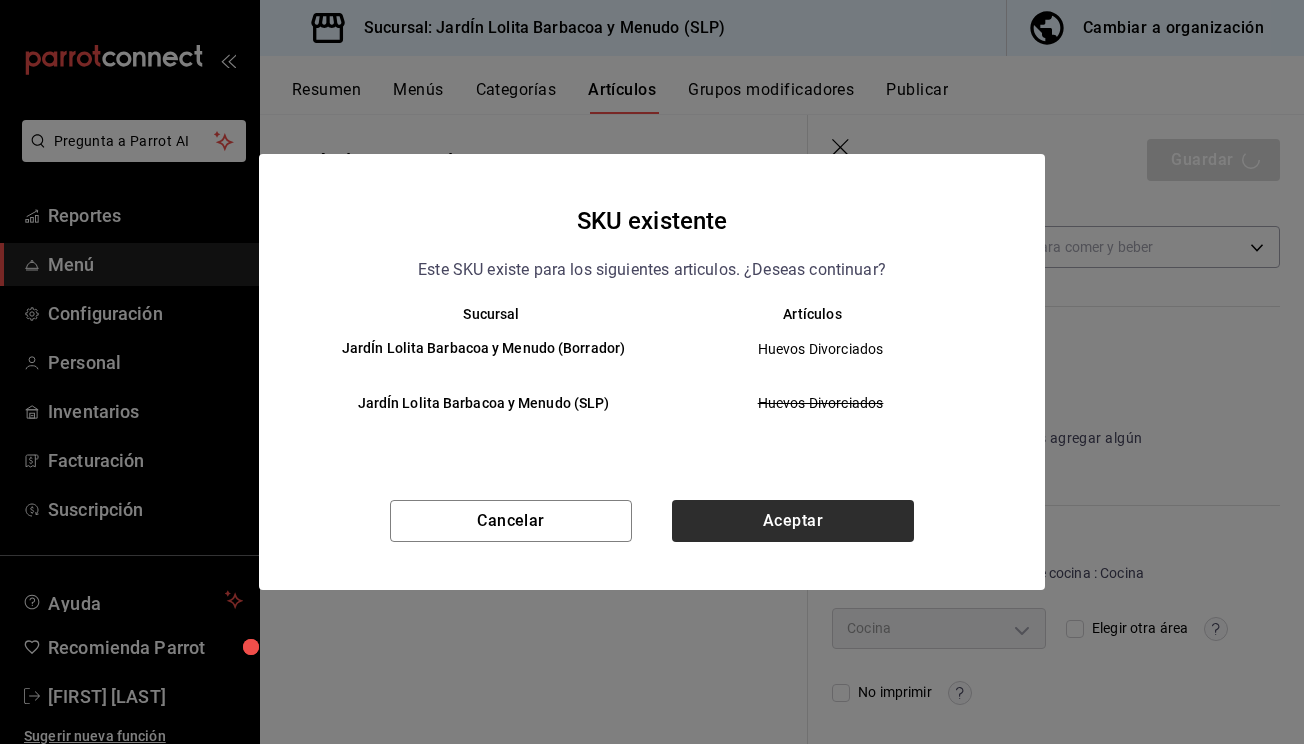 scroll, scrollTop: 0, scrollLeft: 0, axis: both 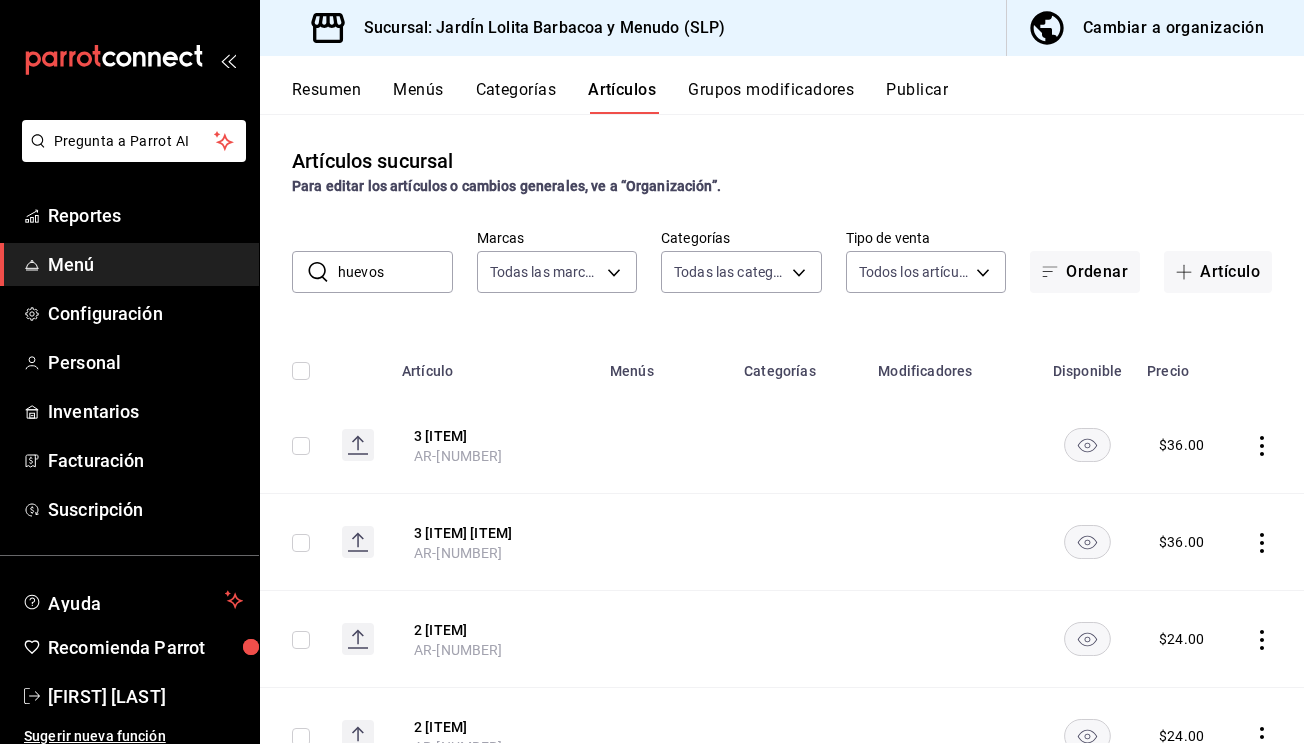 click on "huevos" at bounding box center (395, 272) 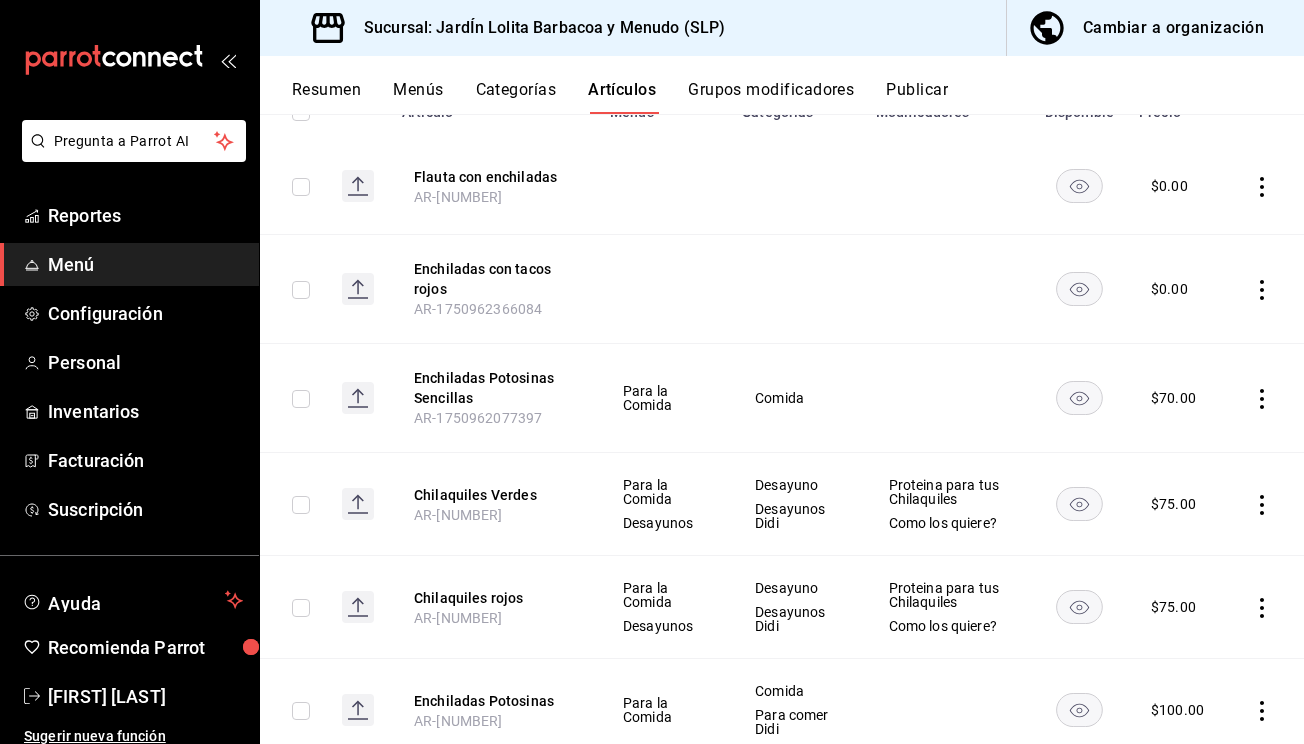 scroll, scrollTop: 270, scrollLeft: 0, axis: vertical 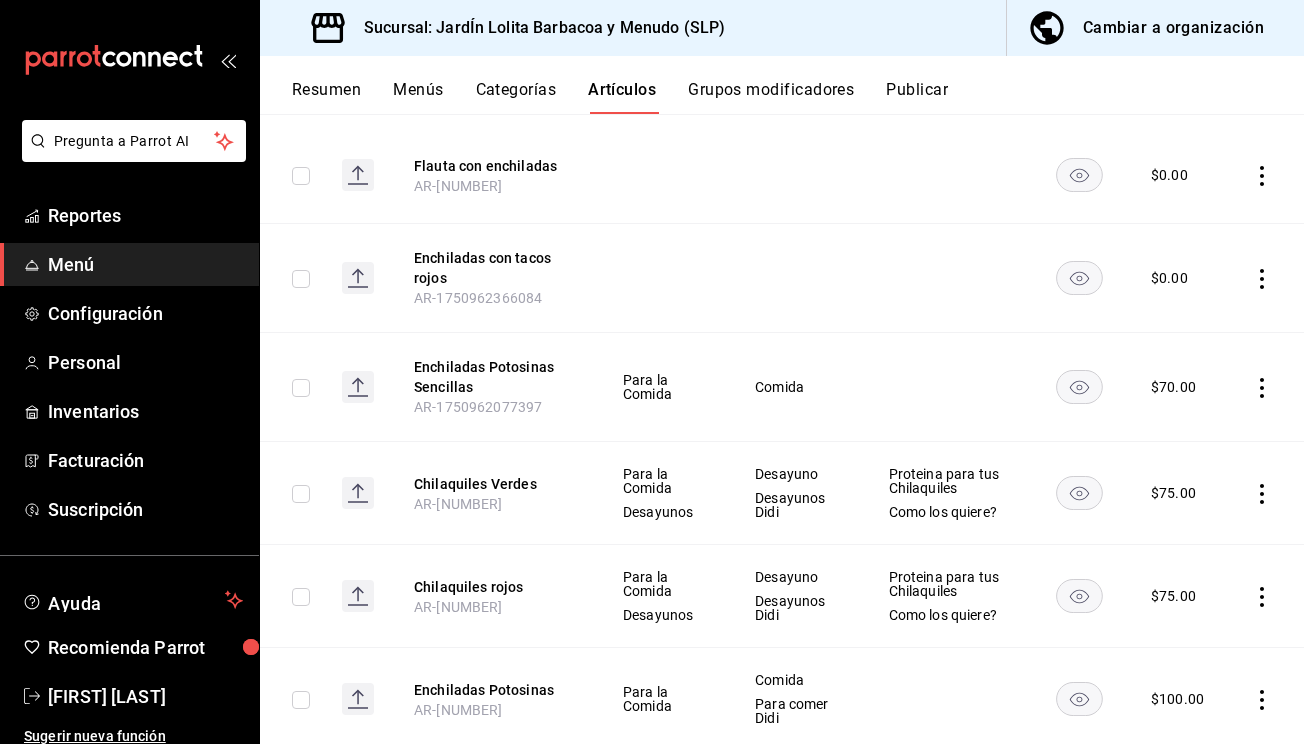 type on "chil" 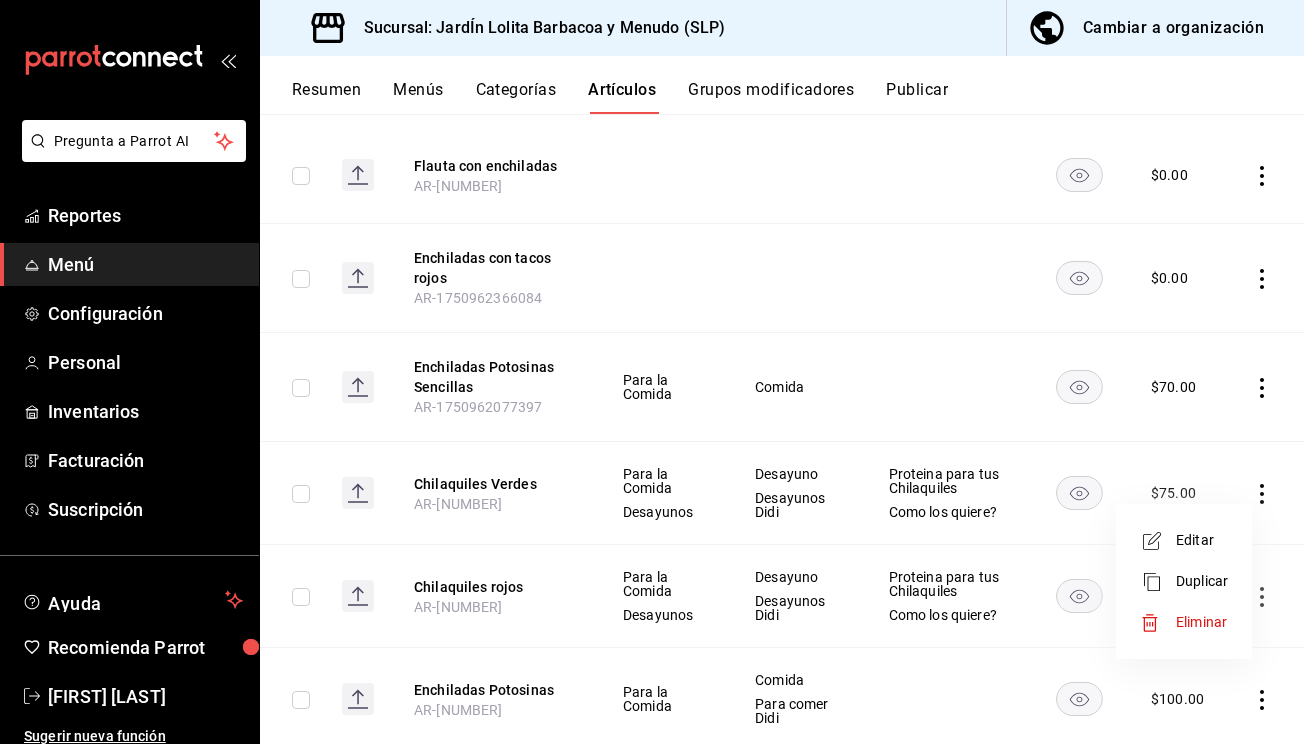 click on "Editar" at bounding box center (1184, 540) 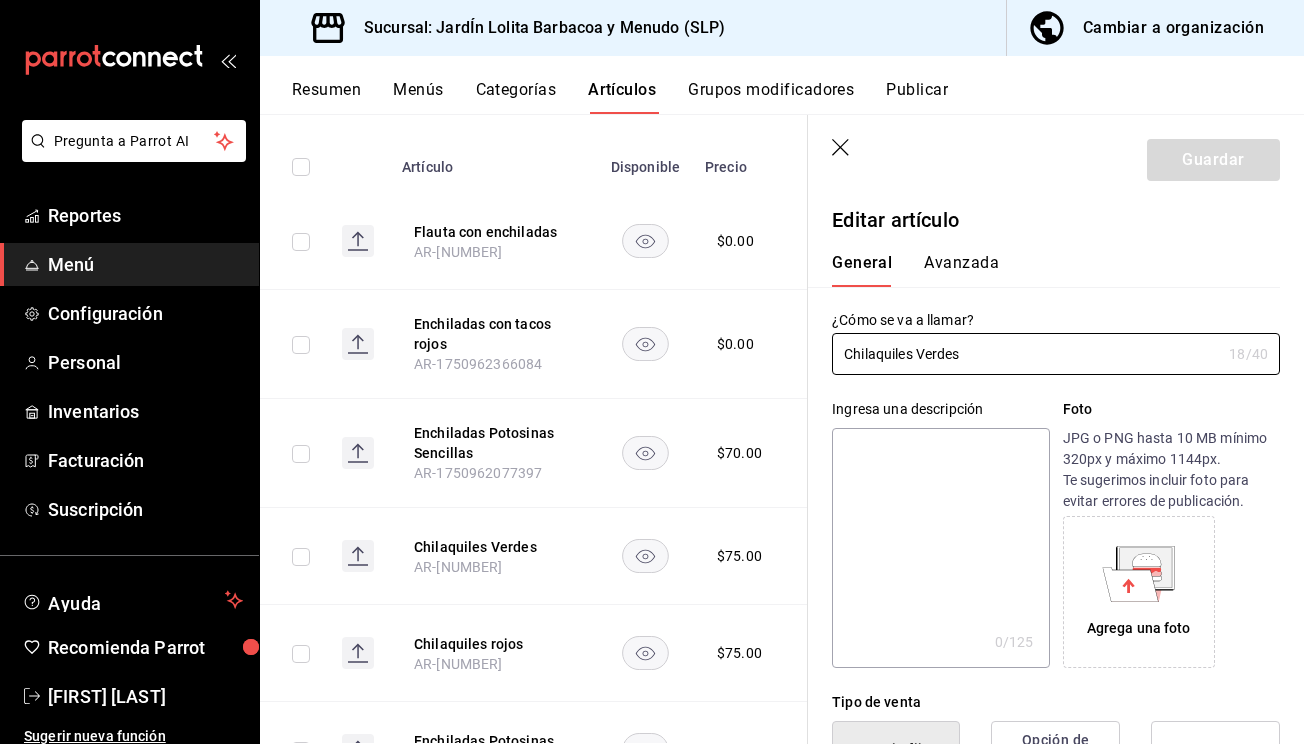 click on "General Avanzada" at bounding box center (1044, 270) 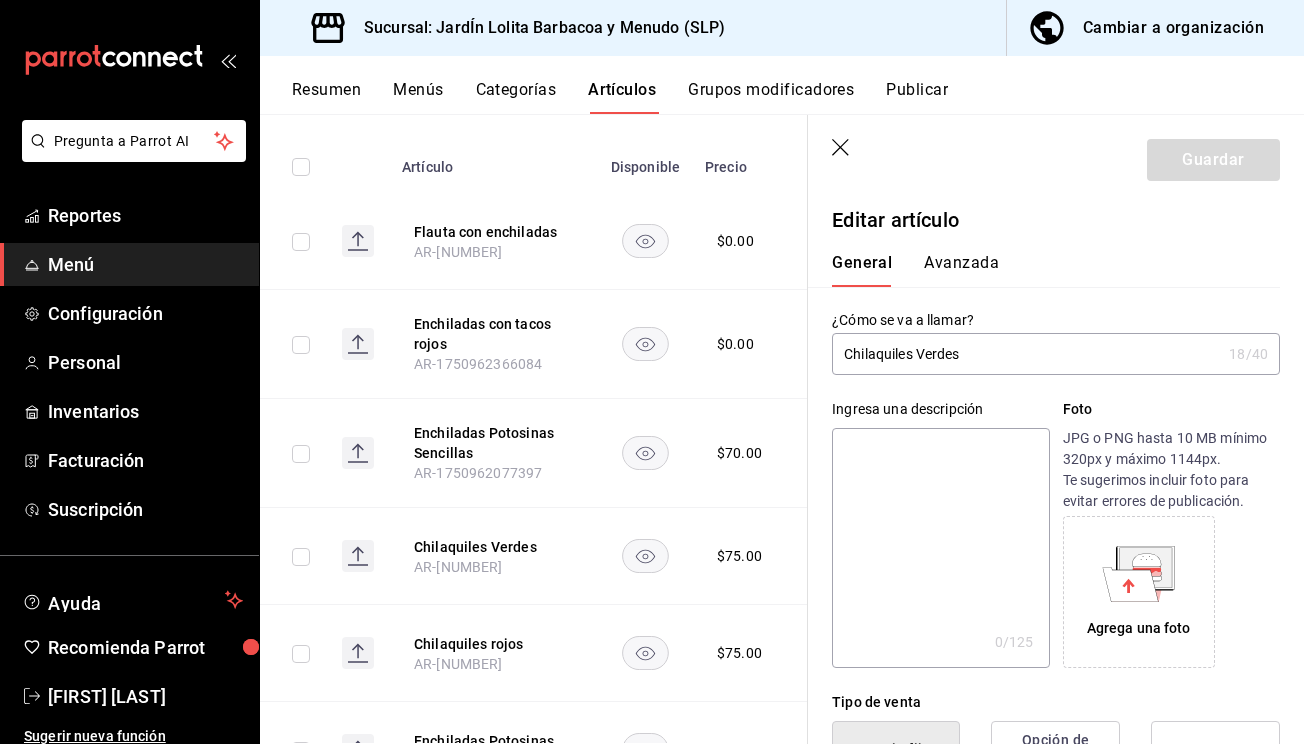 click on "Avanzada" at bounding box center [961, 270] 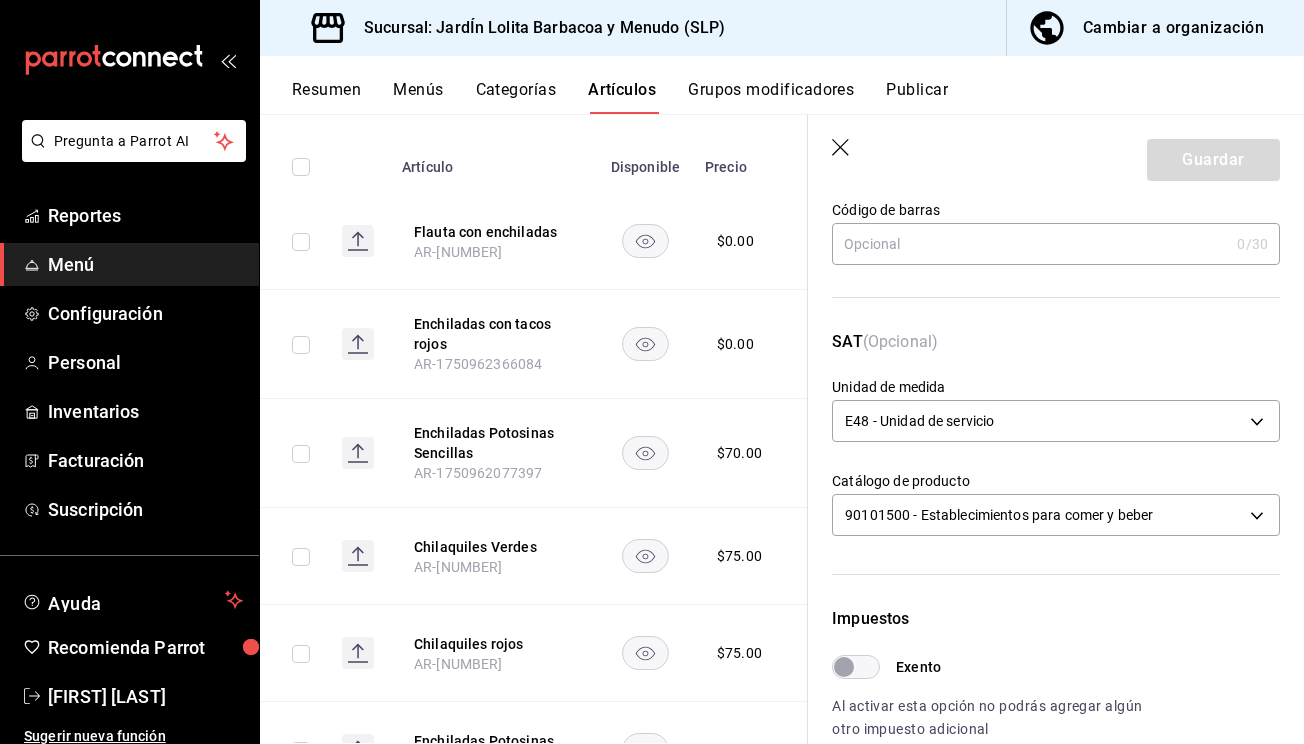 scroll, scrollTop: 209, scrollLeft: 0, axis: vertical 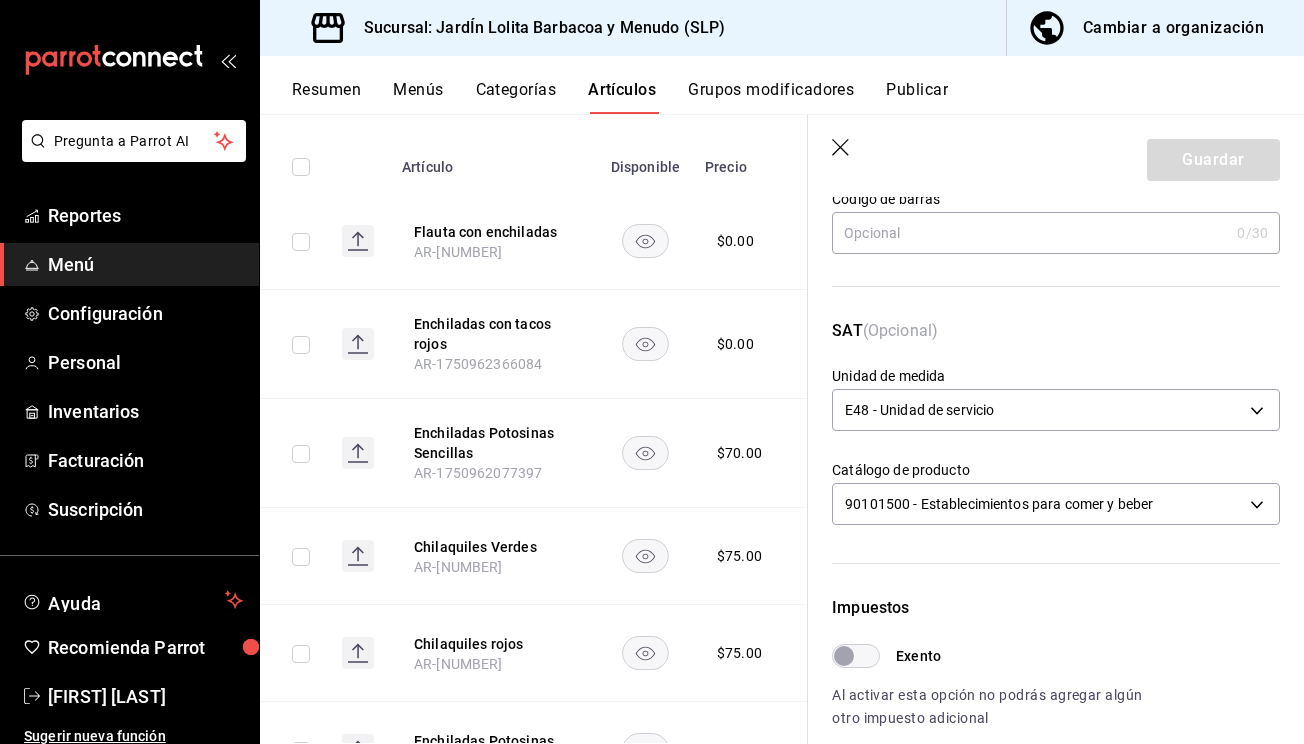 click on "Exento" at bounding box center (844, 656) 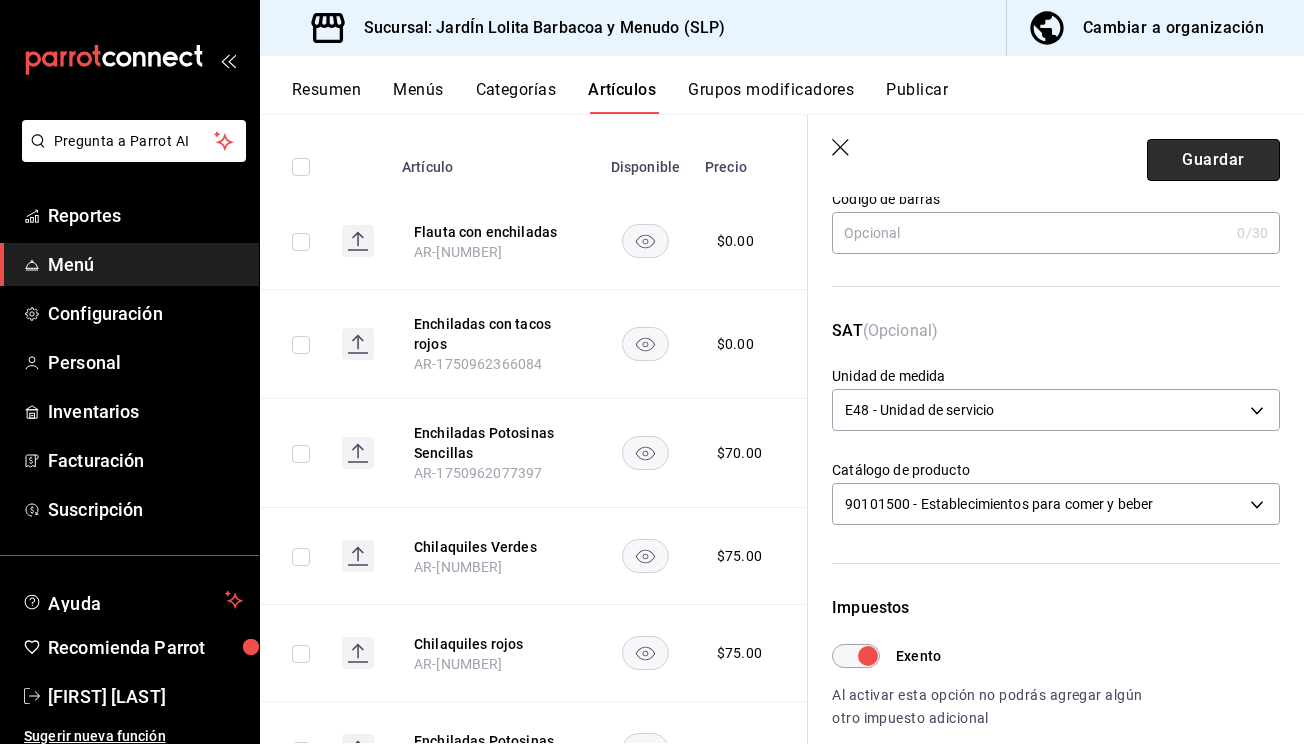 click on "Guardar" at bounding box center [1213, 160] 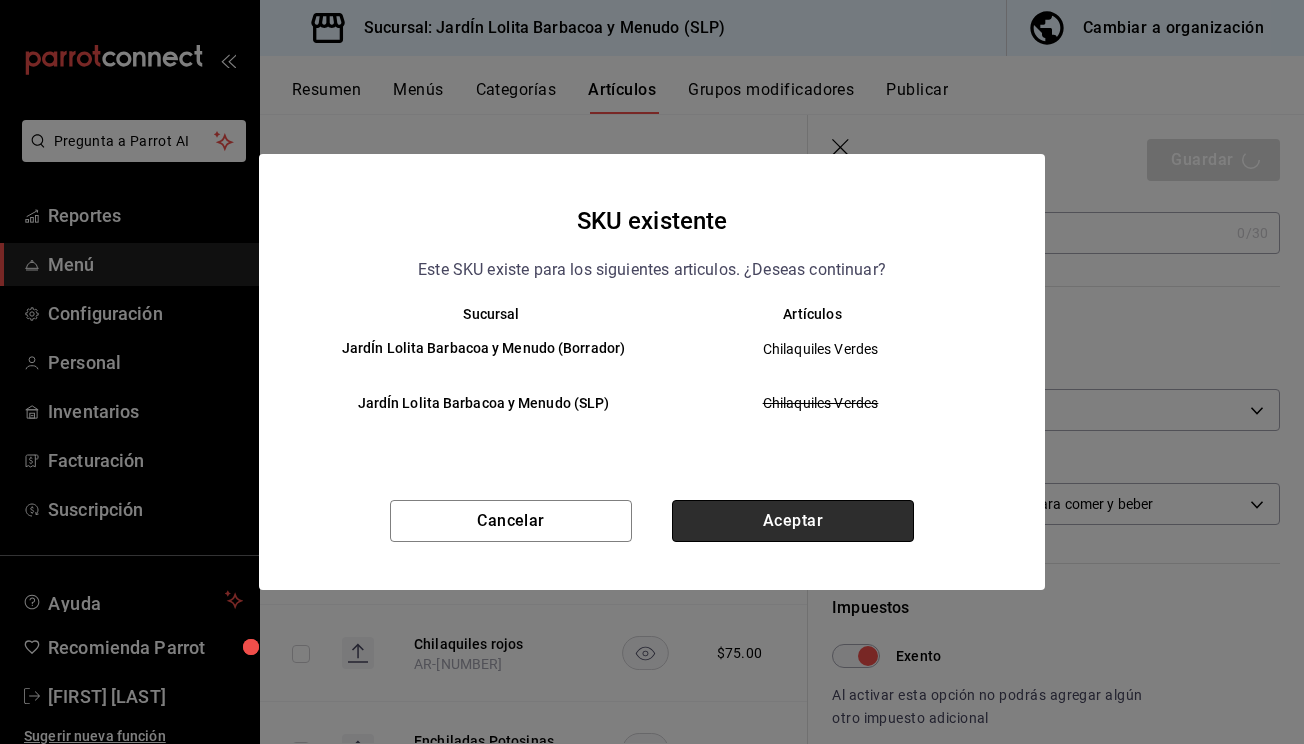 click on "Aceptar" at bounding box center (793, 521) 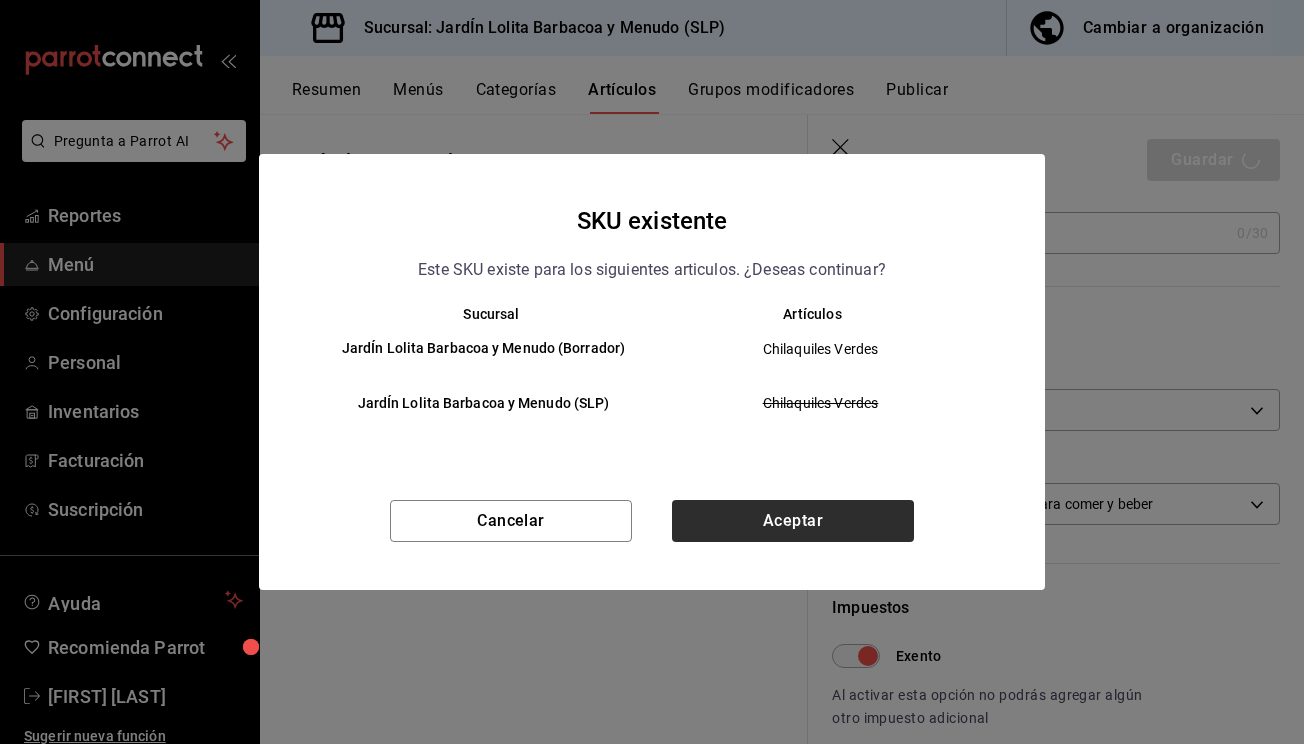 scroll, scrollTop: 0, scrollLeft: 0, axis: both 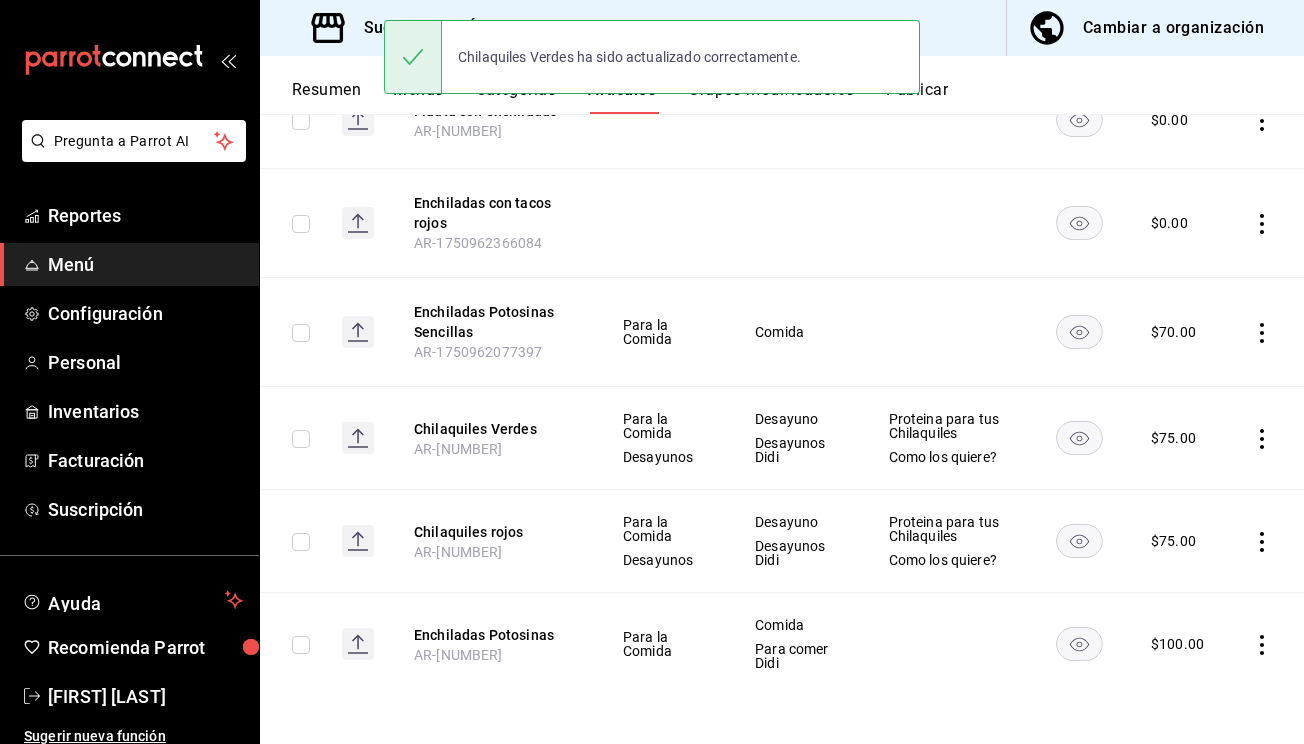 click 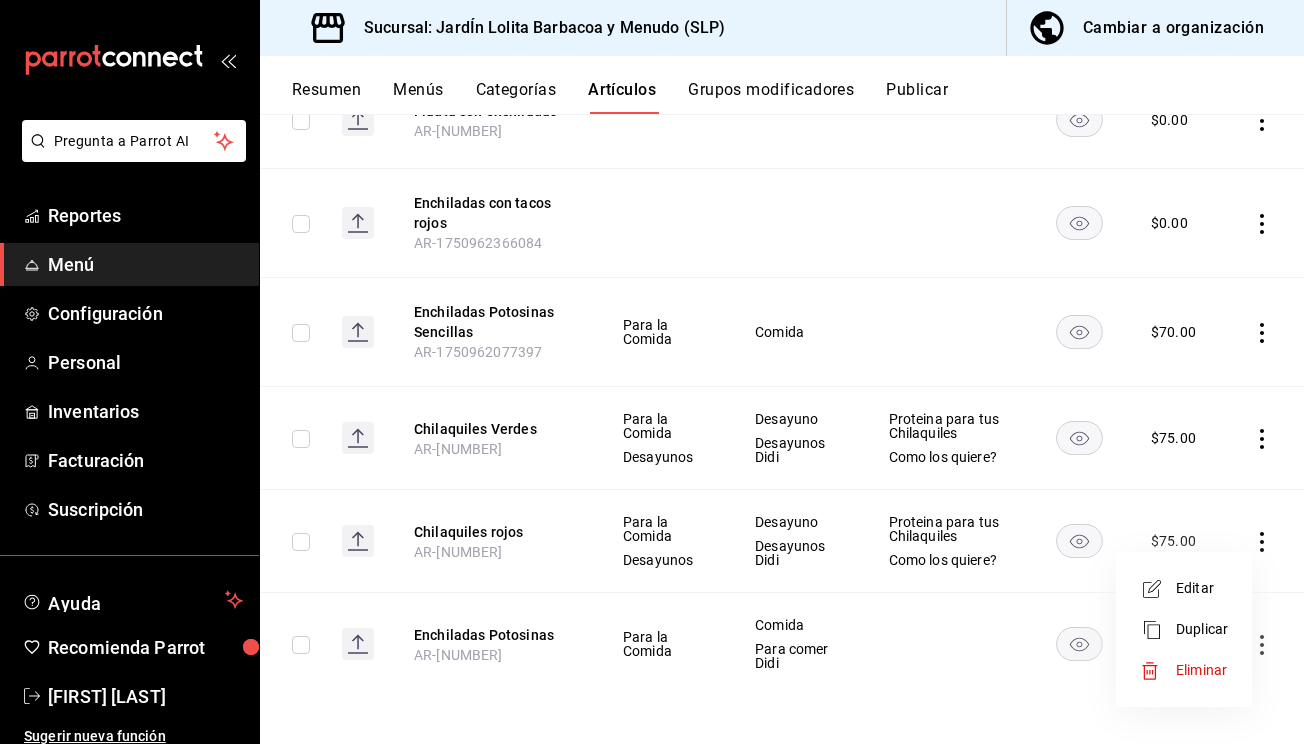 click on "Editar" at bounding box center [1202, 588] 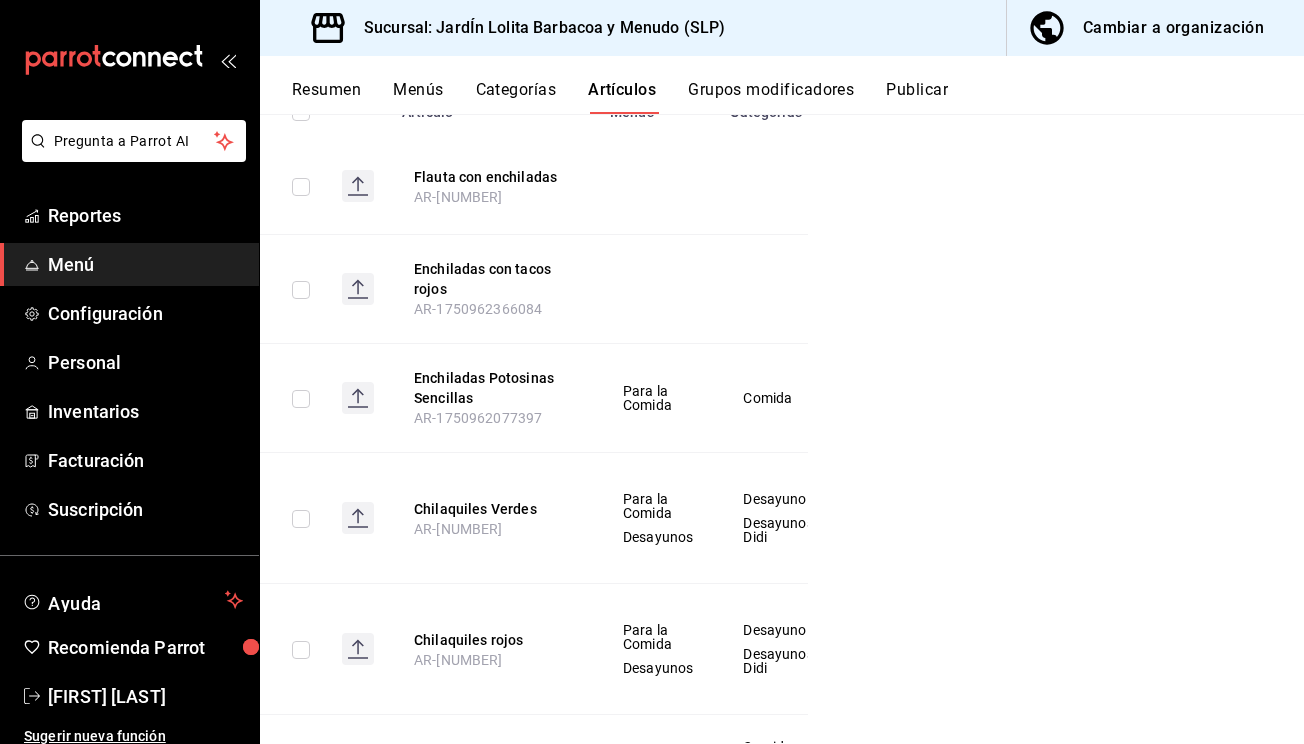 scroll, scrollTop: 307, scrollLeft: 0, axis: vertical 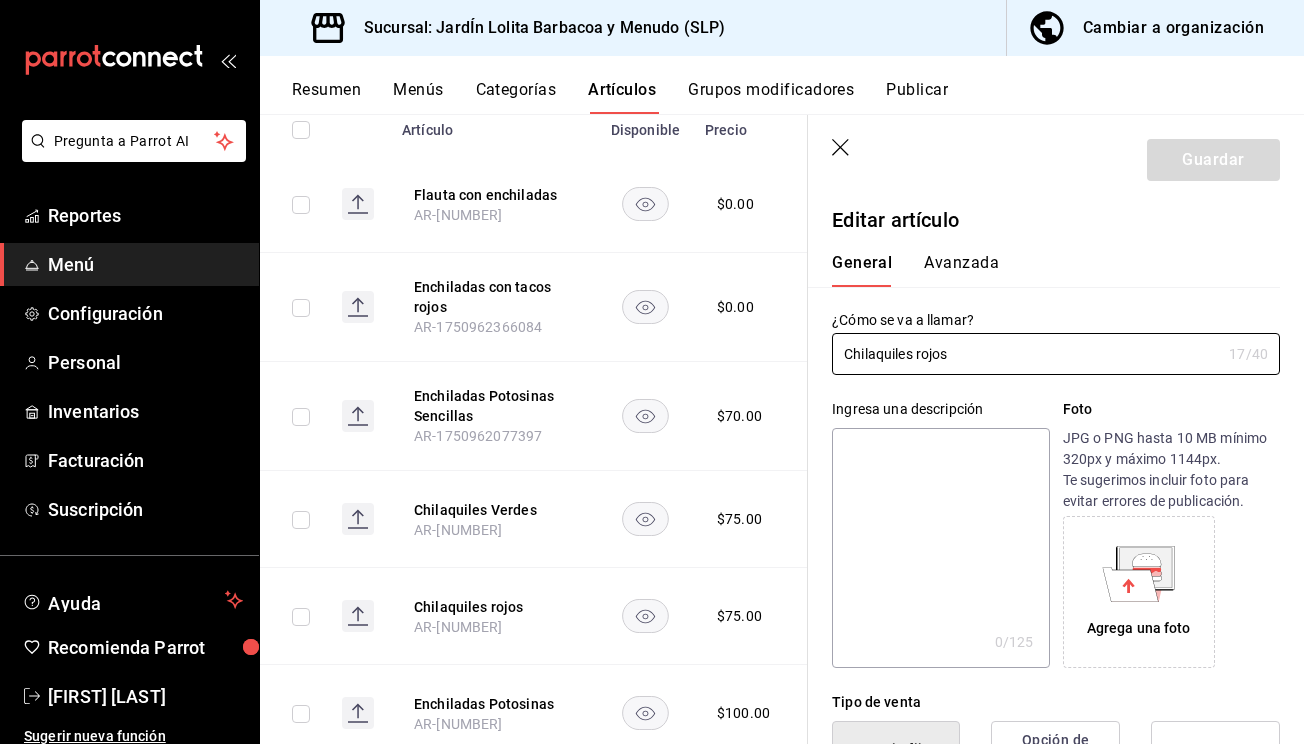 type on "$75.00" 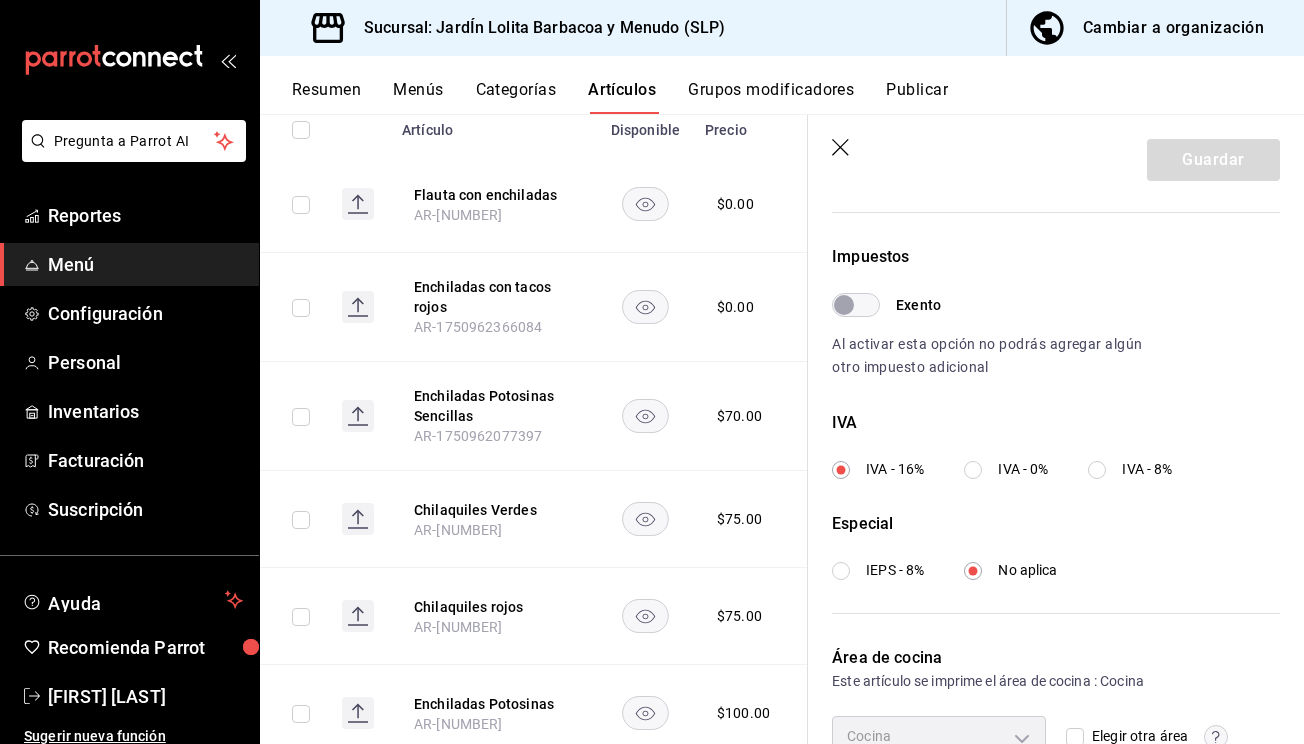 click on "Exento" at bounding box center [844, 305] 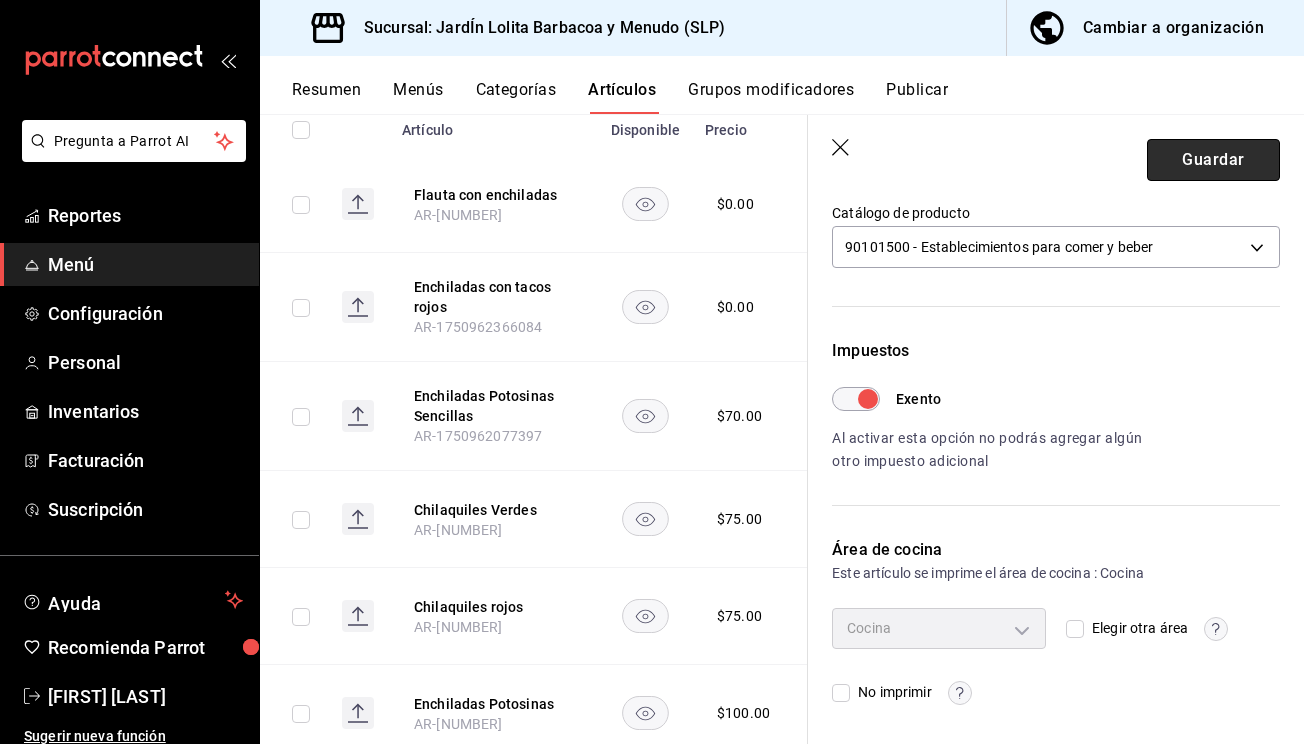 click on "Guardar" at bounding box center [1213, 160] 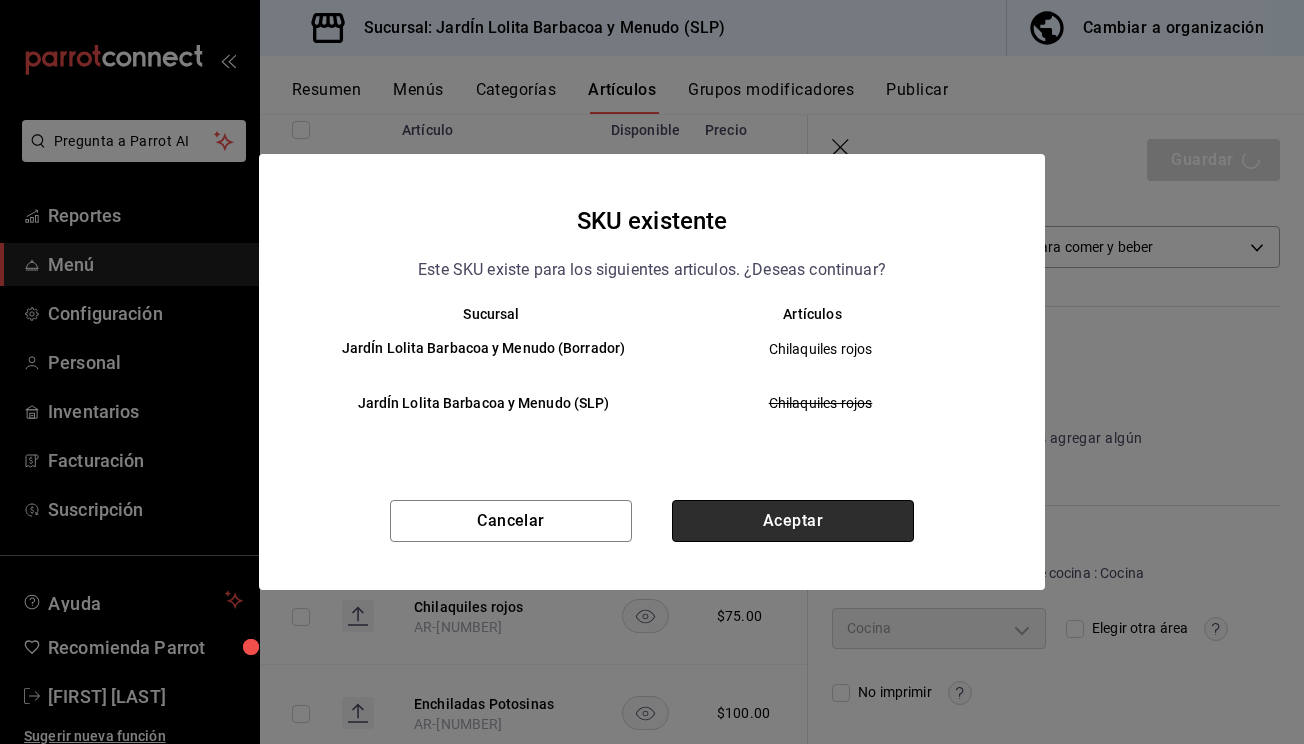click on "Aceptar" at bounding box center [793, 521] 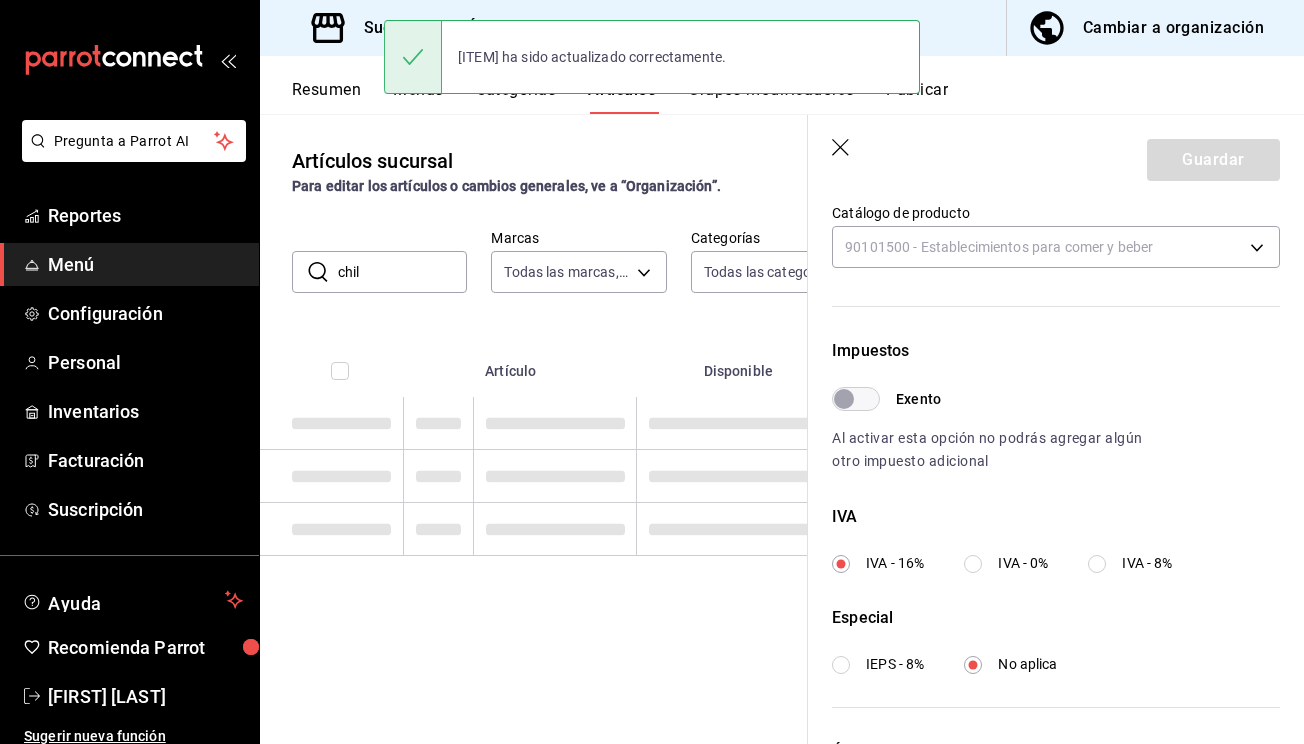 scroll, scrollTop: 0, scrollLeft: 0, axis: both 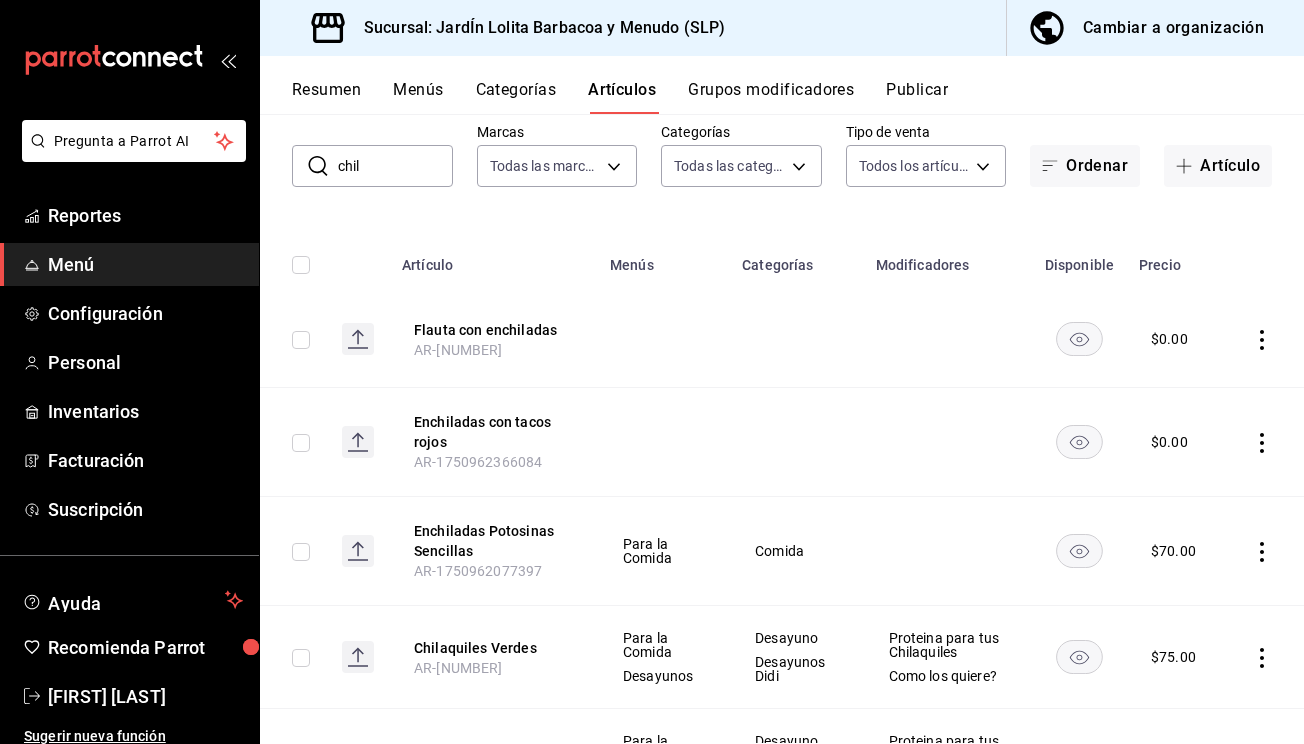 click 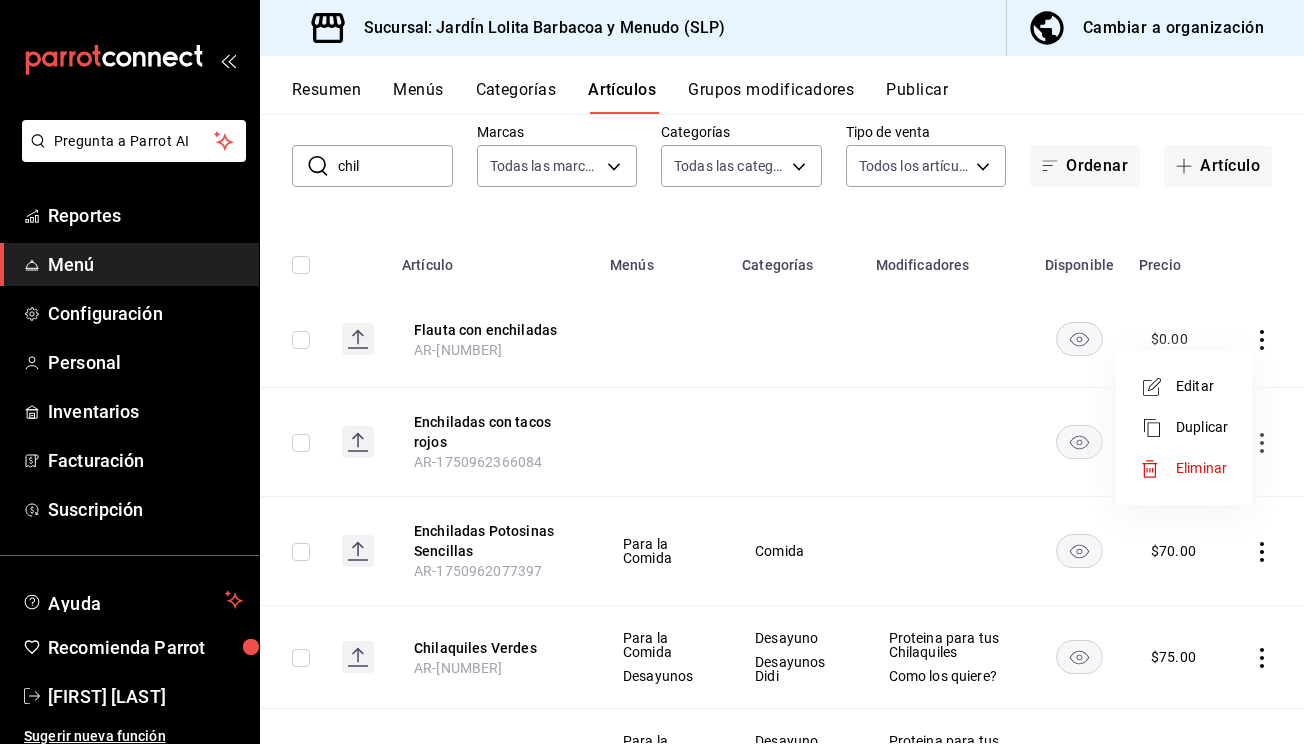 click on "Editar" at bounding box center (1202, 386) 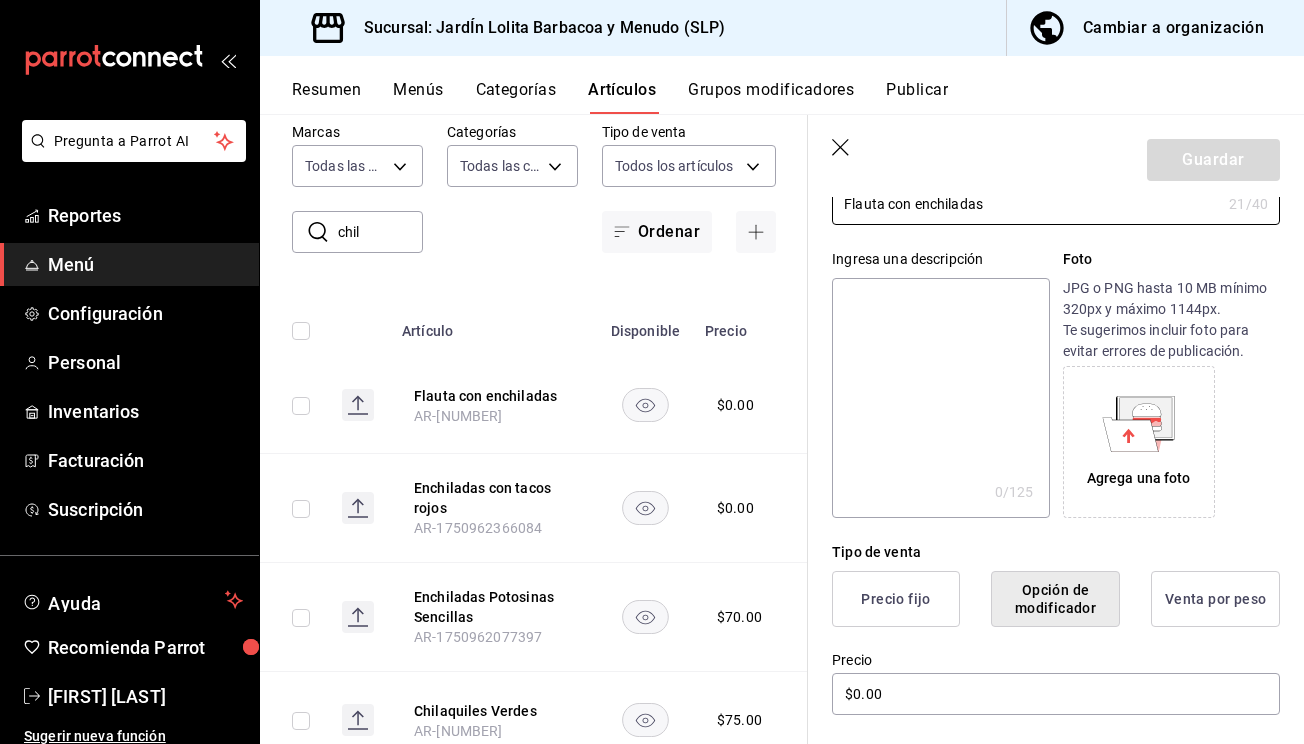 scroll, scrollTop: 2, scrollLeft: 0, axis: vertical 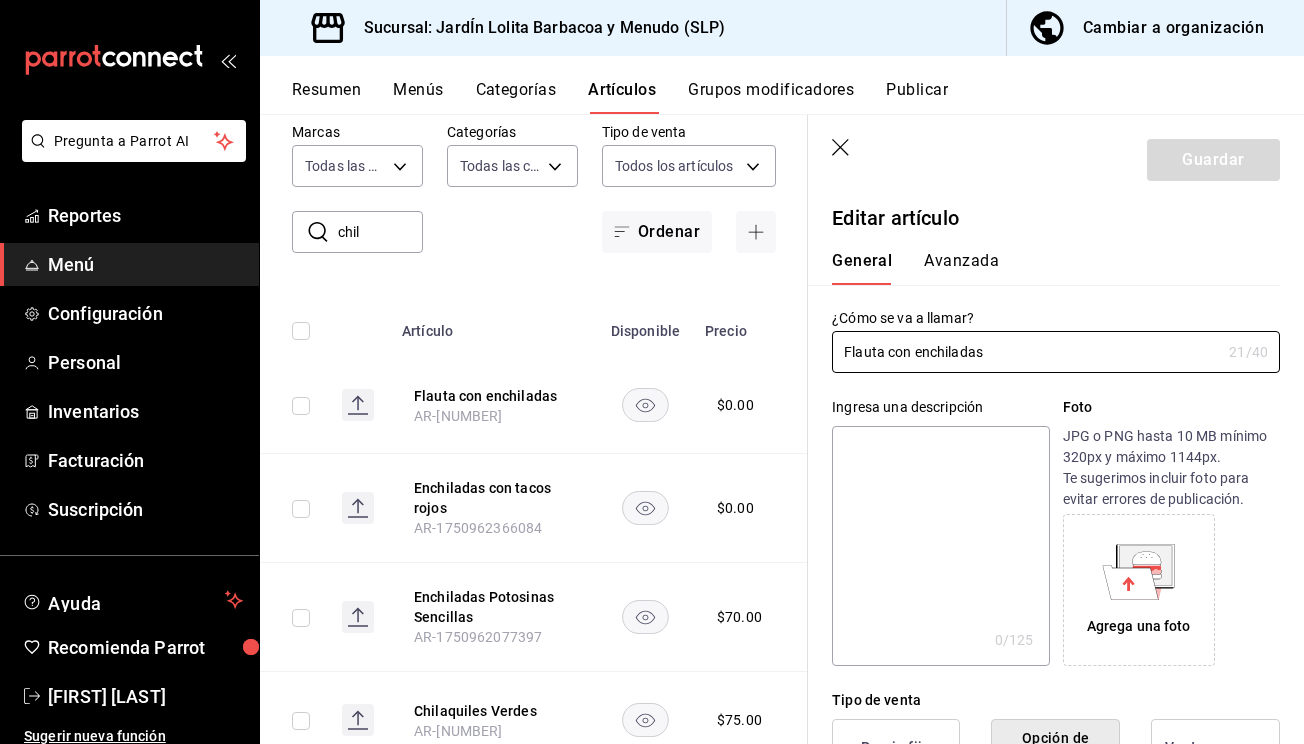 click on "Avanzada" at bounding box center [961, 268] 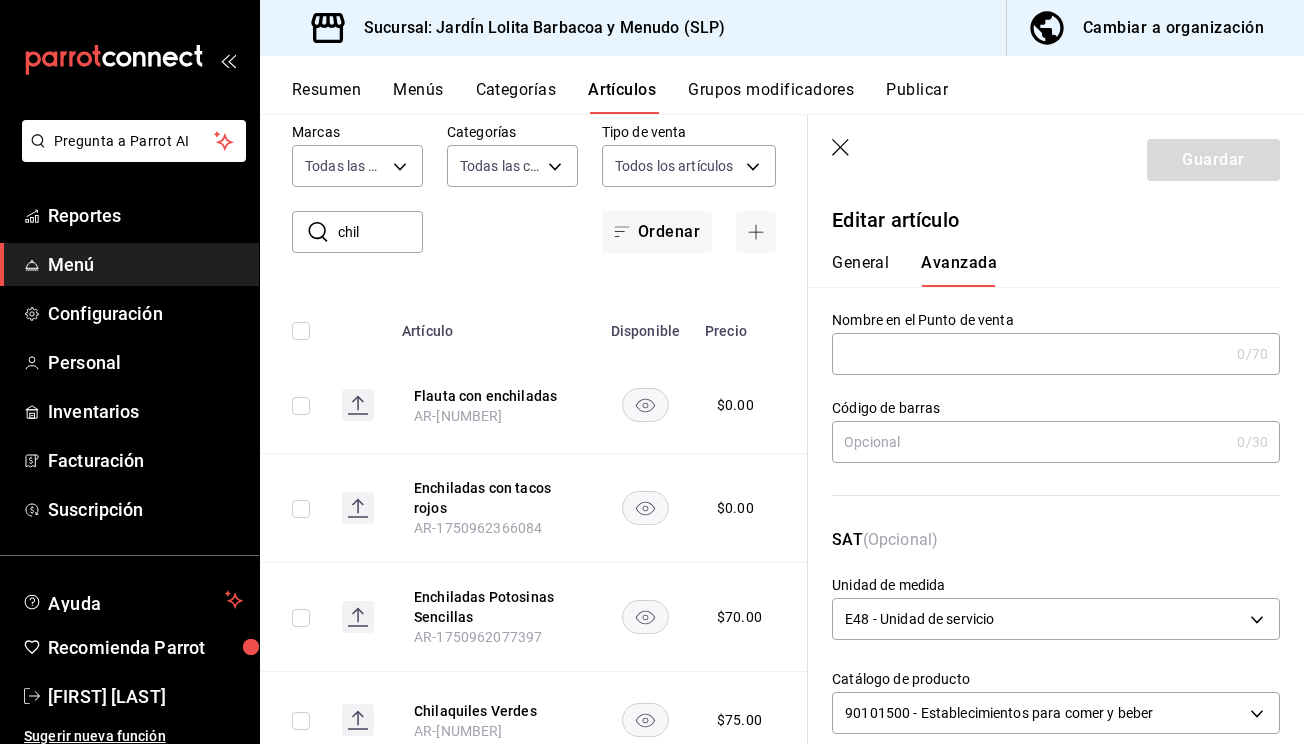 scroll, scrollTop: 0, scrollLeft: 0, axis: both 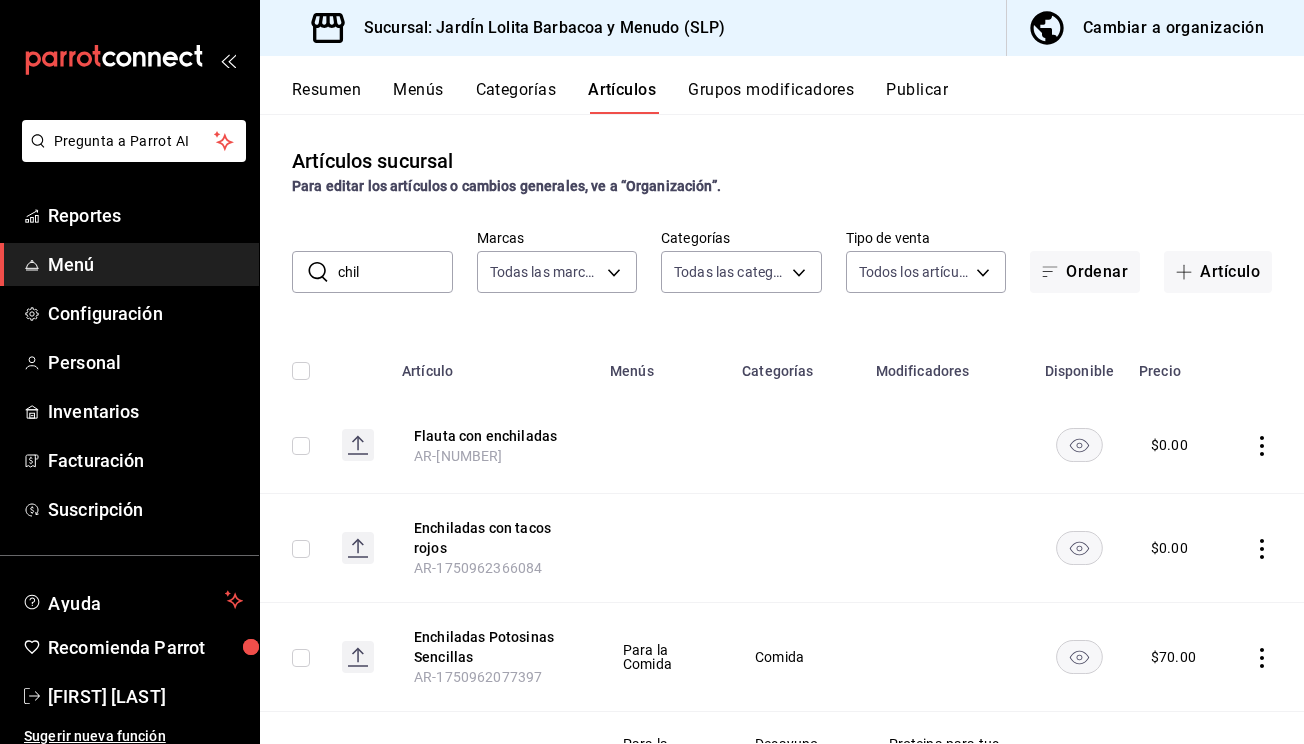 click on "chil" at bounding box center [395, 272] 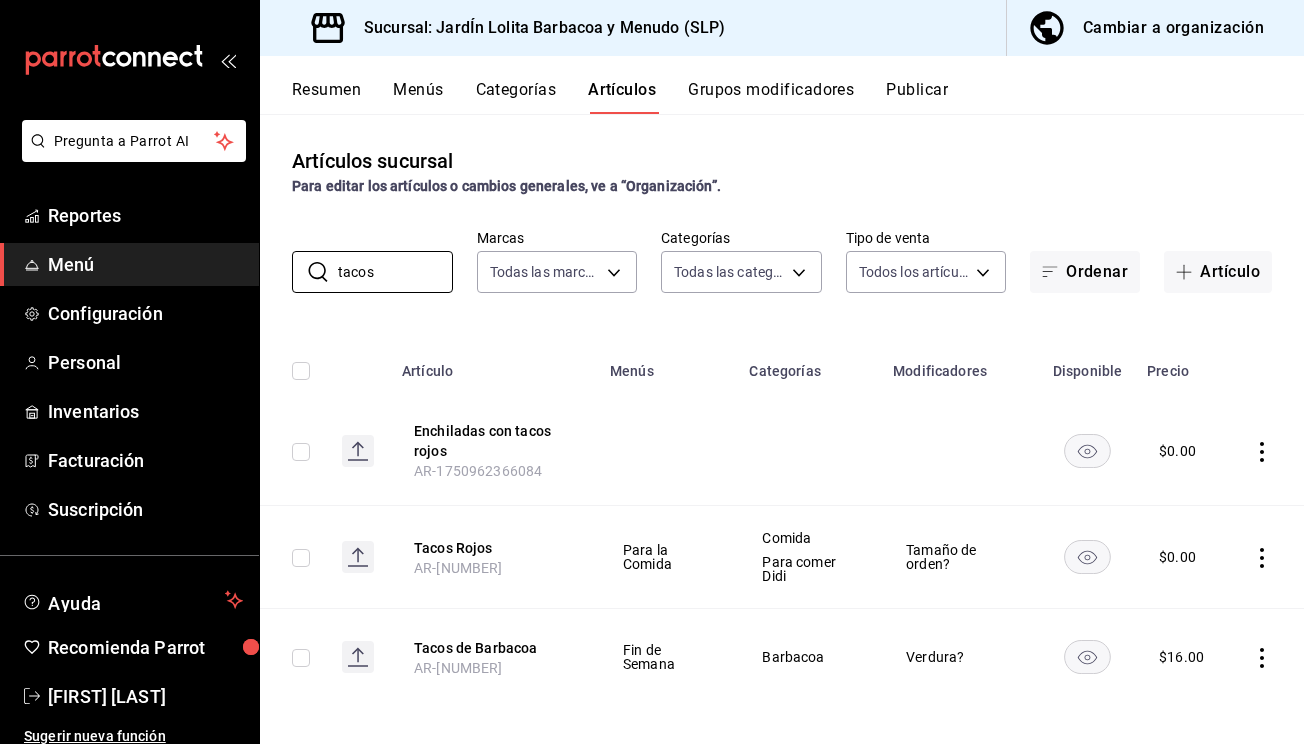 type on "tacos" 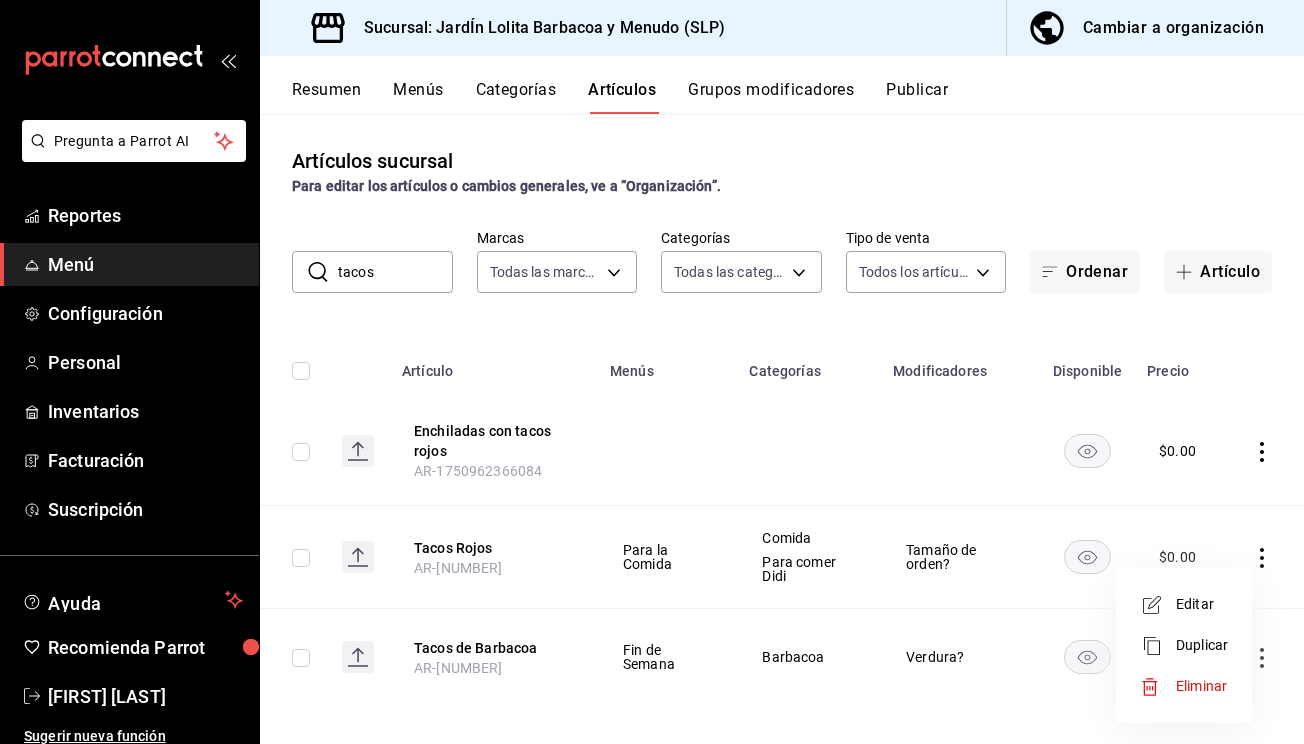 click on "Editar" at bounding box center (1202, 604) 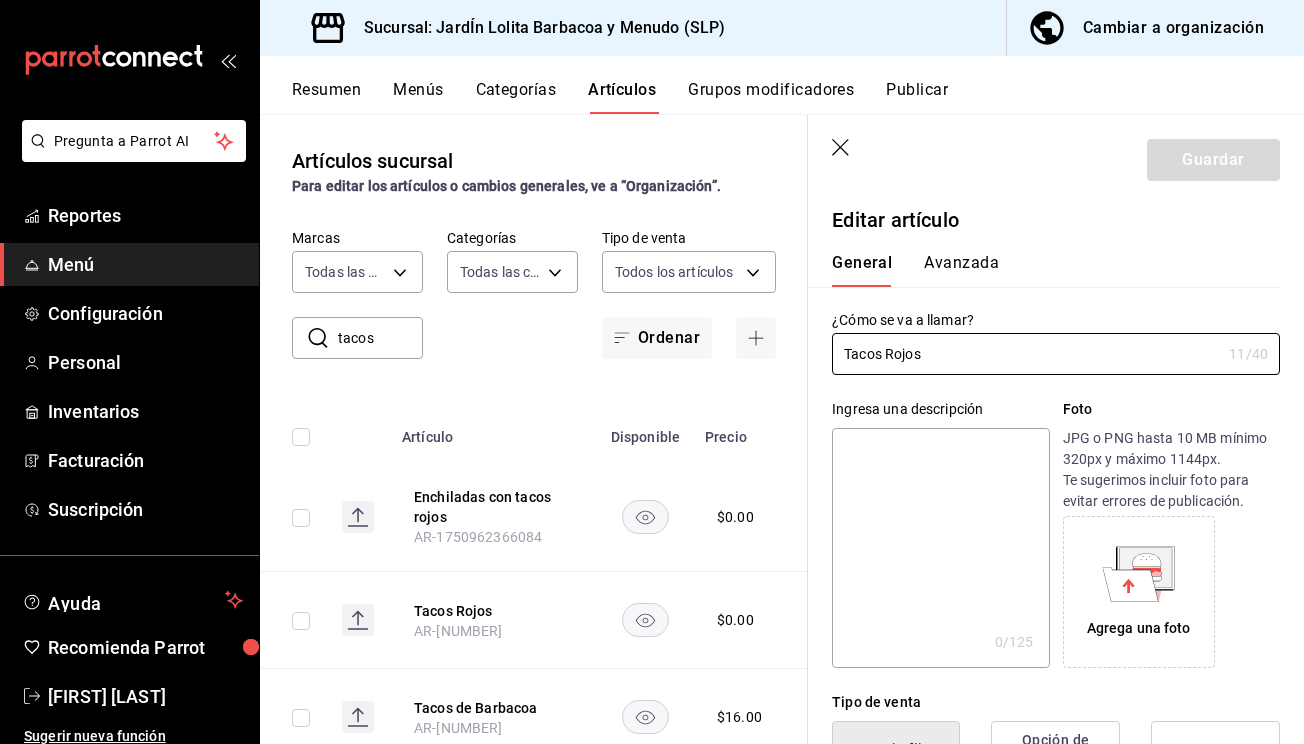 click on "Avanzada" at bounding box center (961, 270) 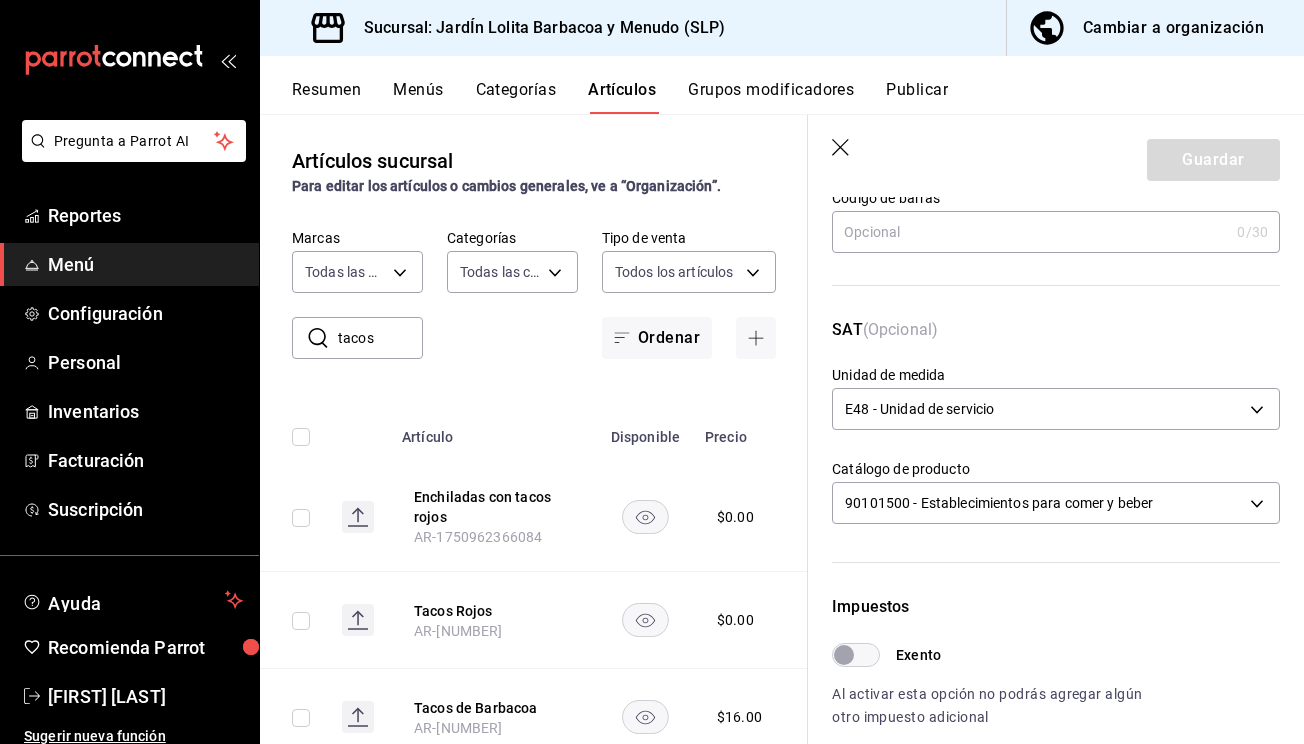 scroll, scrollTop: 213, scrollLeft: 0, axis: vertical 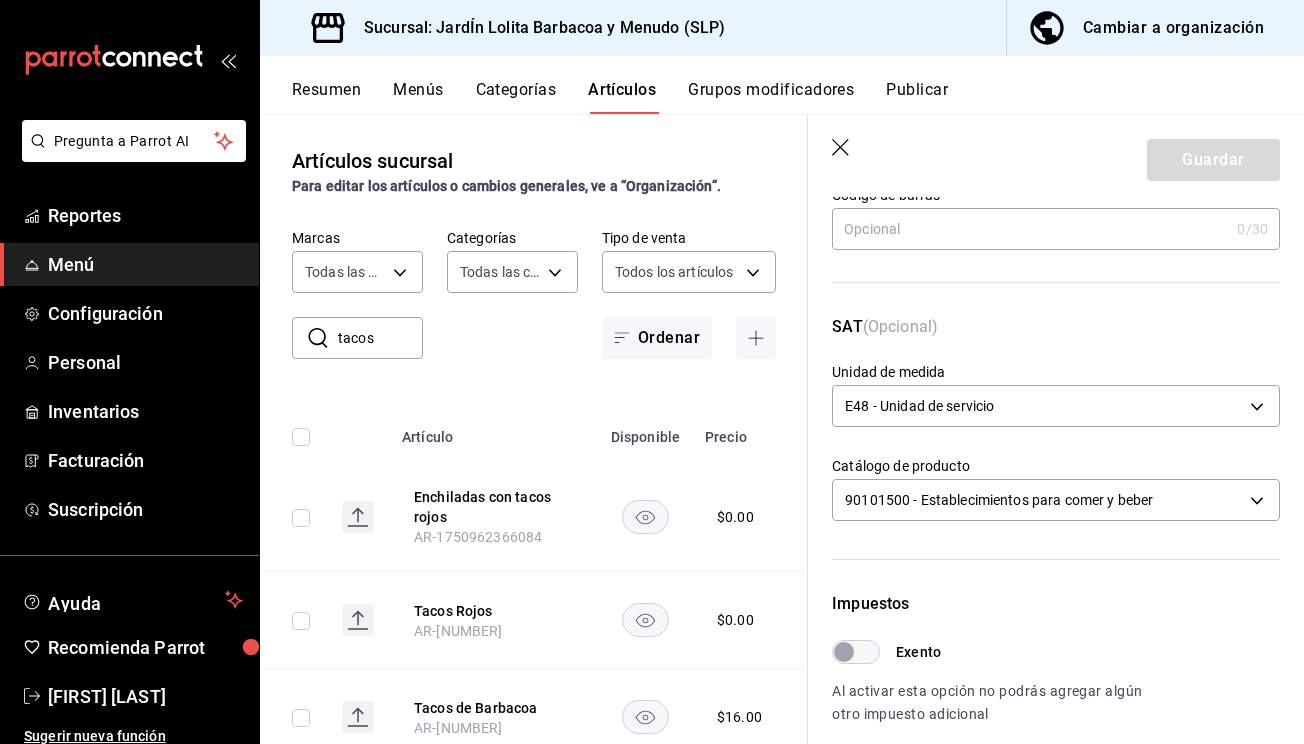 click on "Exento" at bounding box center (844, 652) 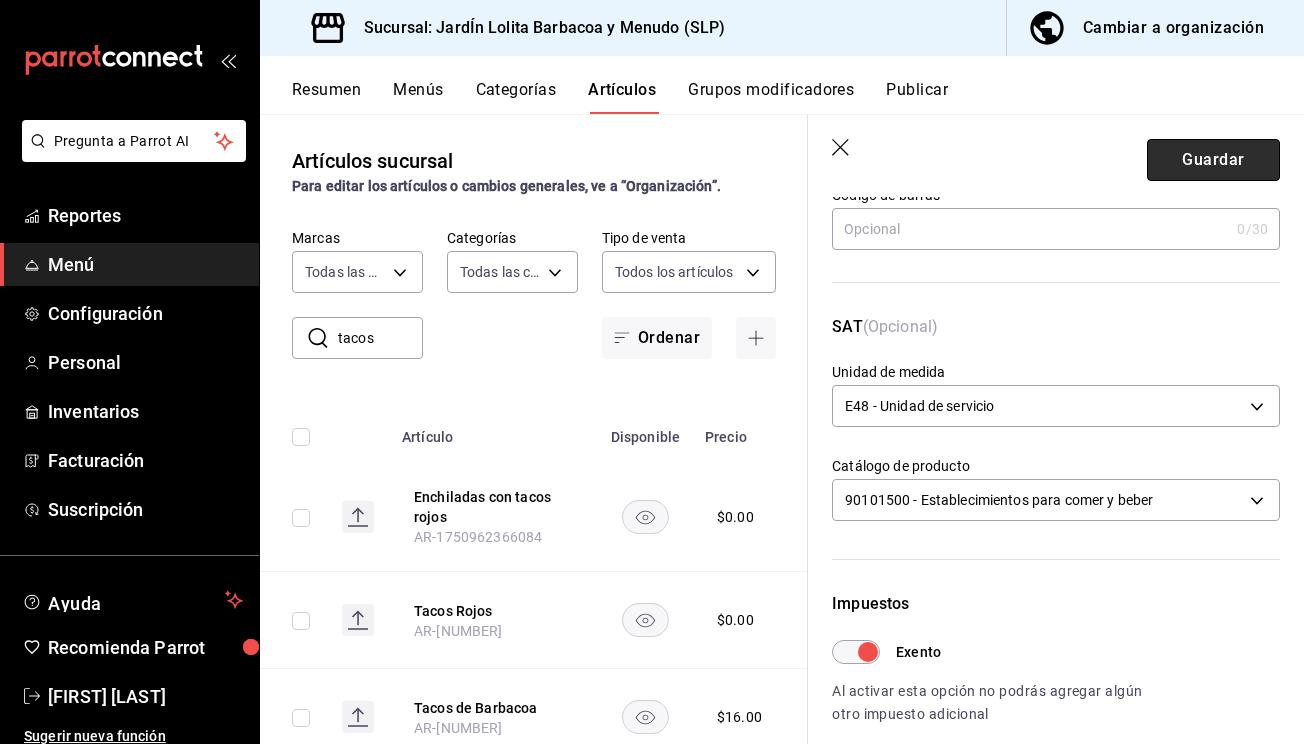 click on "Guardar" at bounding box center (1213, 160) 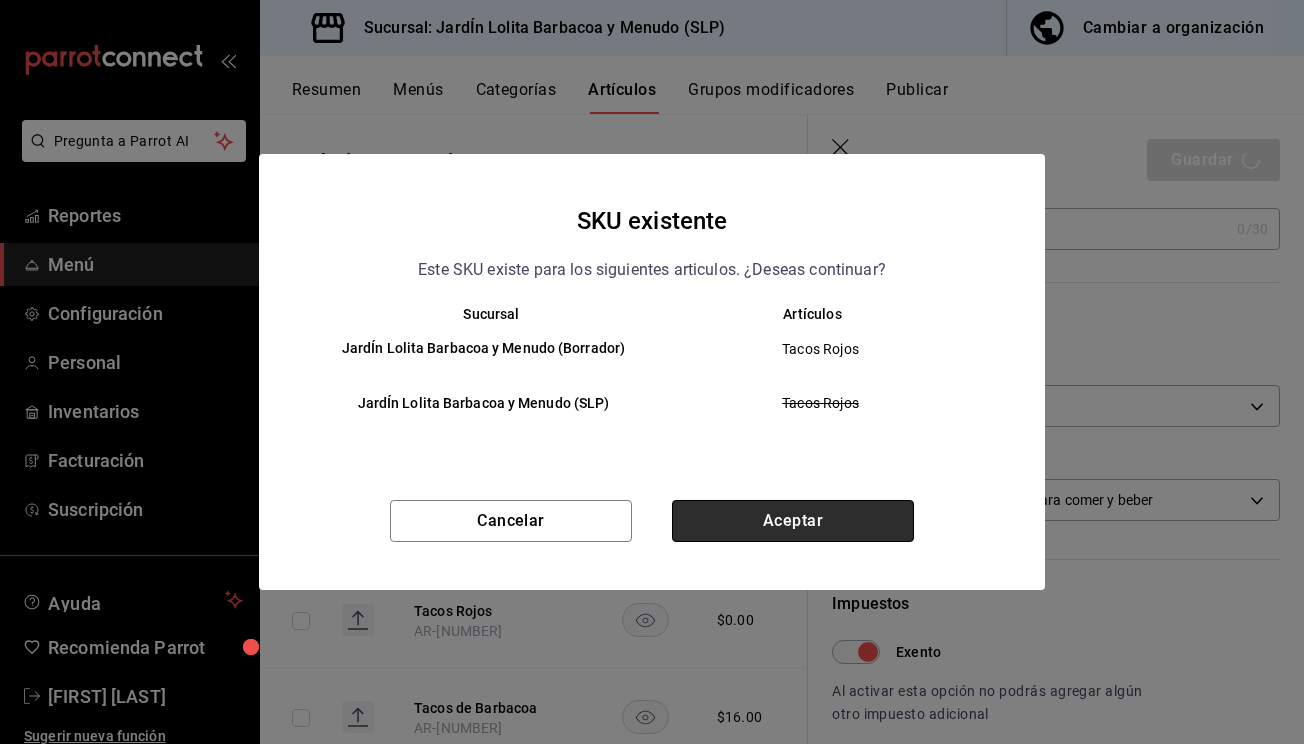 click on "Aceptar" at bounding box center [793, 521] 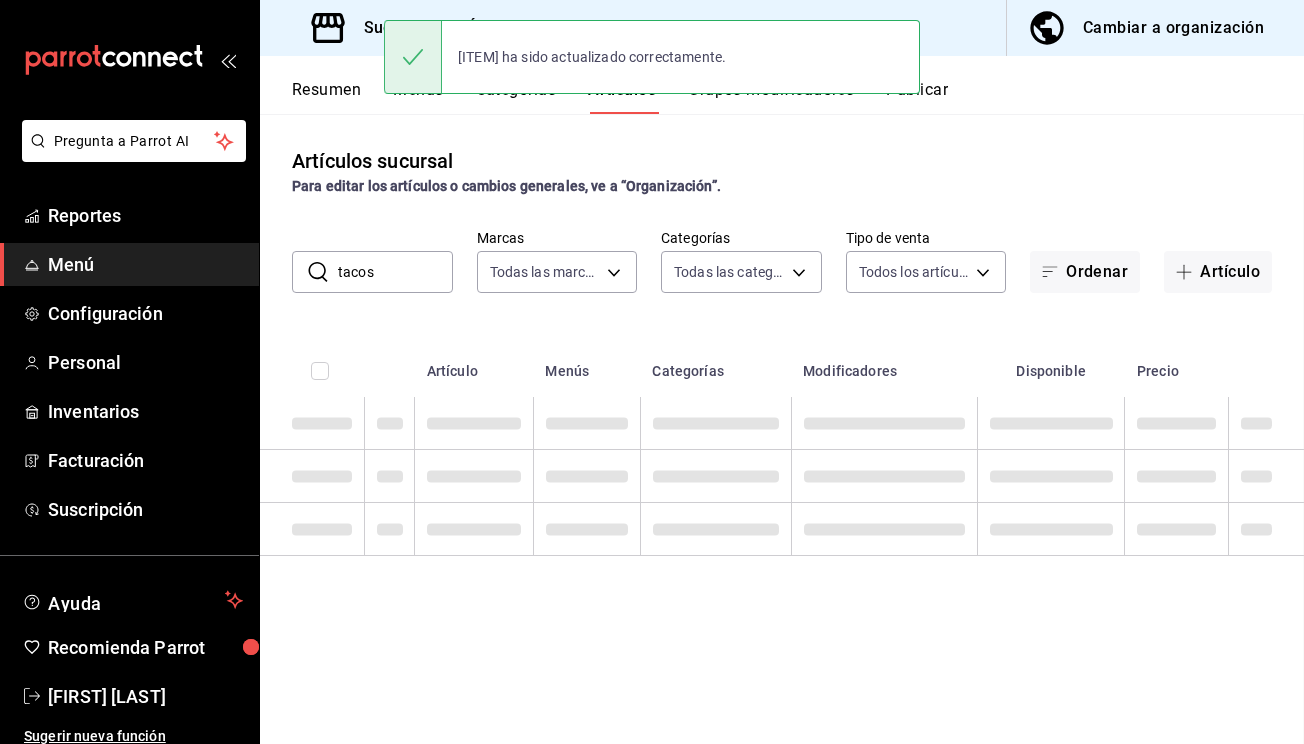 scroll, scrollTop: 0, scrollLeft: 0, axis: both 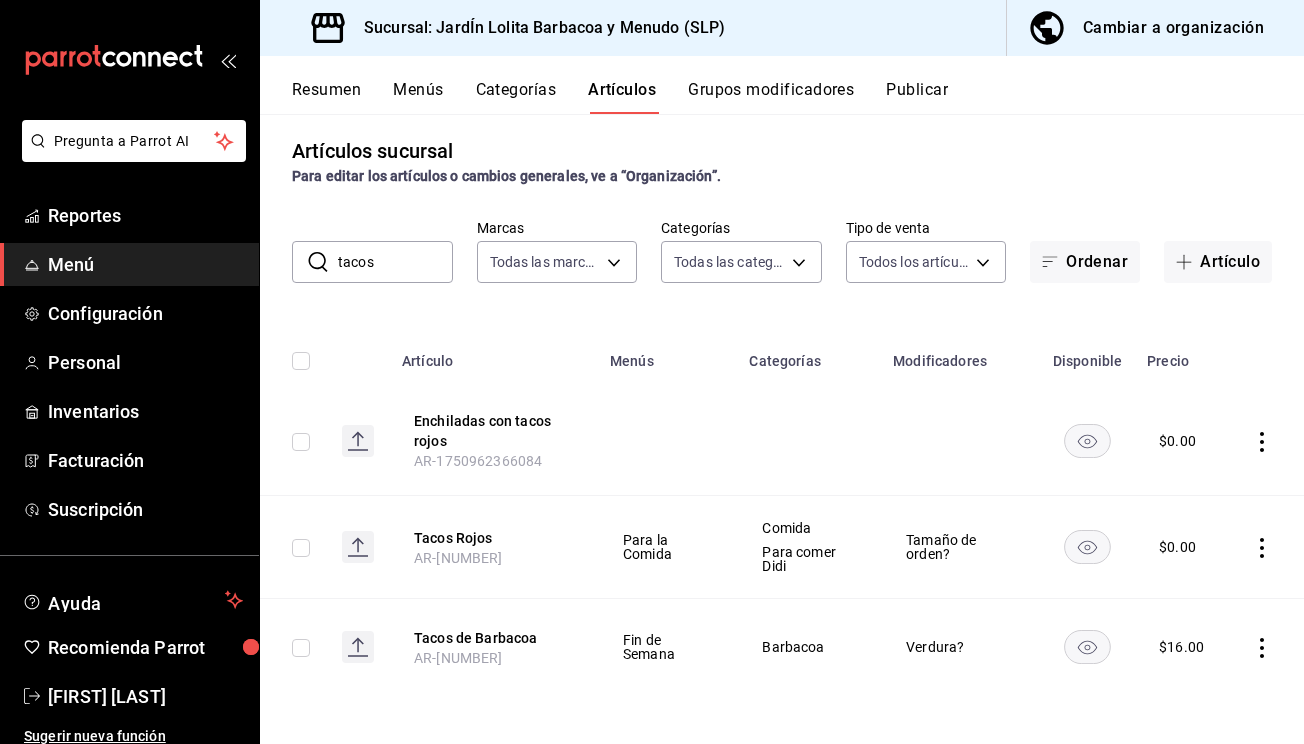 click on "tacos" at bounding box center [395, 262] 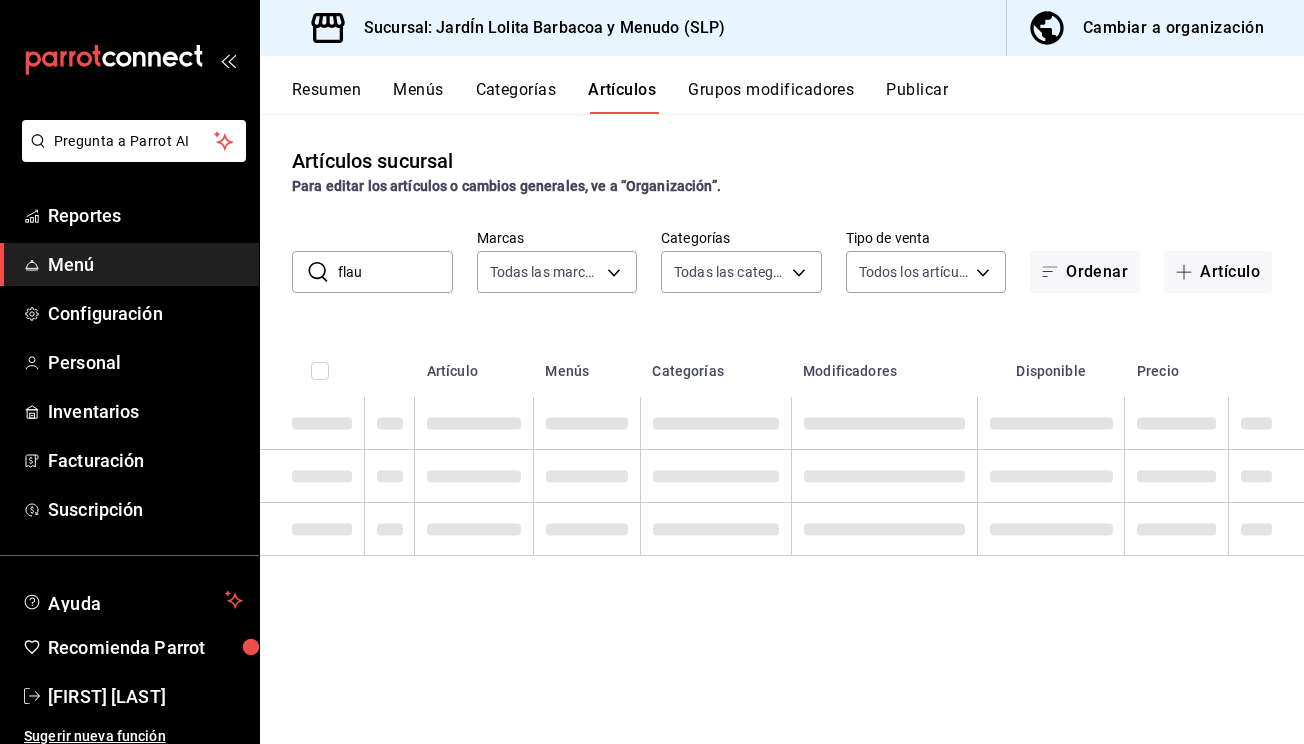scroll, scrollTop: 0, scrollLeft: 0, axis: both 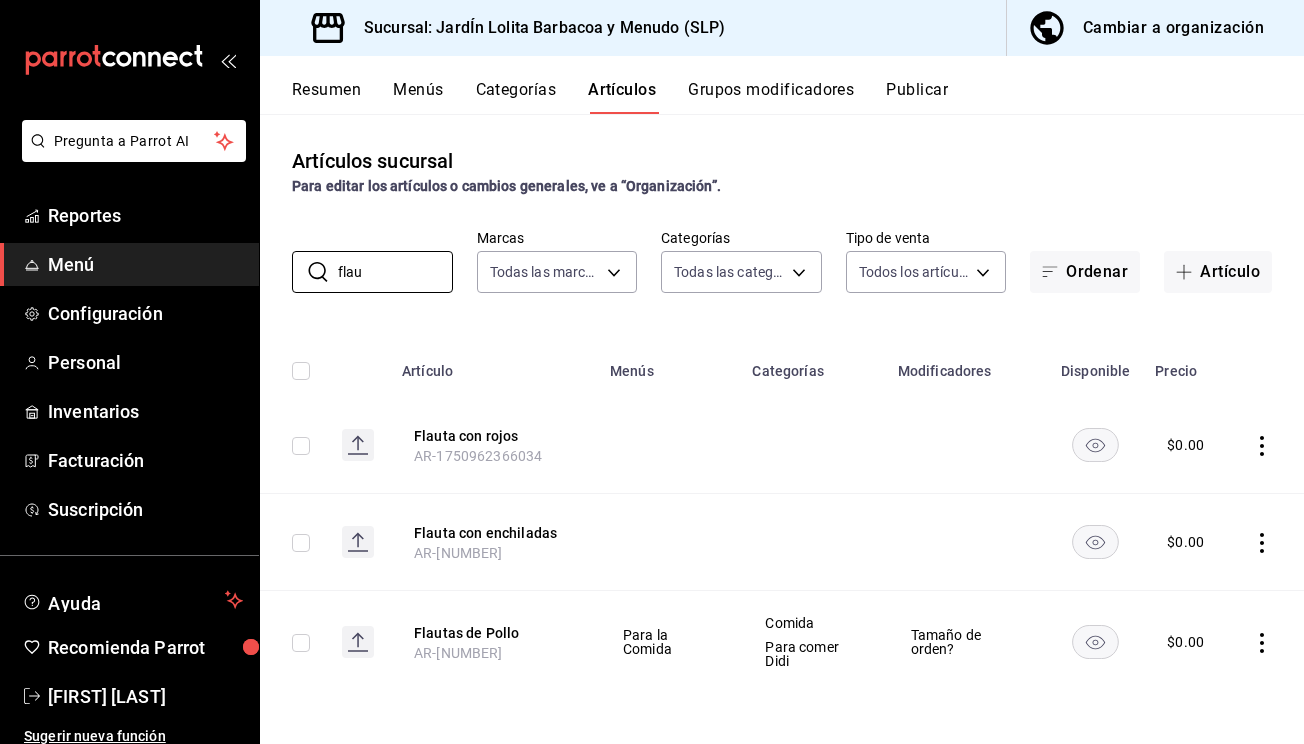 type on "flau" 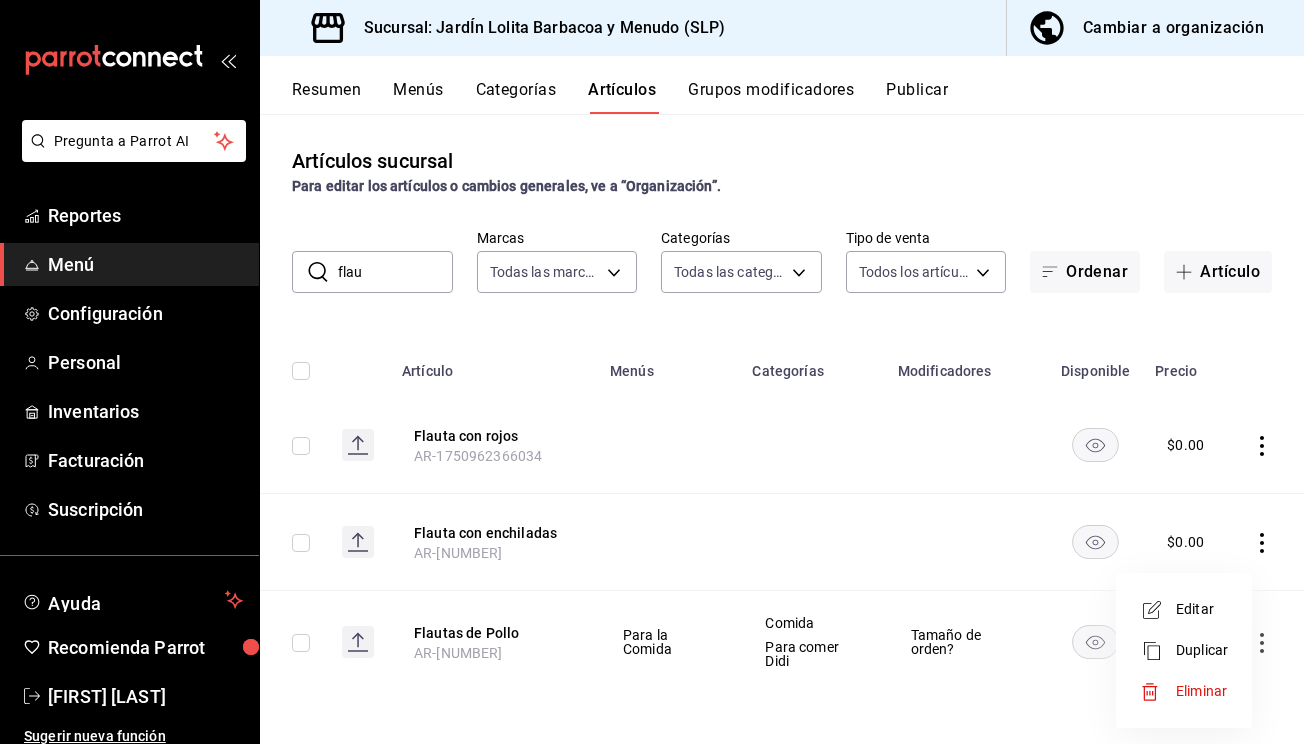 click on "Editar" at bounding box center (1202, 609) 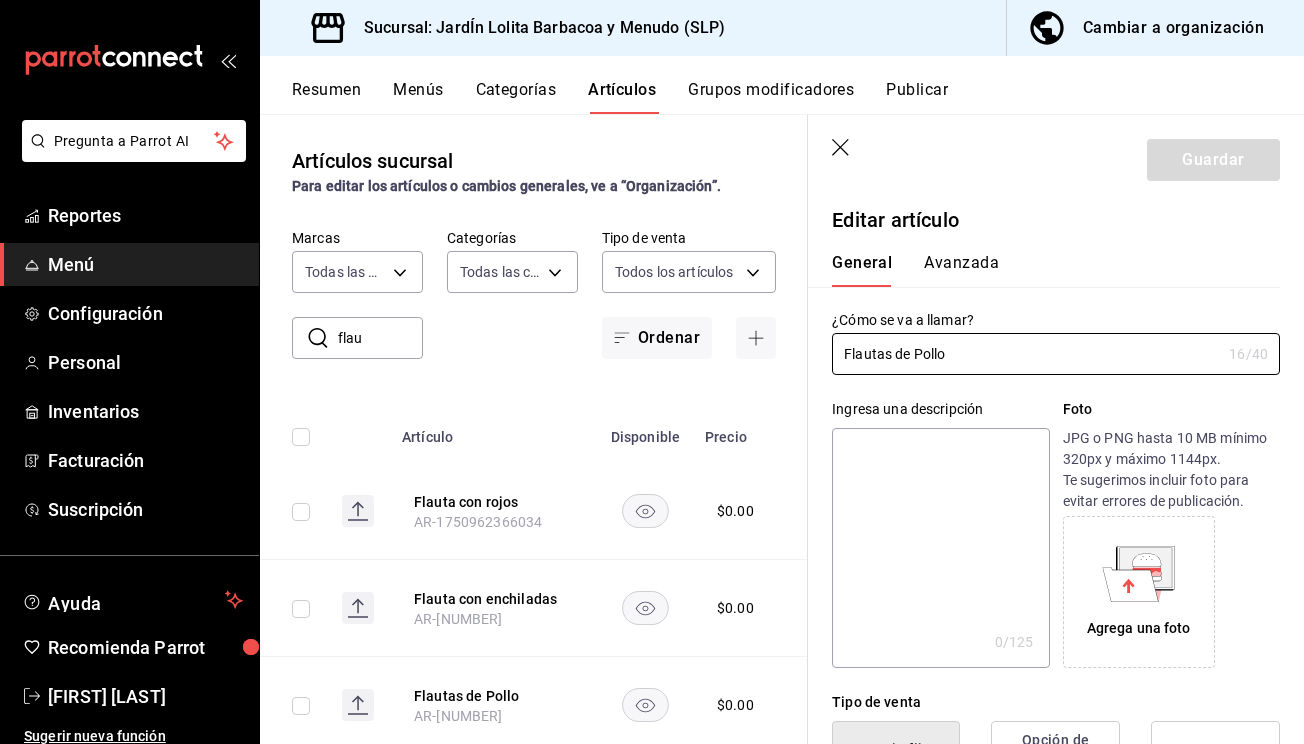 type on "$0.00" 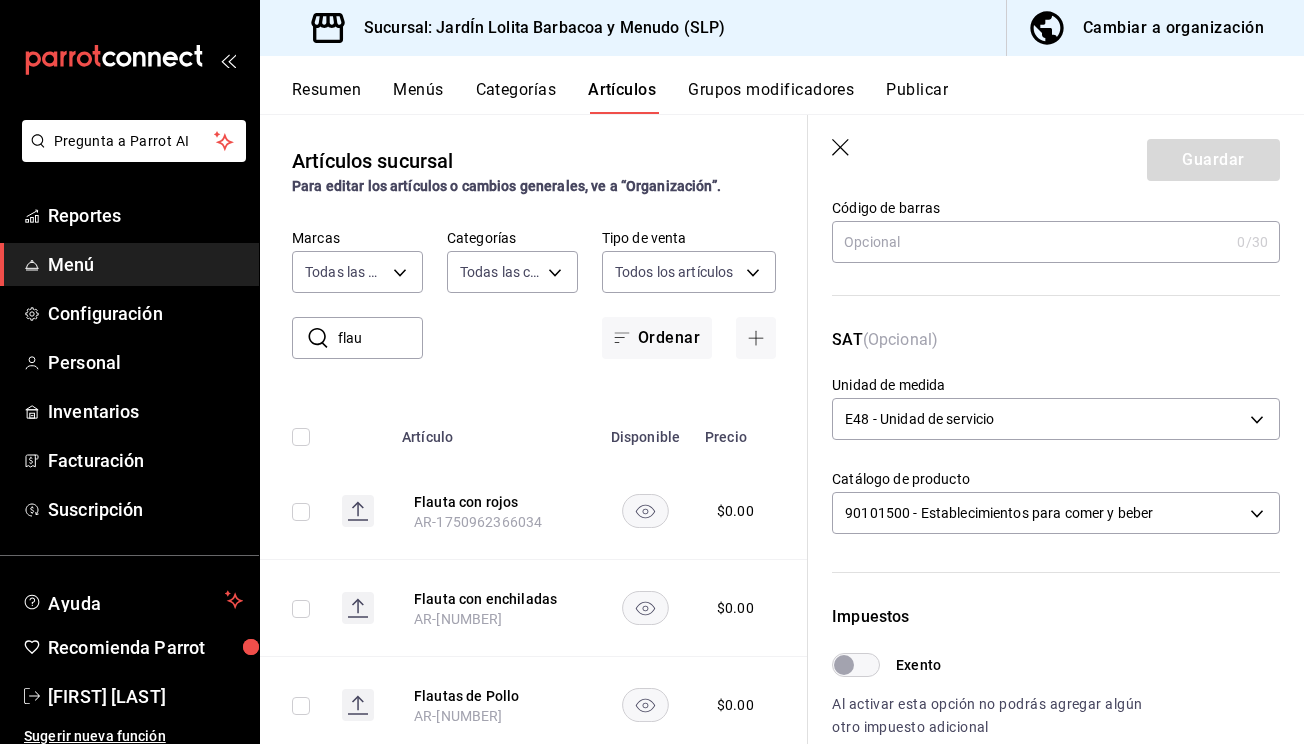 scroll, scrollTop: 201, scrollLeft: 0, axis: vertical 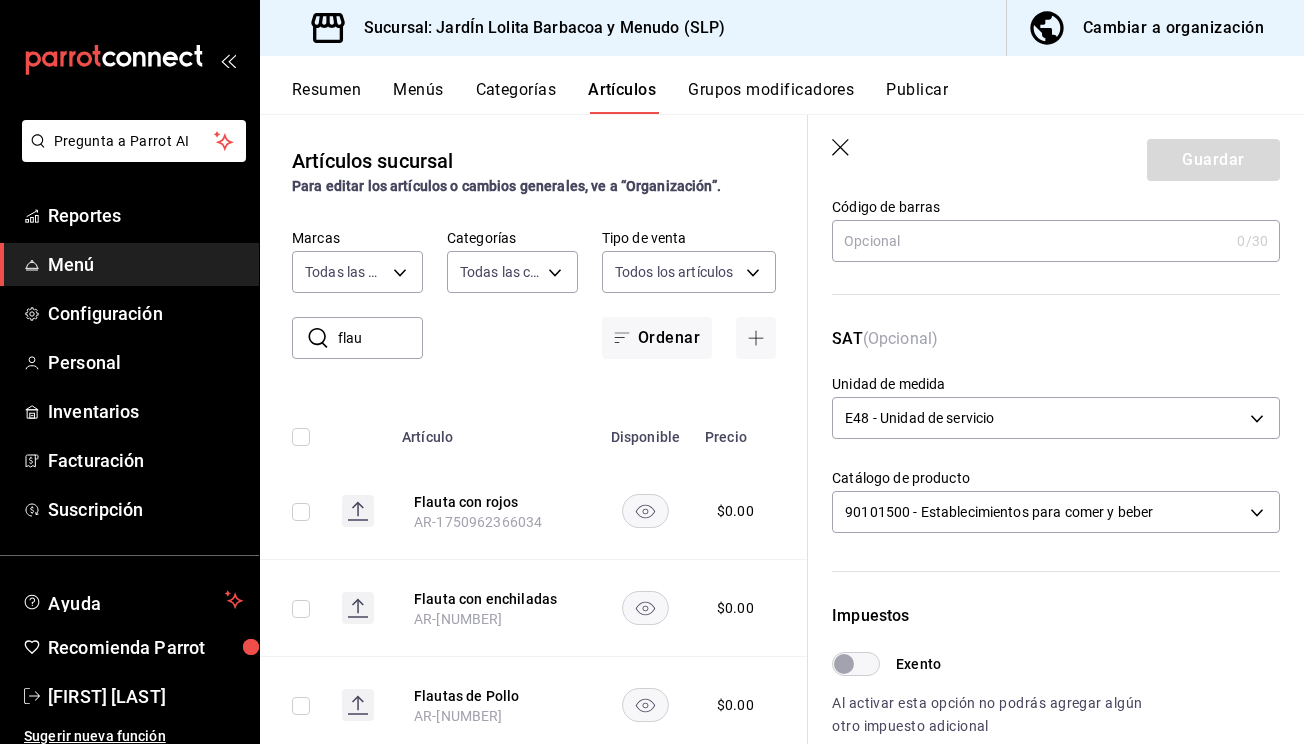 click on "Exento" at bounding box center (844, 664) 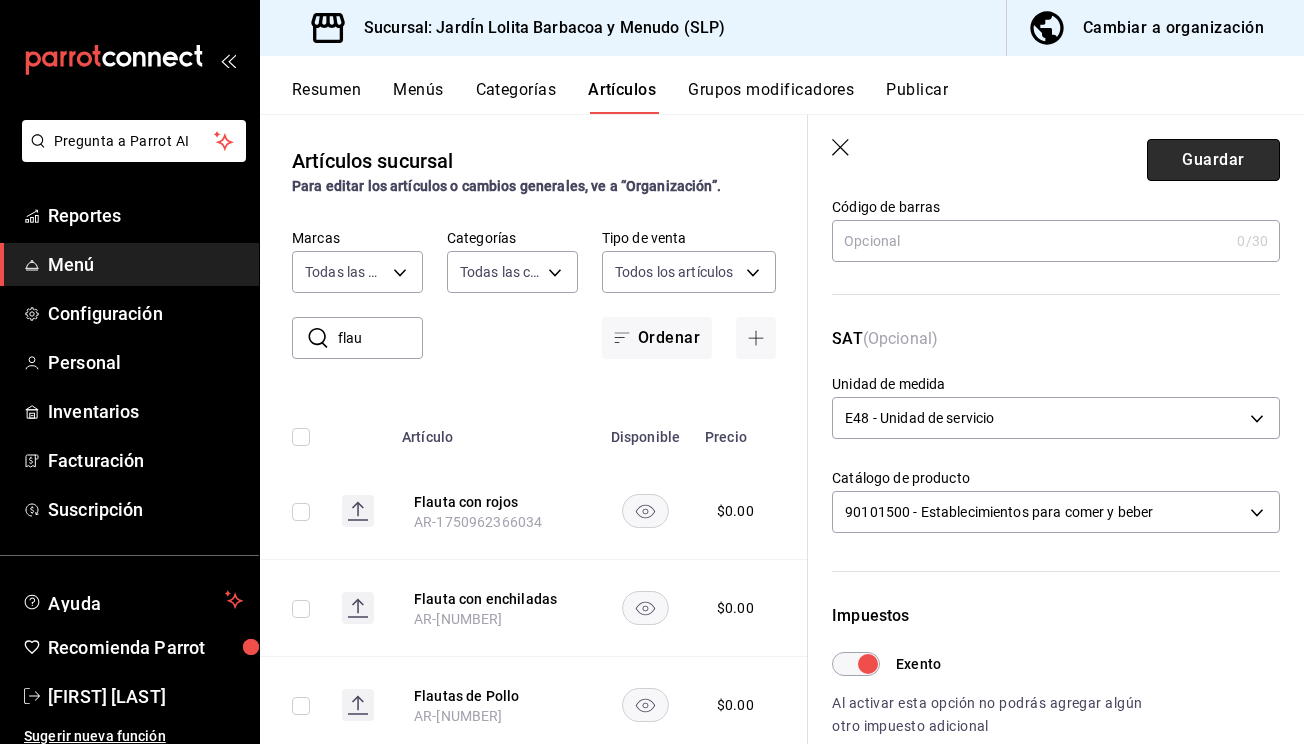 click on "Guardar" at bounding box center (1213, 160) 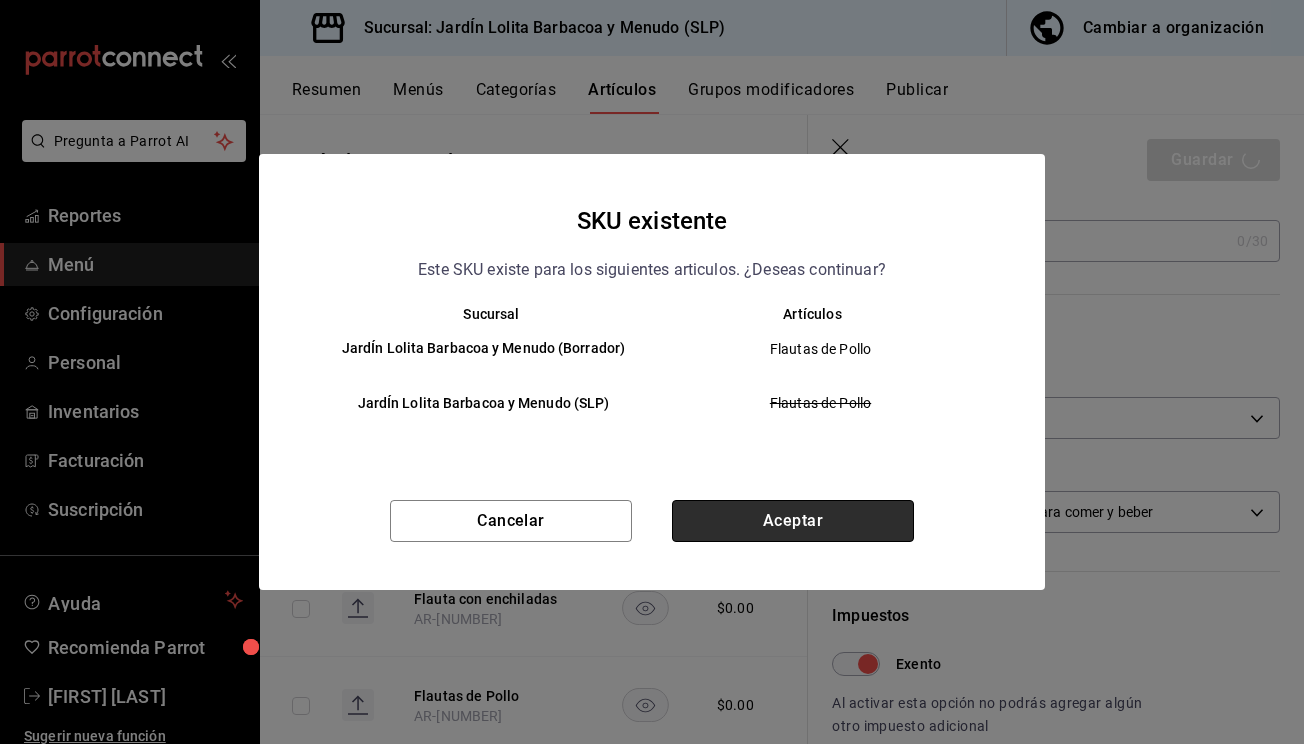 click on "Aceptar" at bounding box center (793, 521) 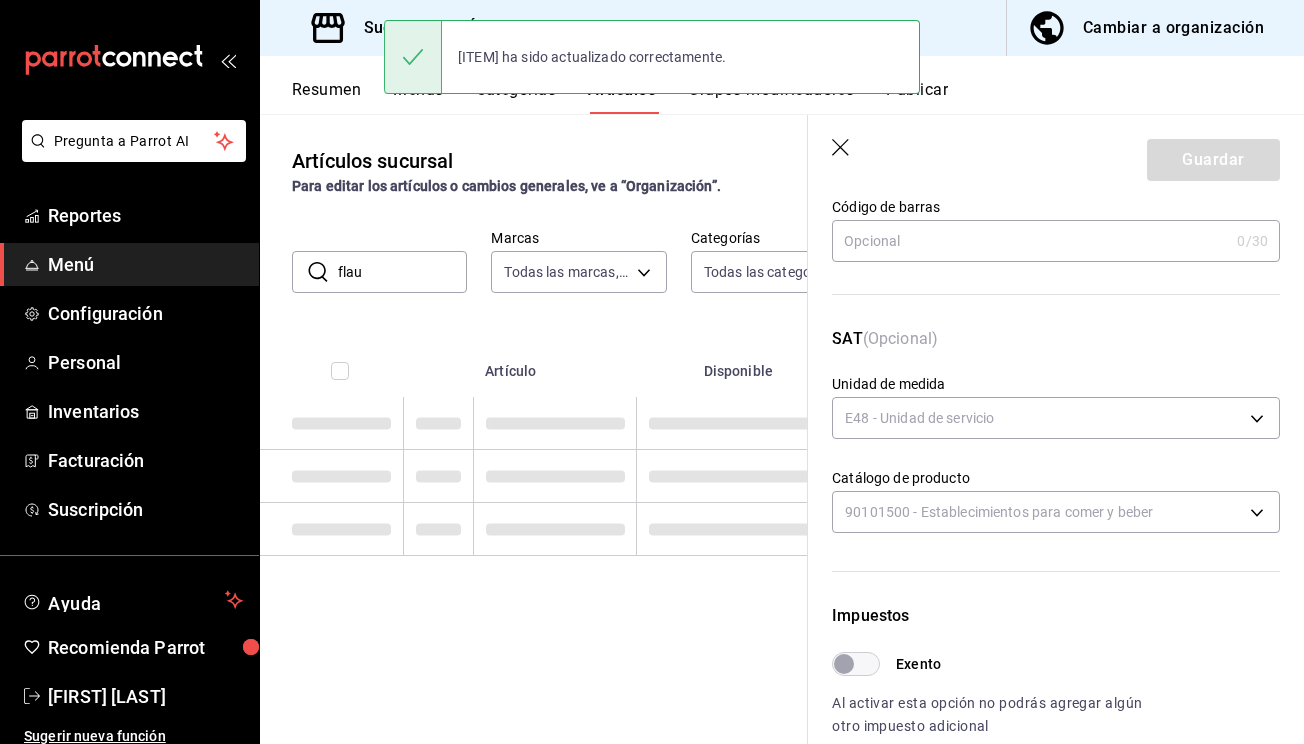 scroll, scrollTop: 0, scrollLeft: 0, axis: both 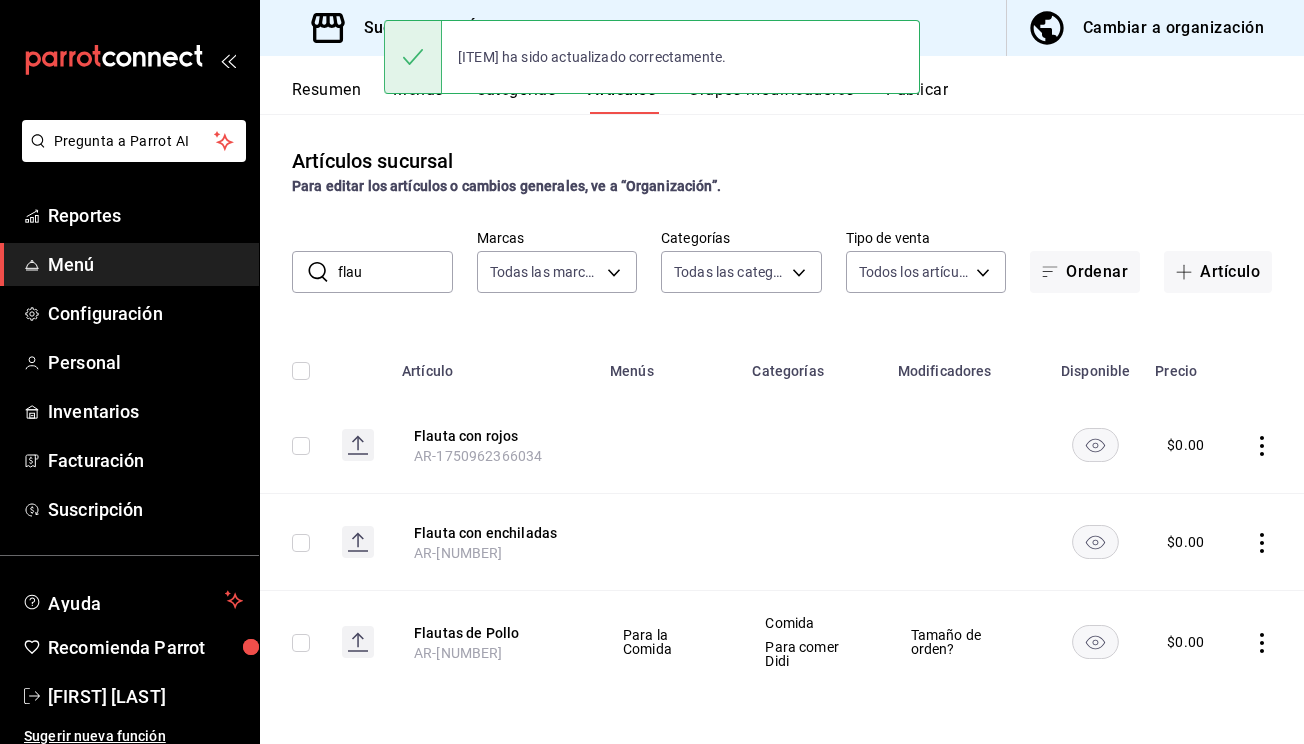 click on "flau" at bounding box center [395, 272] 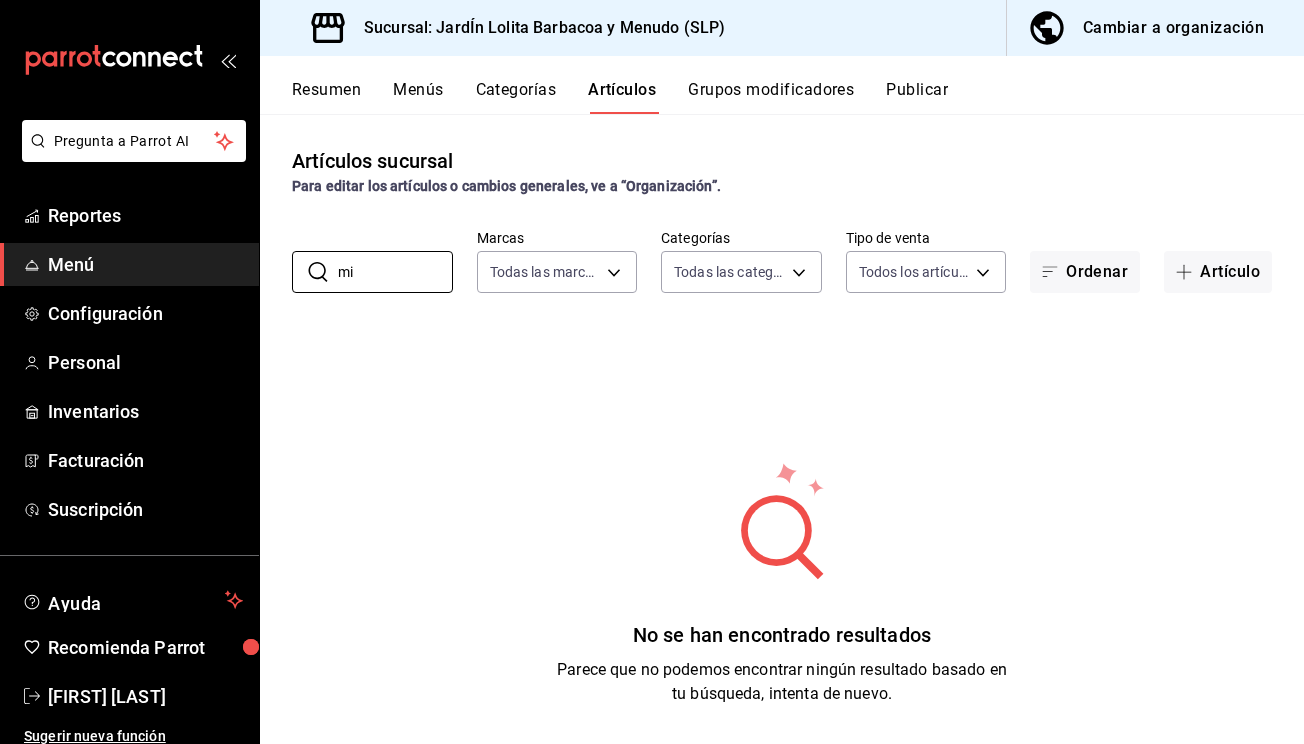 type on "m" 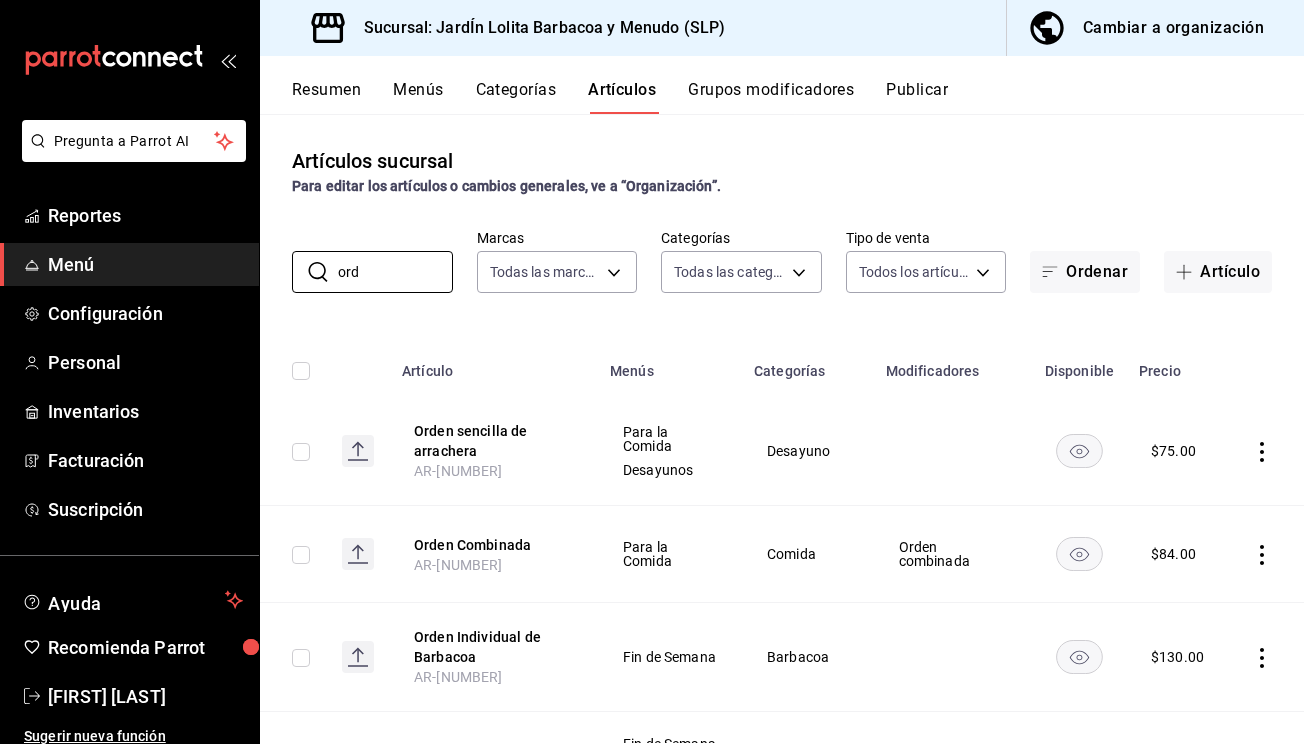 type on "ord" 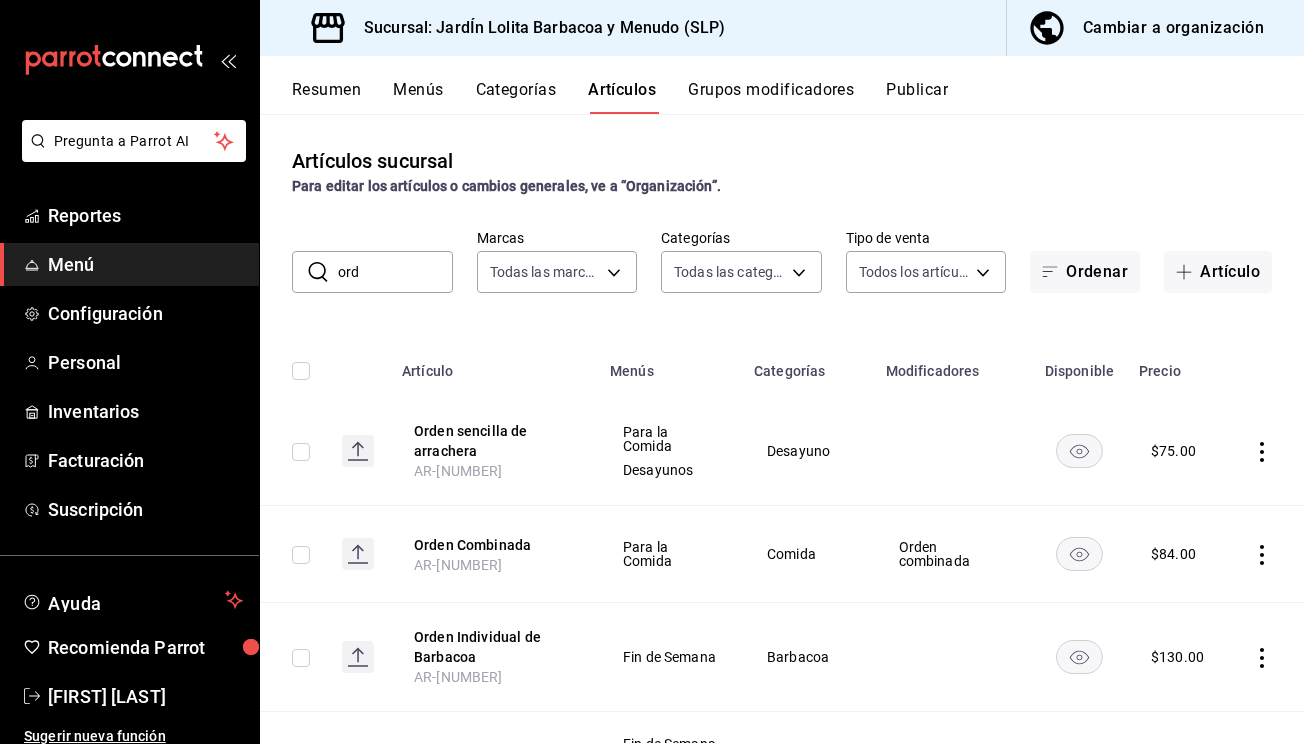 click 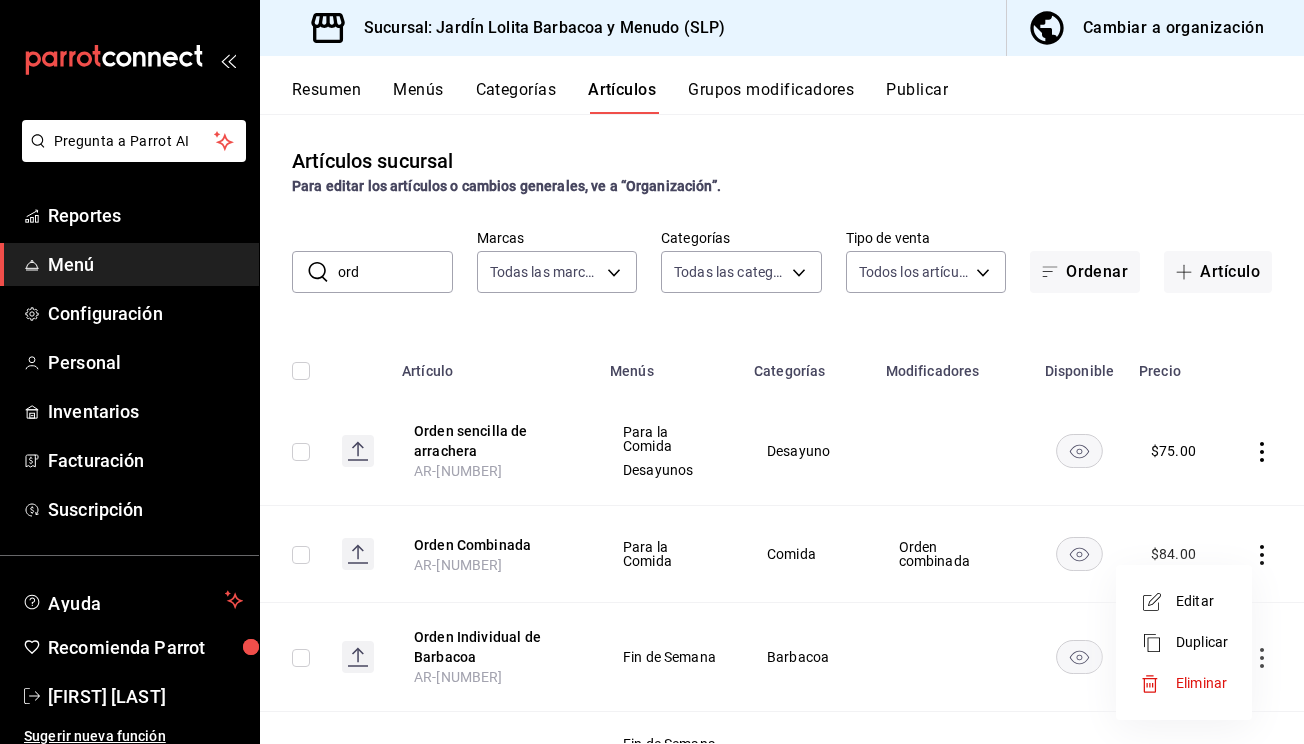 click on "Editar" at bounding box center [1202, 601] 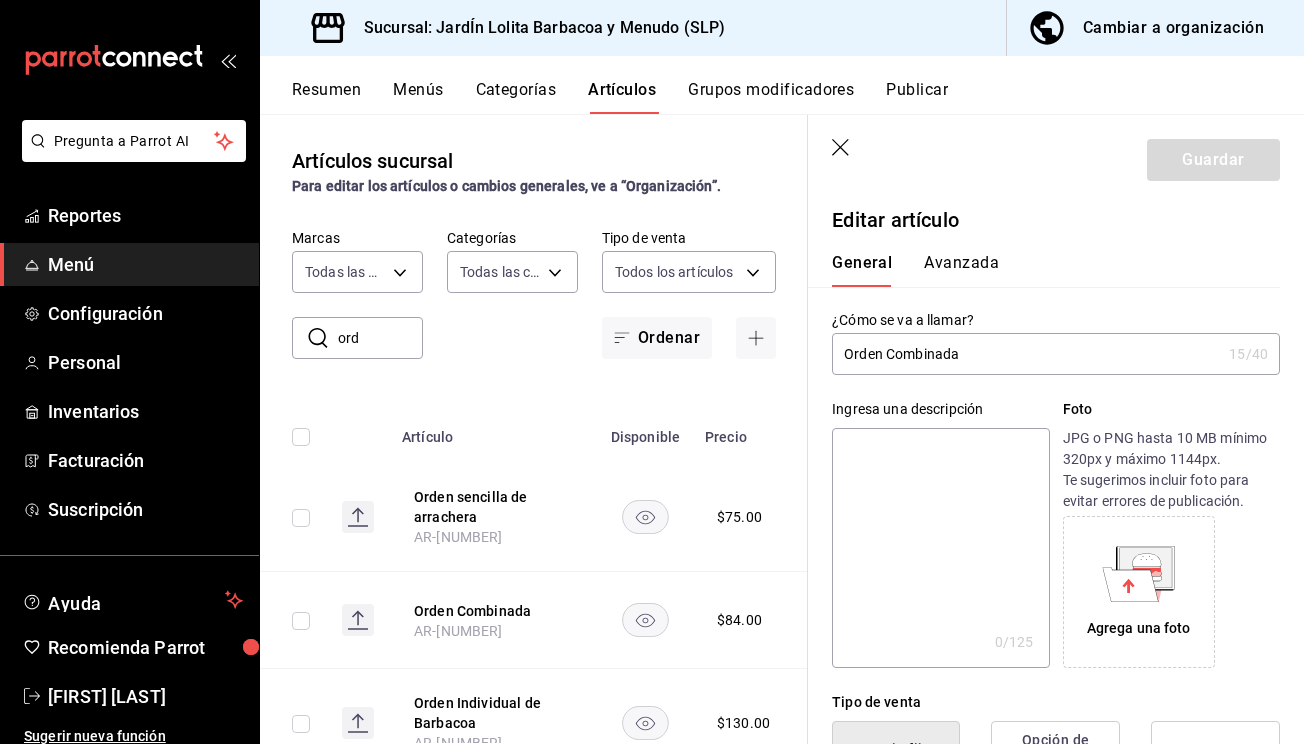 click on "Avanzada" at bounding box center [961, 270] 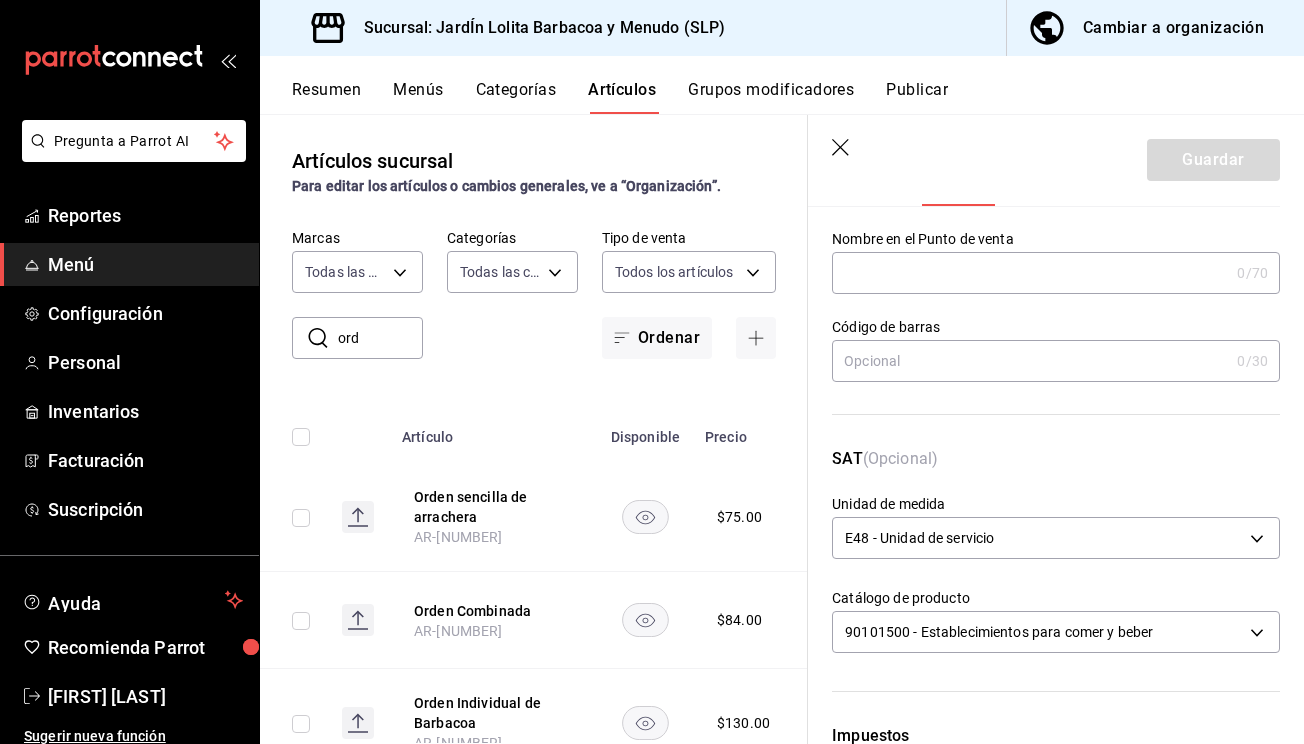 scroll, scrollTop: 225, scrollLeft: 0, axis: vertical 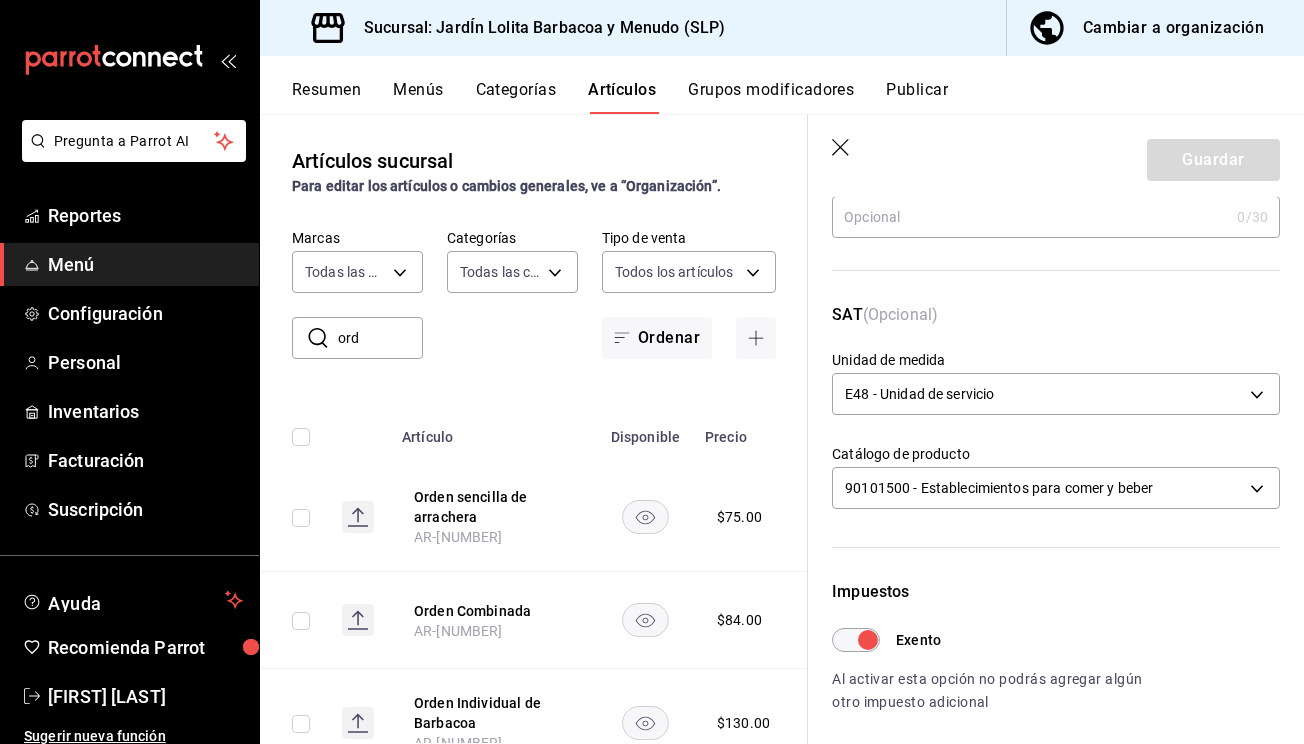 click 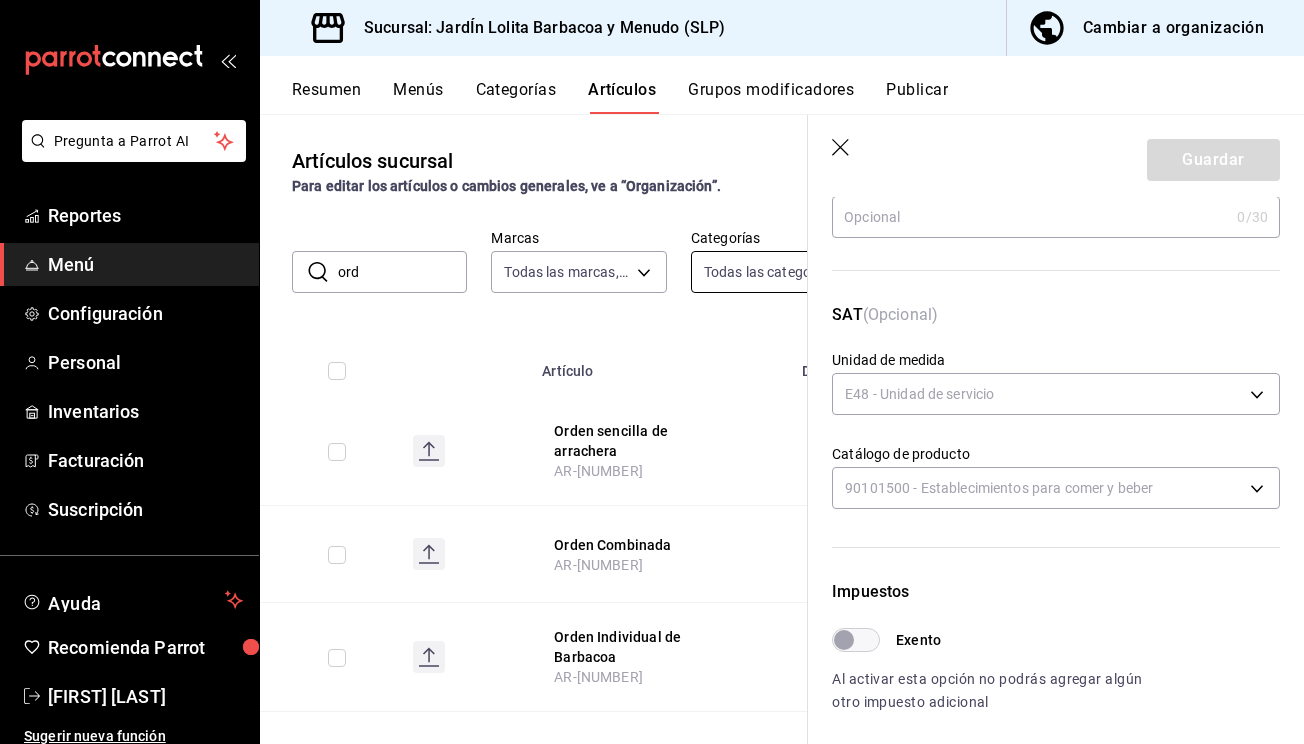 scroll, scrollTop: 0, scrollLeft: 0, axis: both 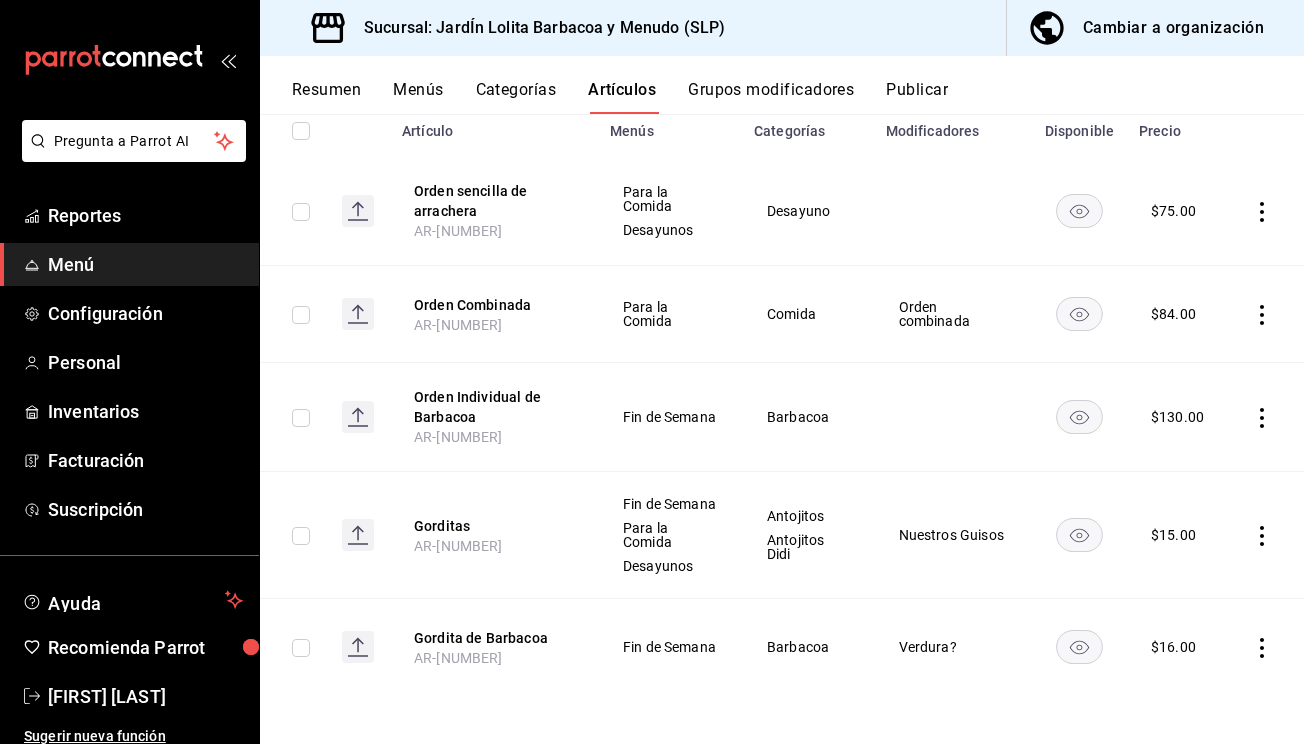 click on "Resumen" at bounding box center [326, 97] 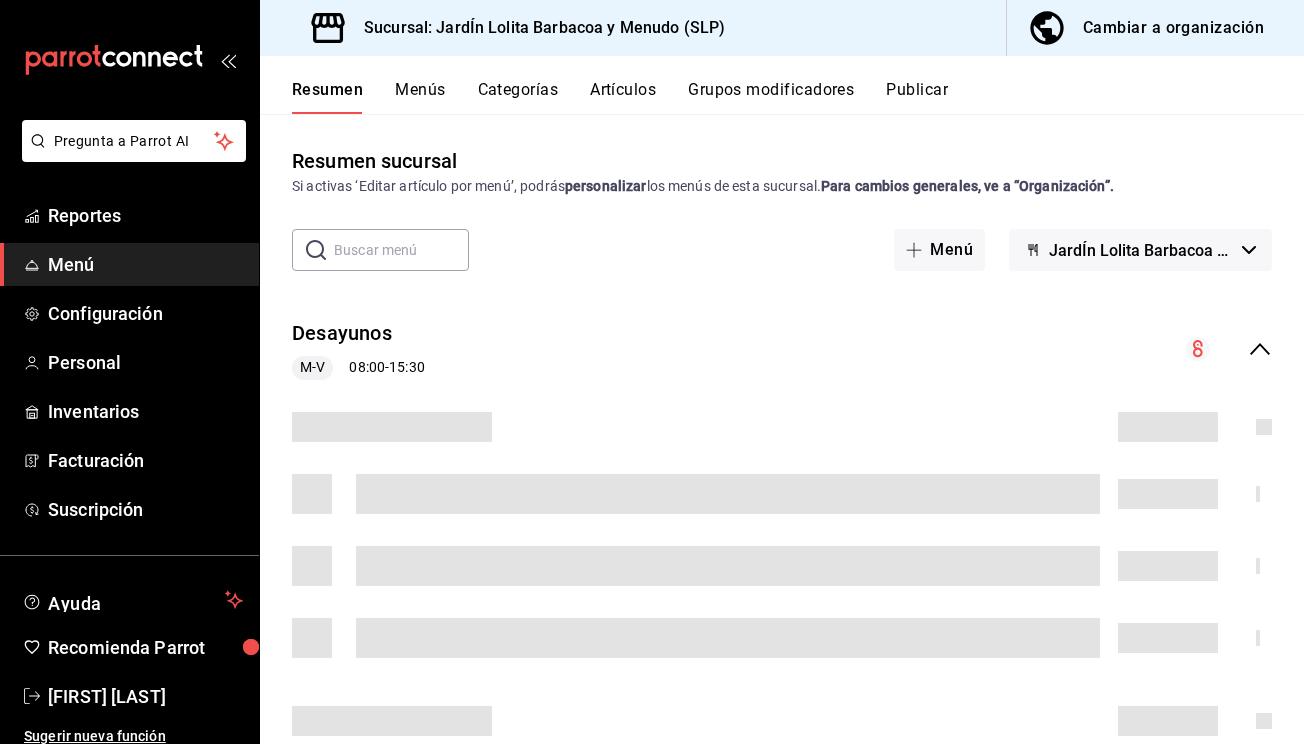click on "Resumen Menús Categorías Artículos Grupos modificadores Publicar" at bounding box center (782, 85) 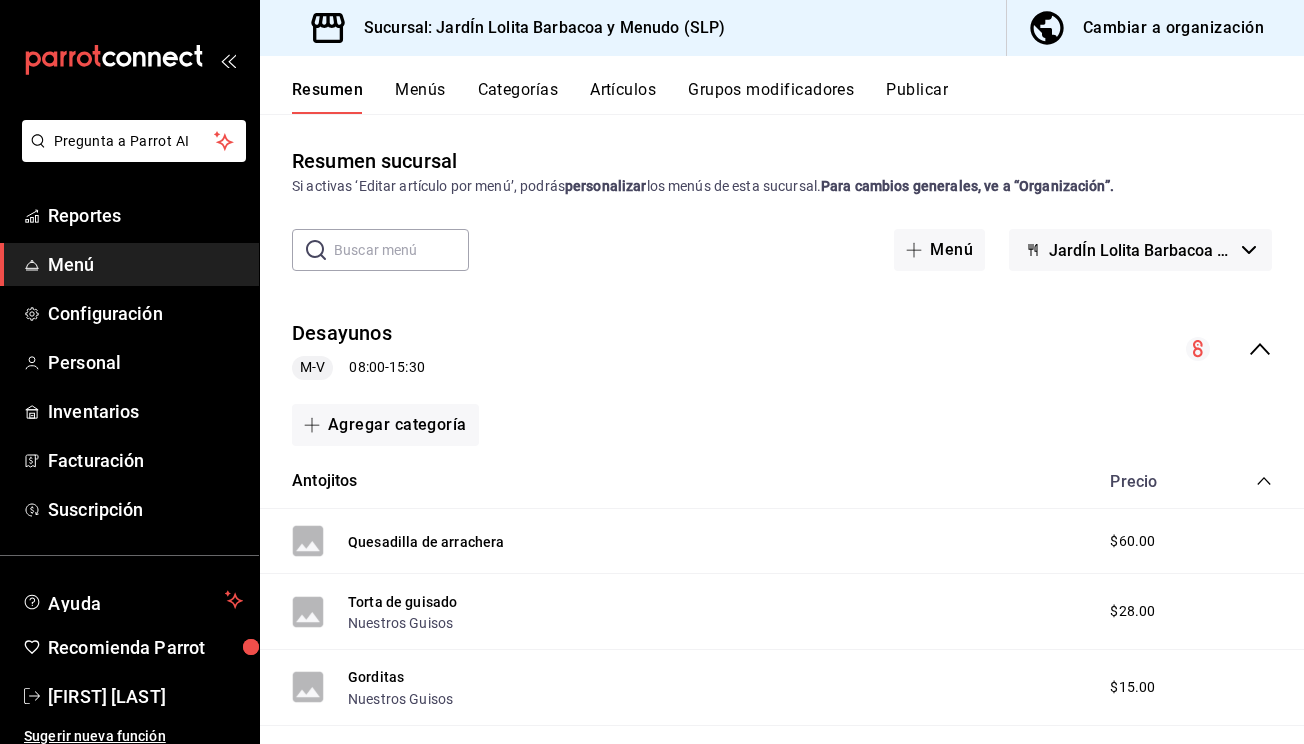click on "Publicar" at bounding box center (917, 97) 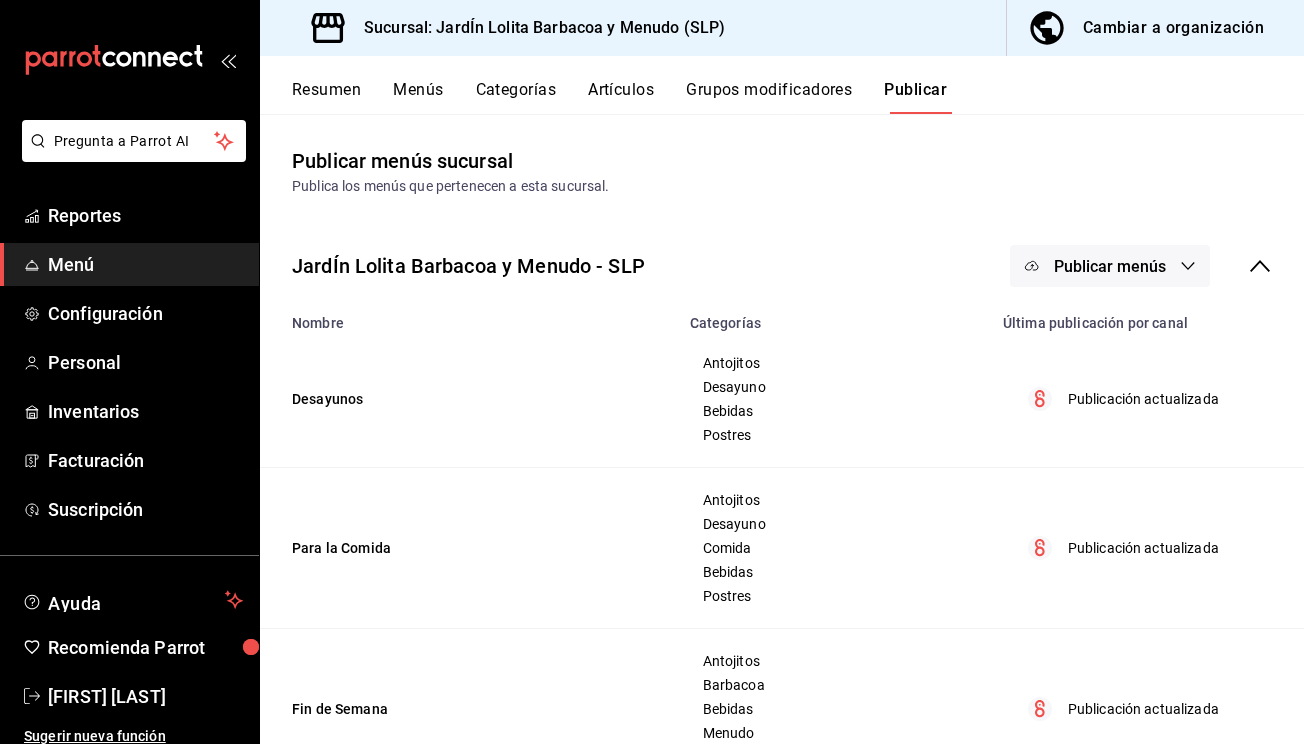 scroll, scrollTop: -1, scrollLeft: 0, axis: vertical 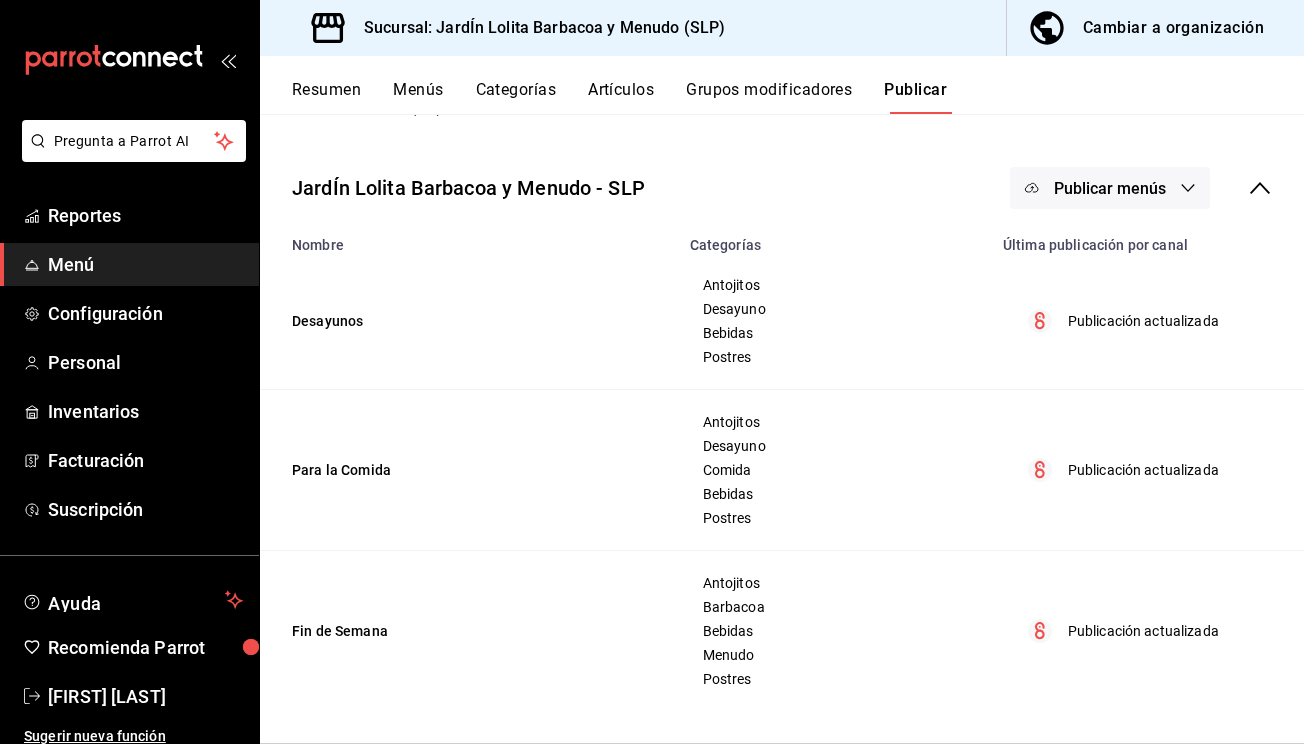 click on "Publicar menús" at bounding box center (1110, 188) 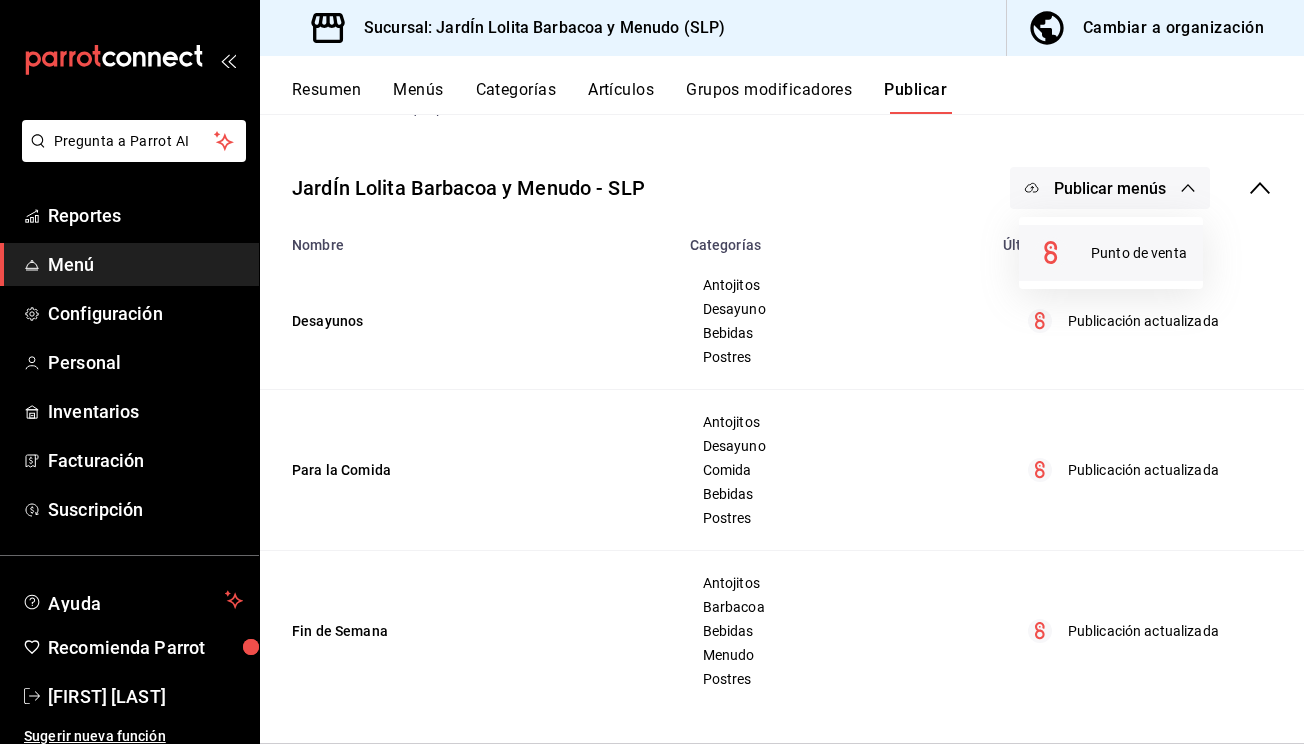 click on "Punto de venta" at bounding box center (1139, 253) 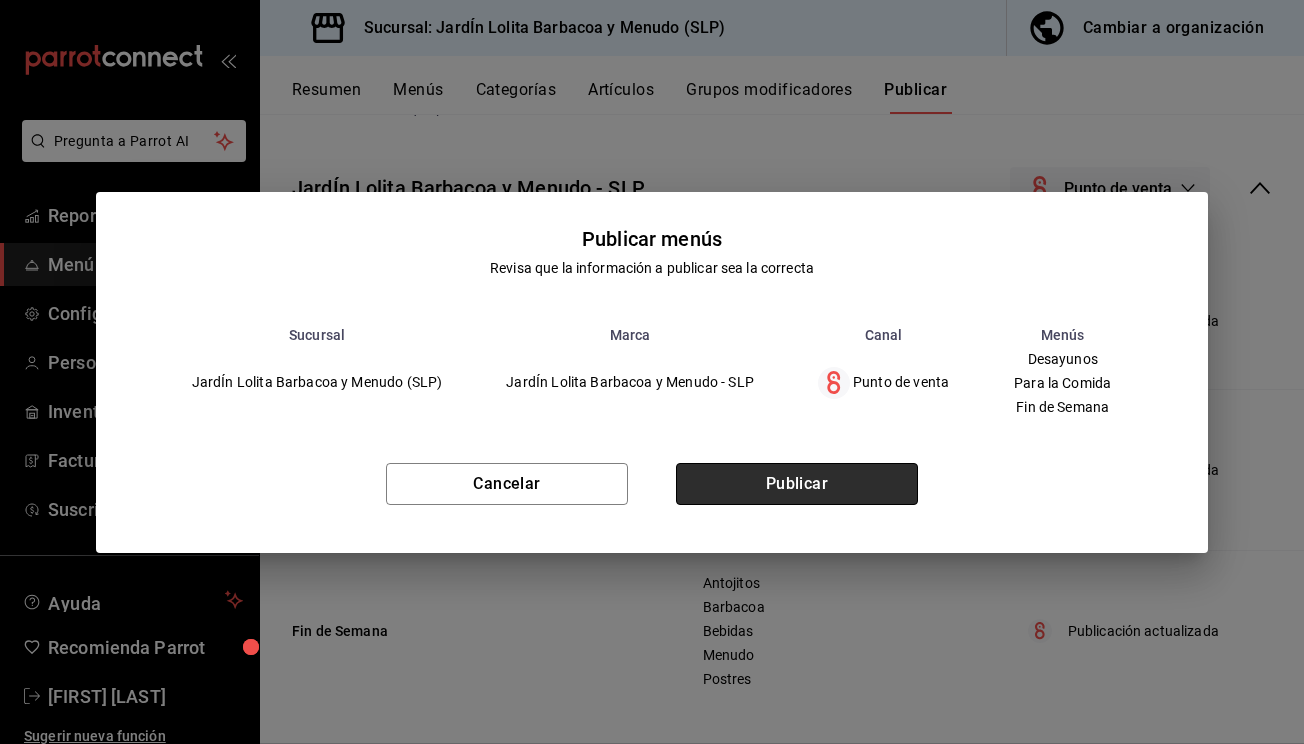click on "Publicar" at bounding box center [797, 484] 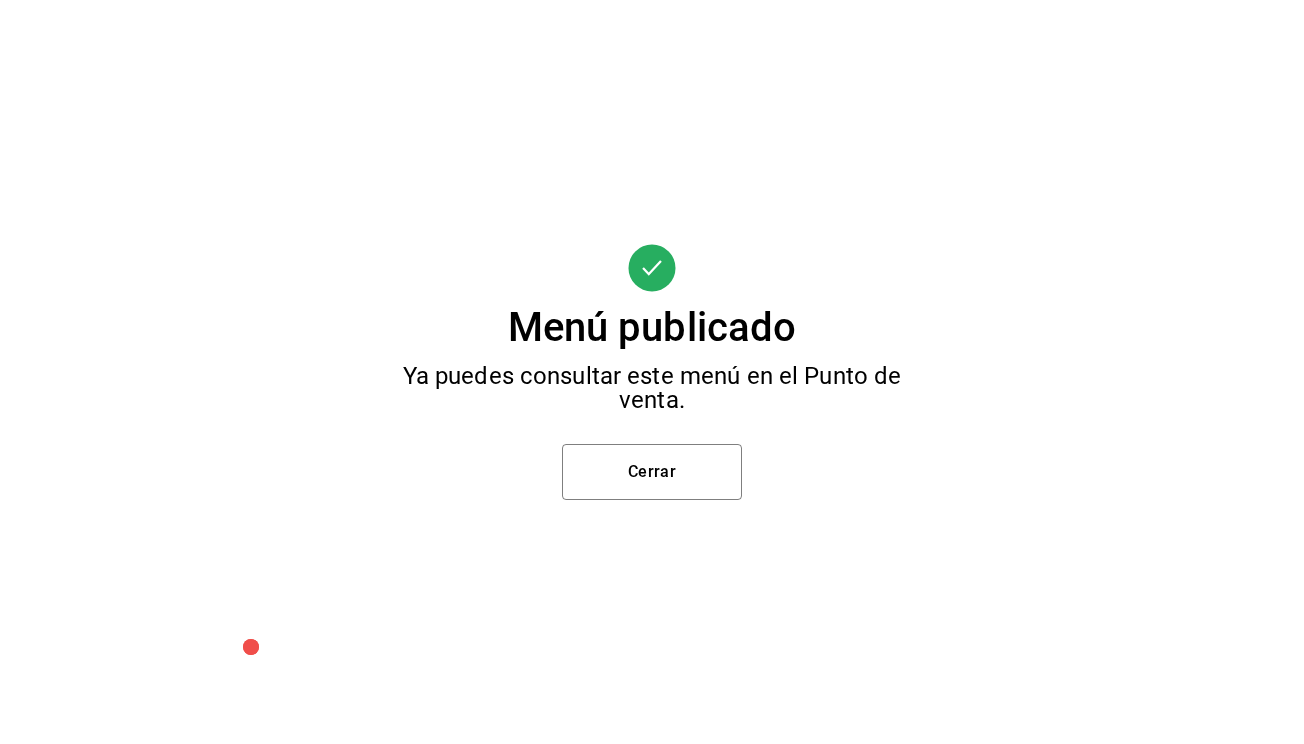 scroll, scrollTop: 0, scrollLeft: 0, axis: both 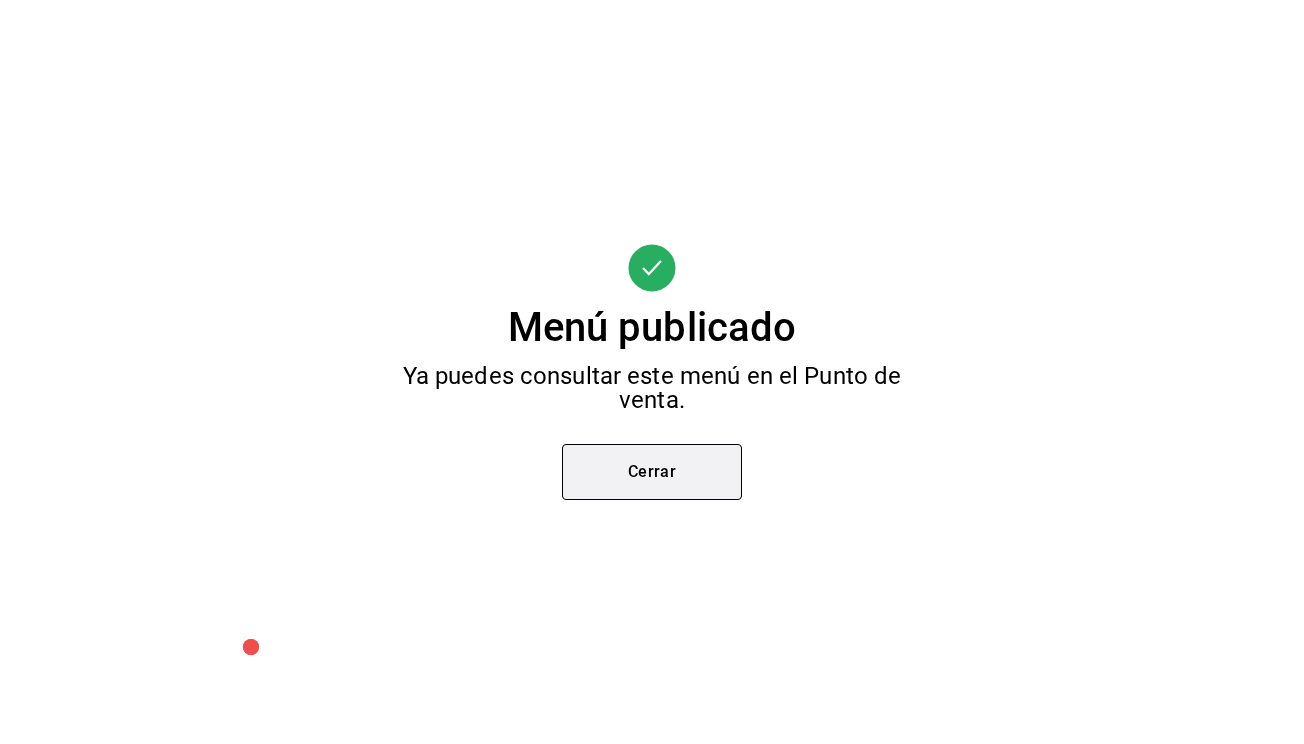 click on "Cerrar" at bounding box center (652, 472) 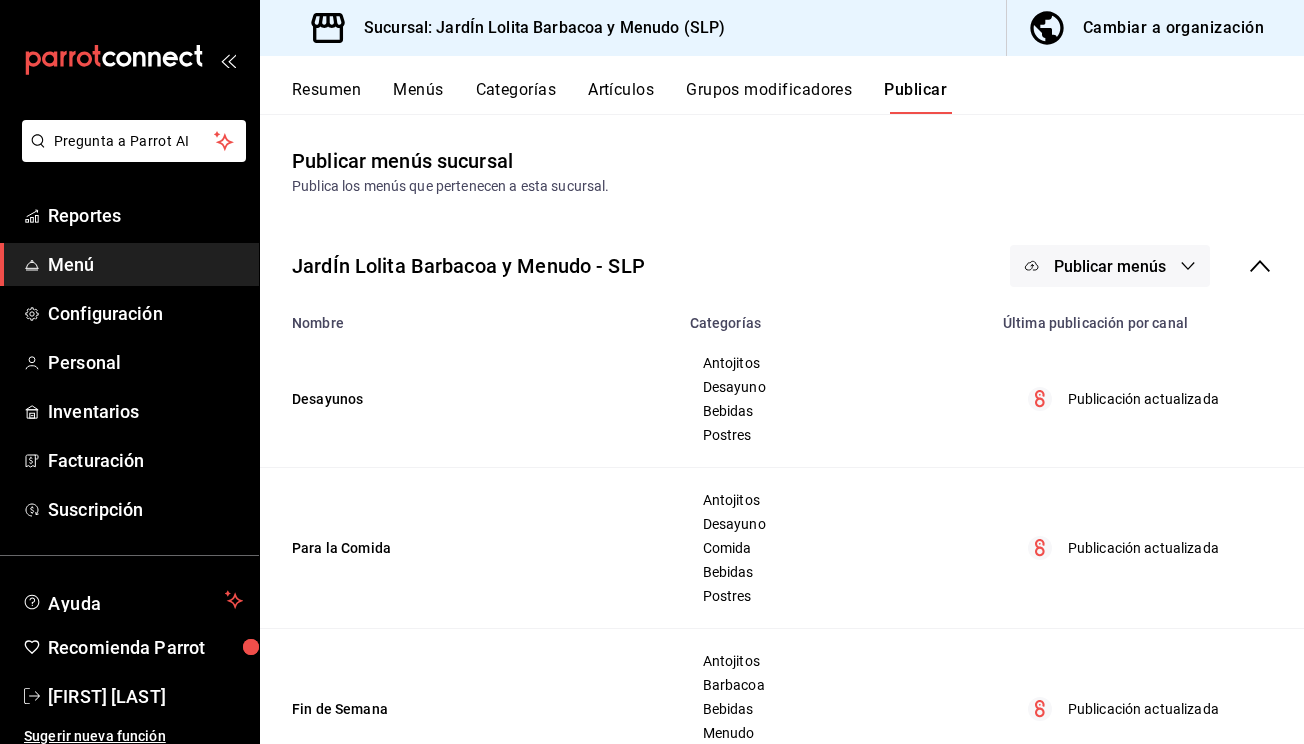 click on "Resumen" at bounding box center (326, 97) 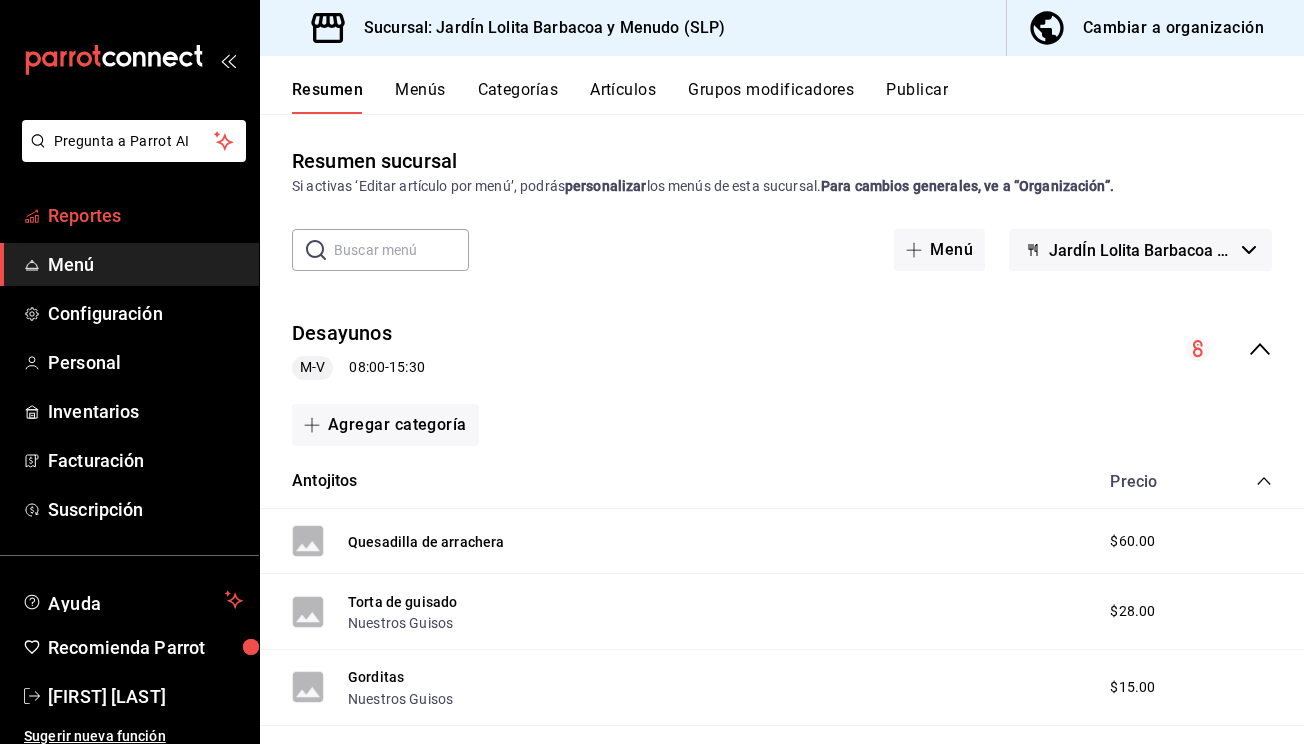 click on "Reportes" at bounding box center (145, 215) 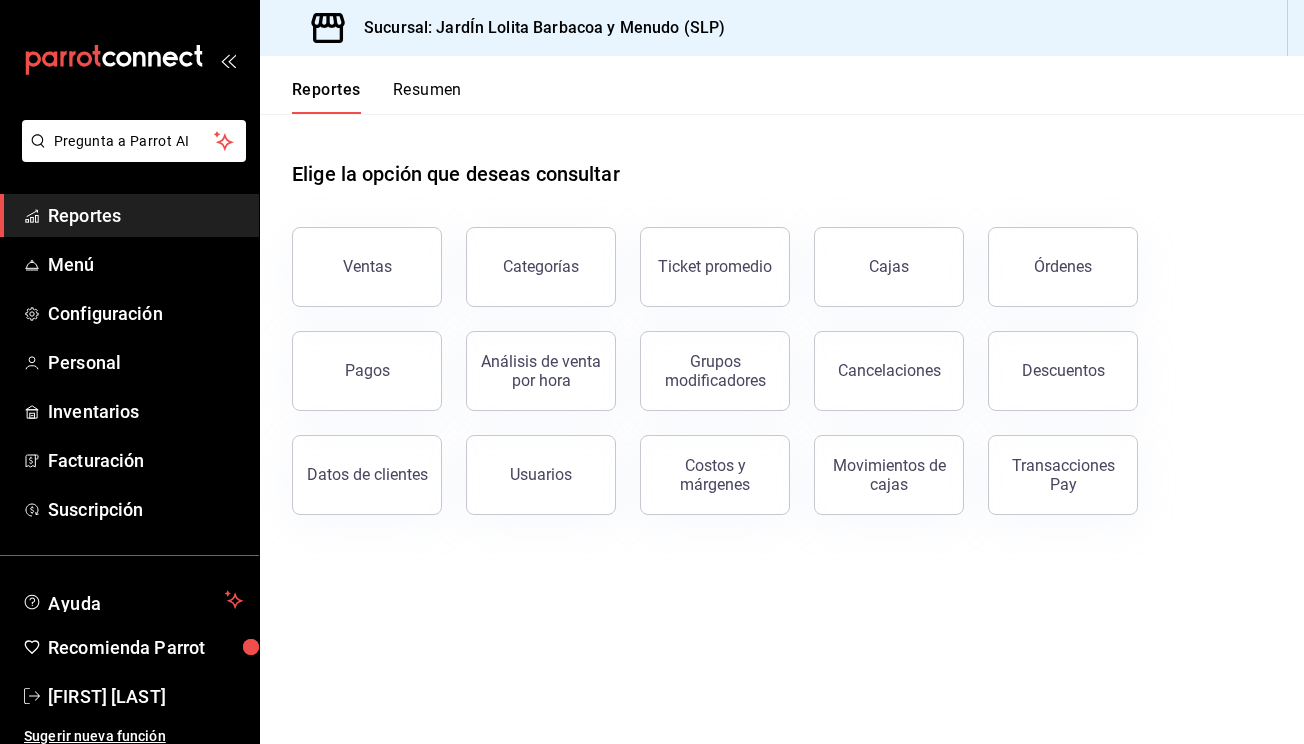 click on "Resumen" at bounding box center [427, 97] 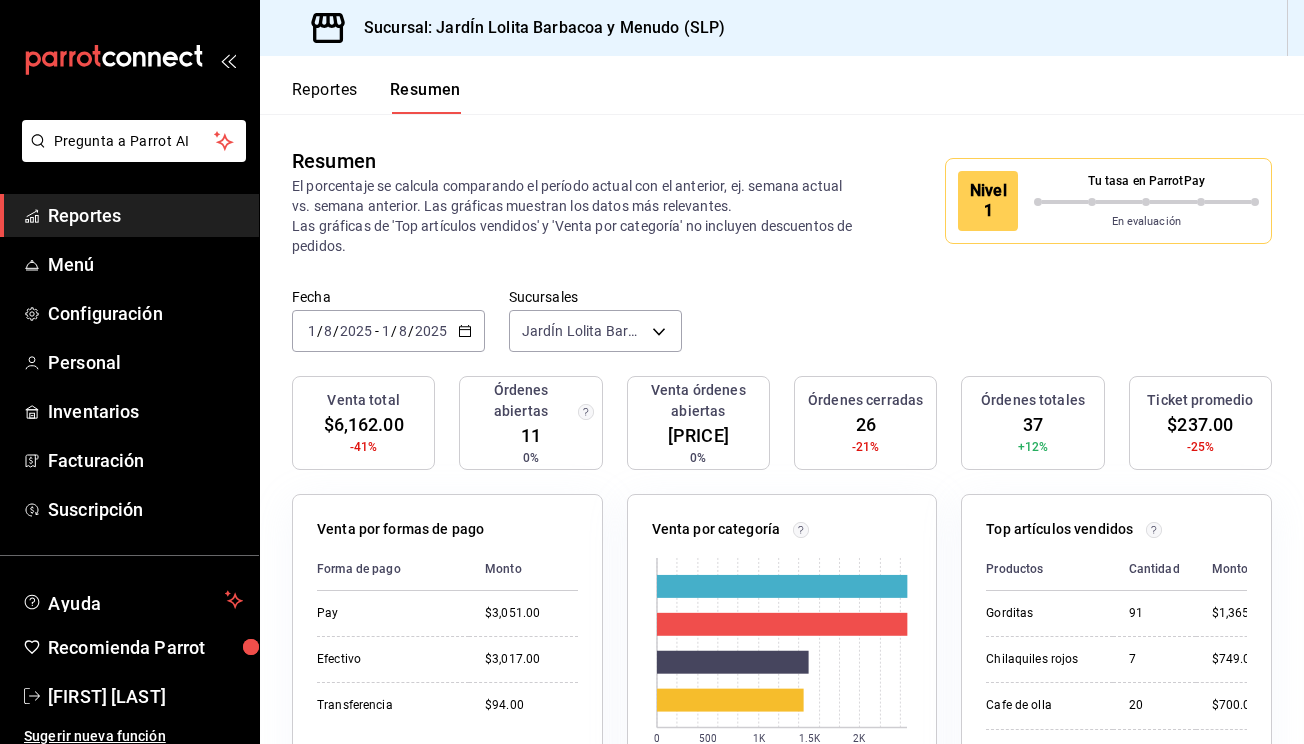 click 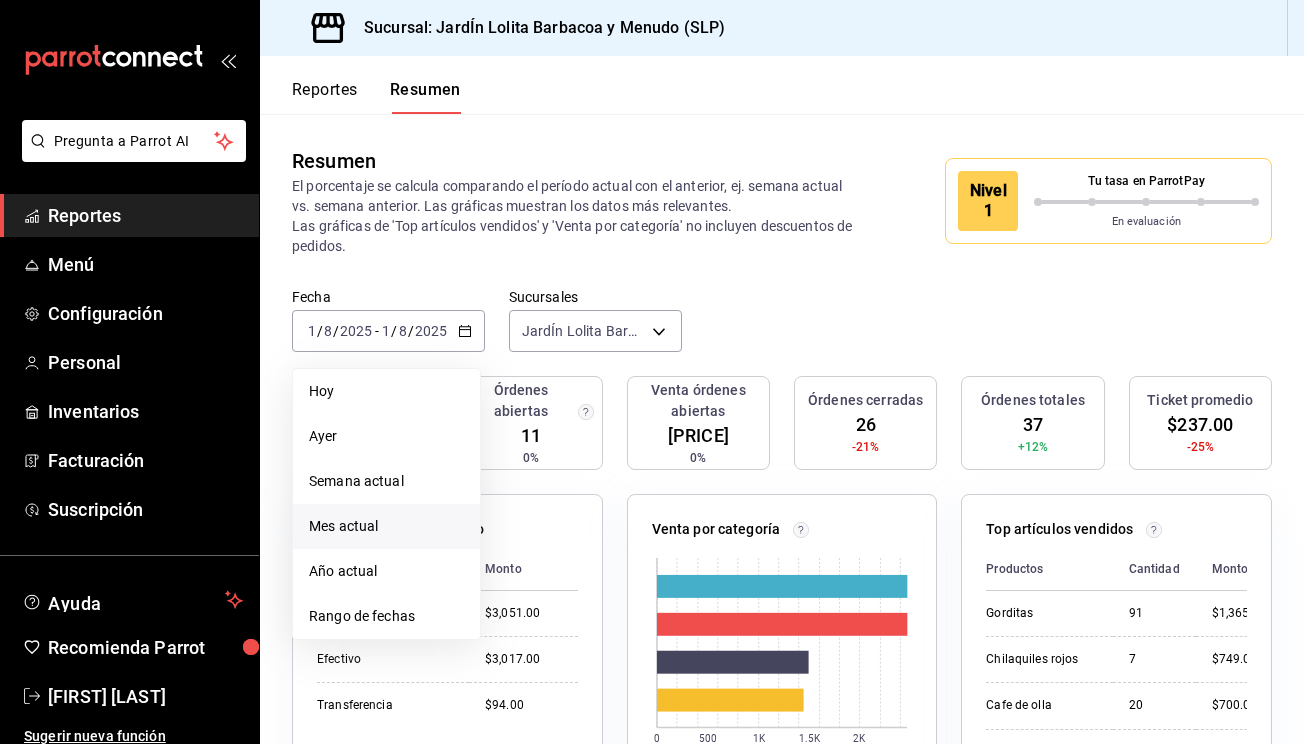 click on "Mes actual" at bounding box center (386, 526) 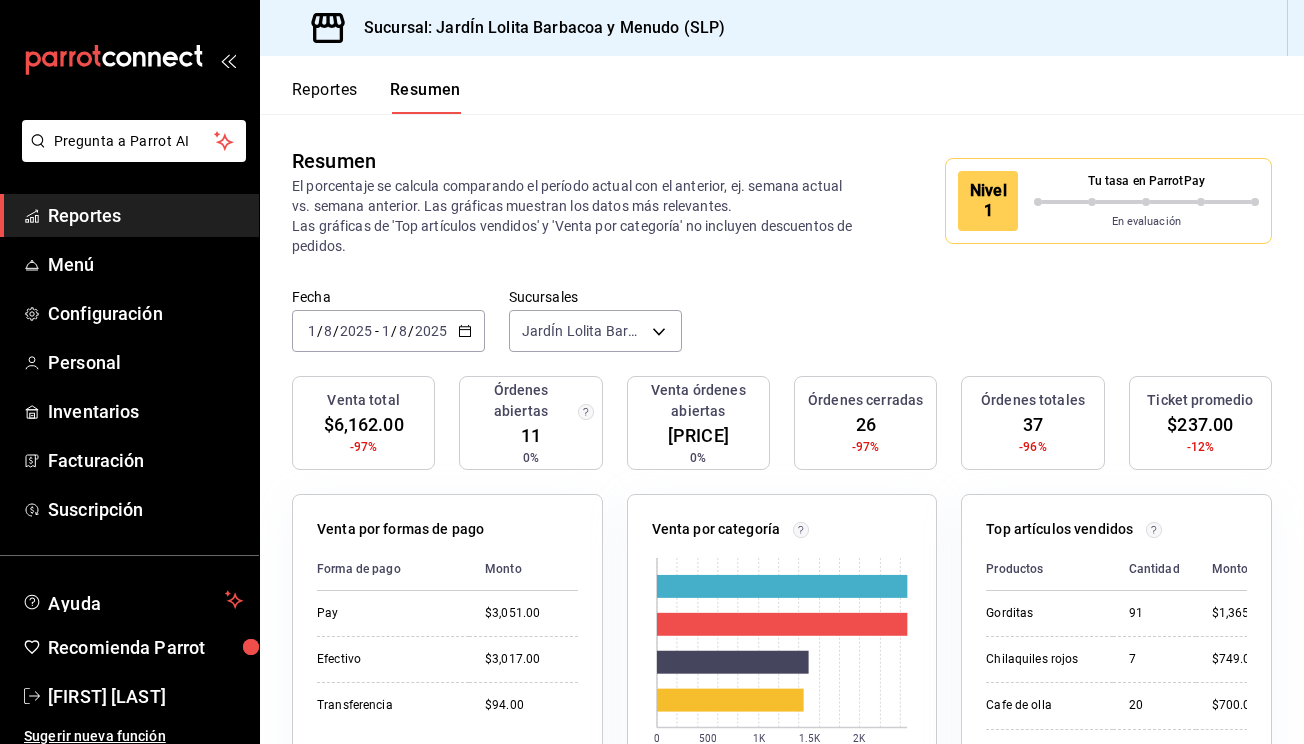 scroll, scrollTop: 0, scrollLeft: 0, axis: both 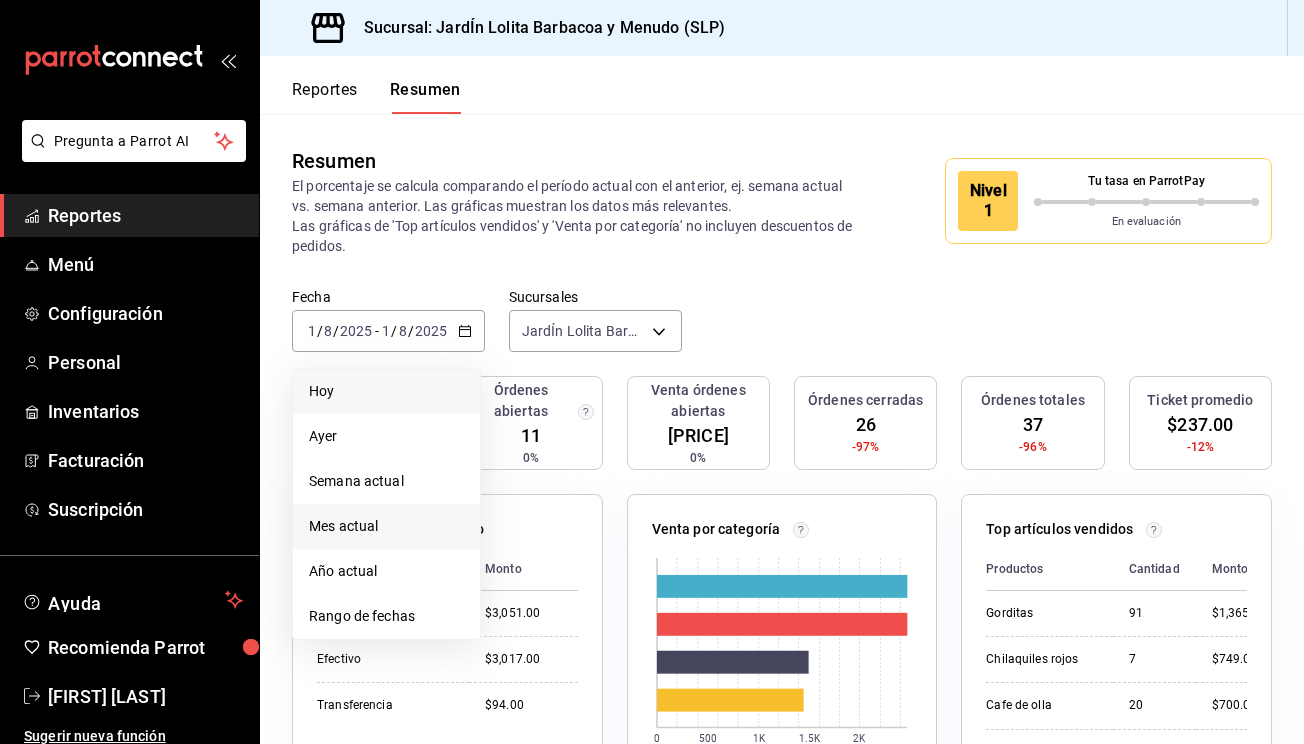 click on "Hoy" at bounding box center (386, 391) 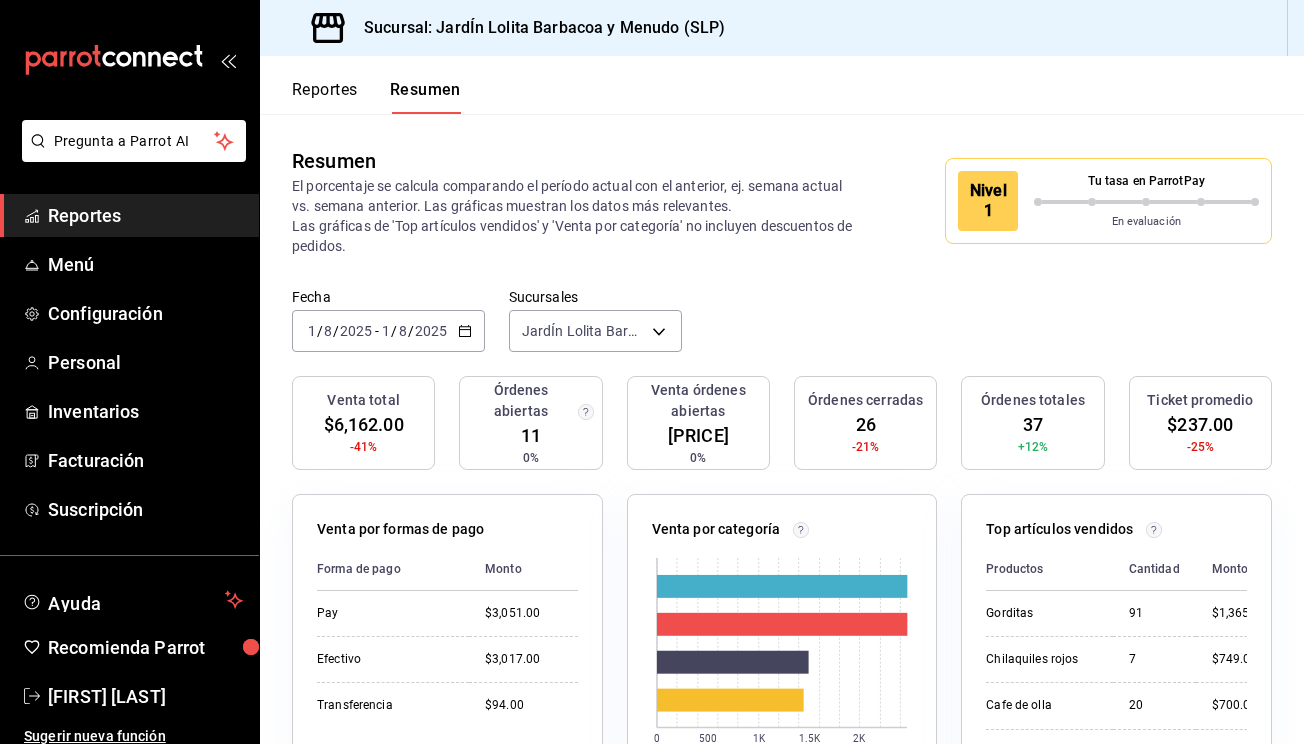 click on "2025-08-01 1 / 8 / 2025 - 2025-08-01 1 / 8 / 2025" at bounding box center (388, 331) 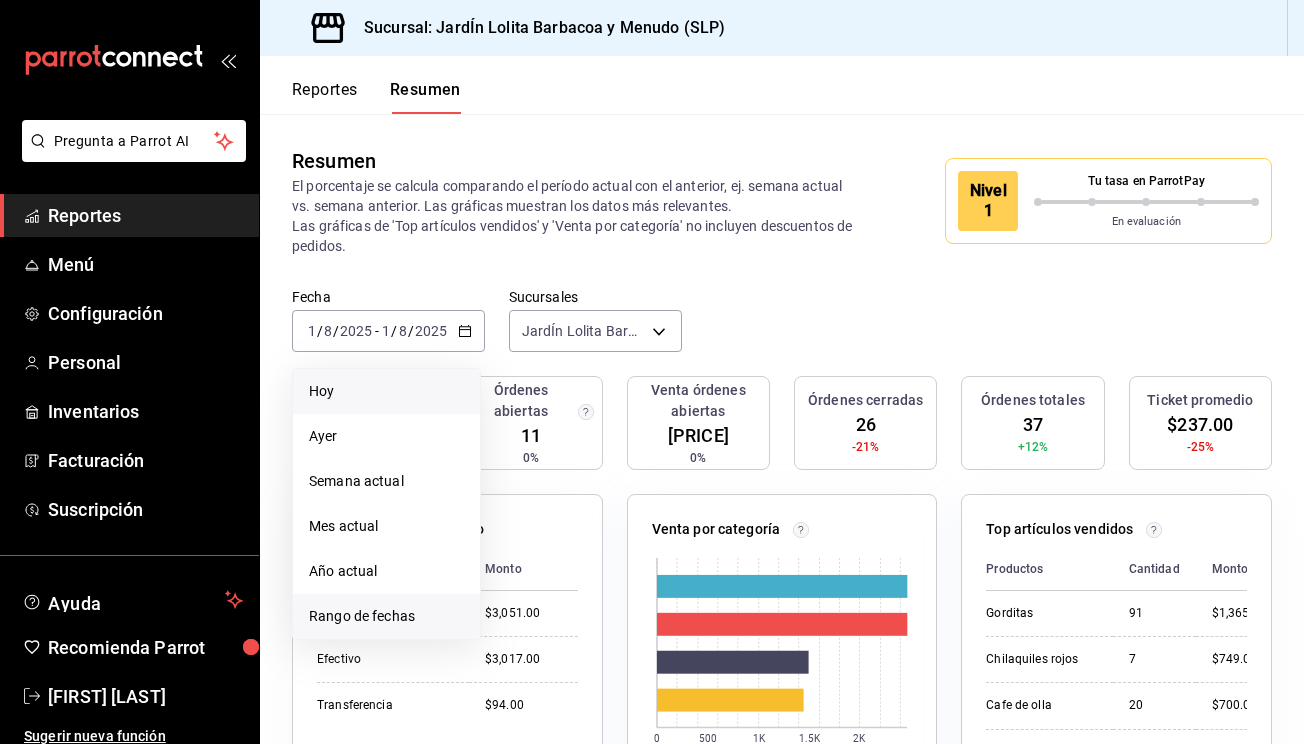 click on "Rango de fechas" at bounding box center [386, 616] 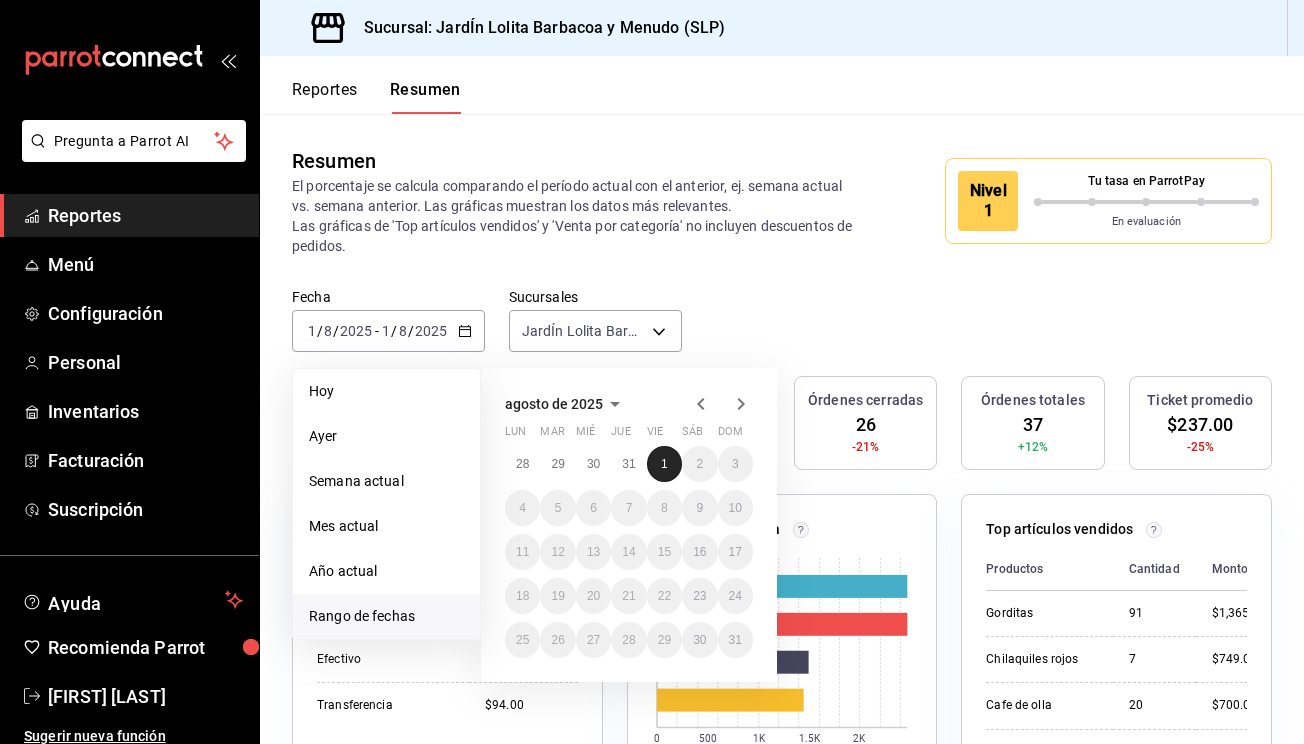 click on "1" at bounding box center [664, 464] 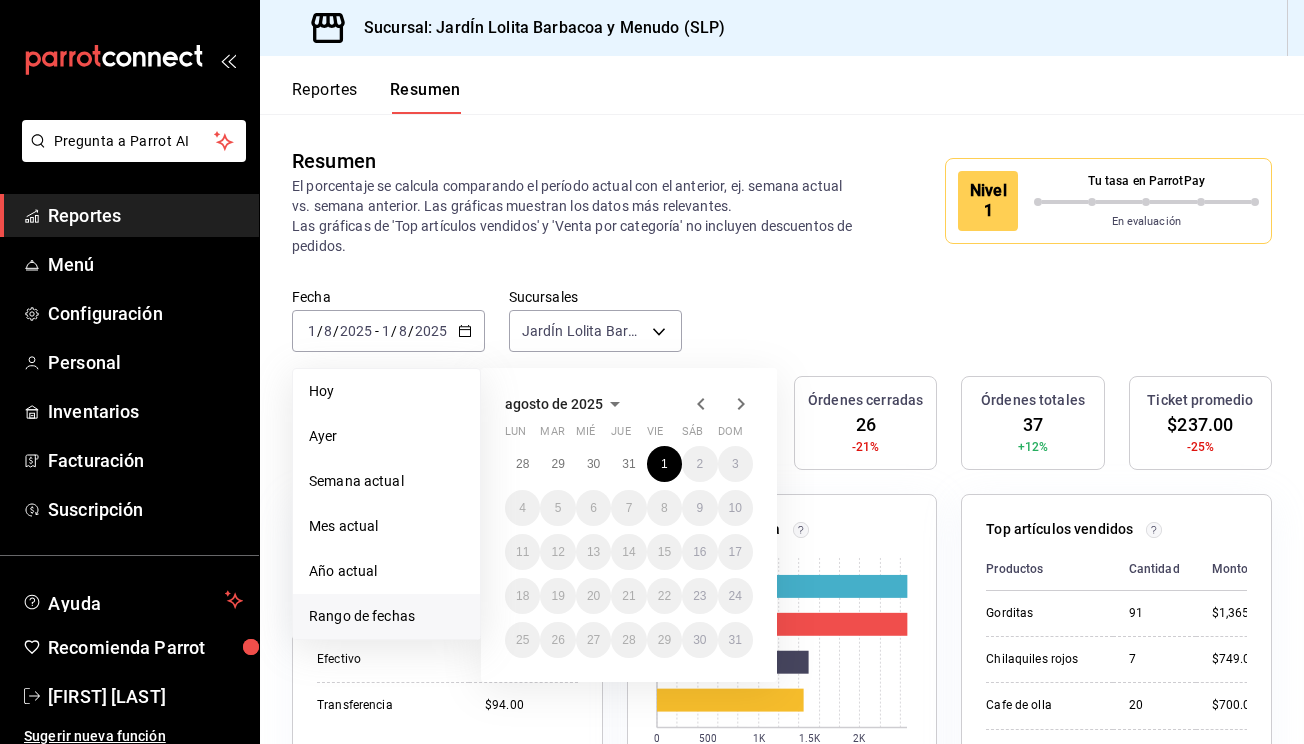 click 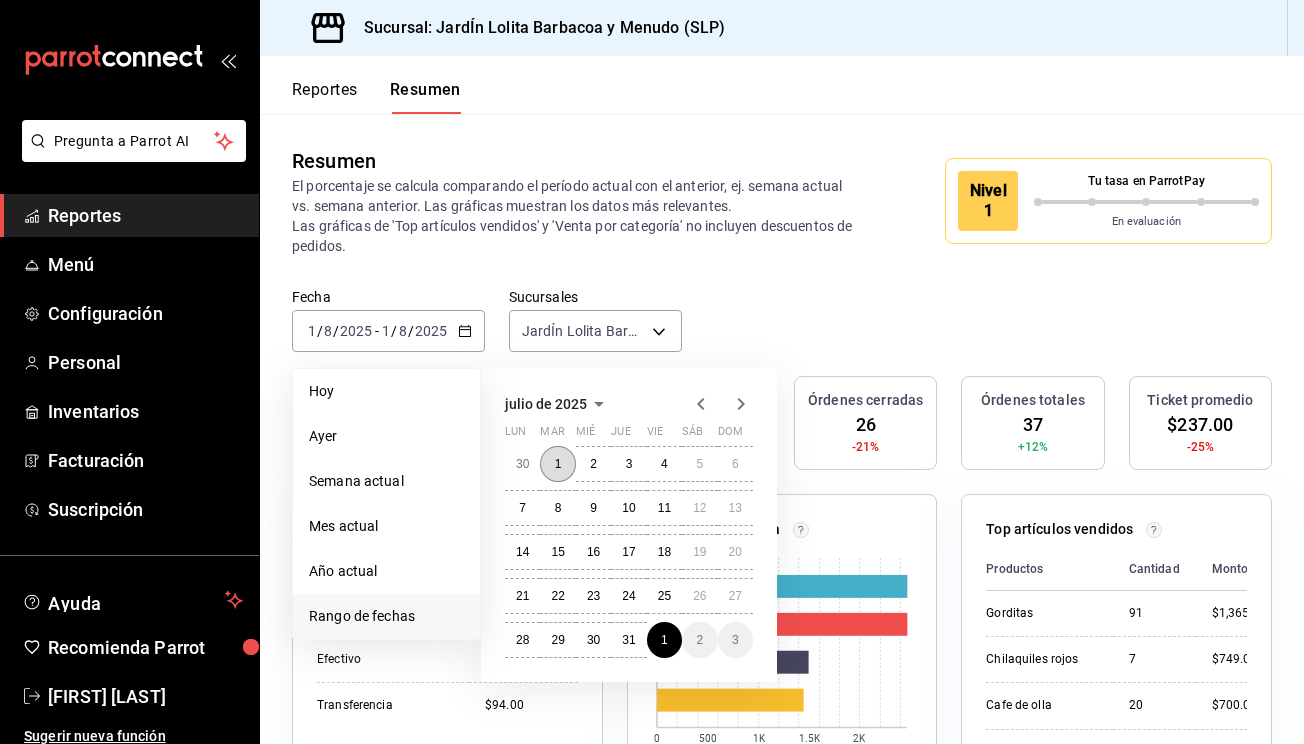 click on "1" at bounding box center [557, 464] 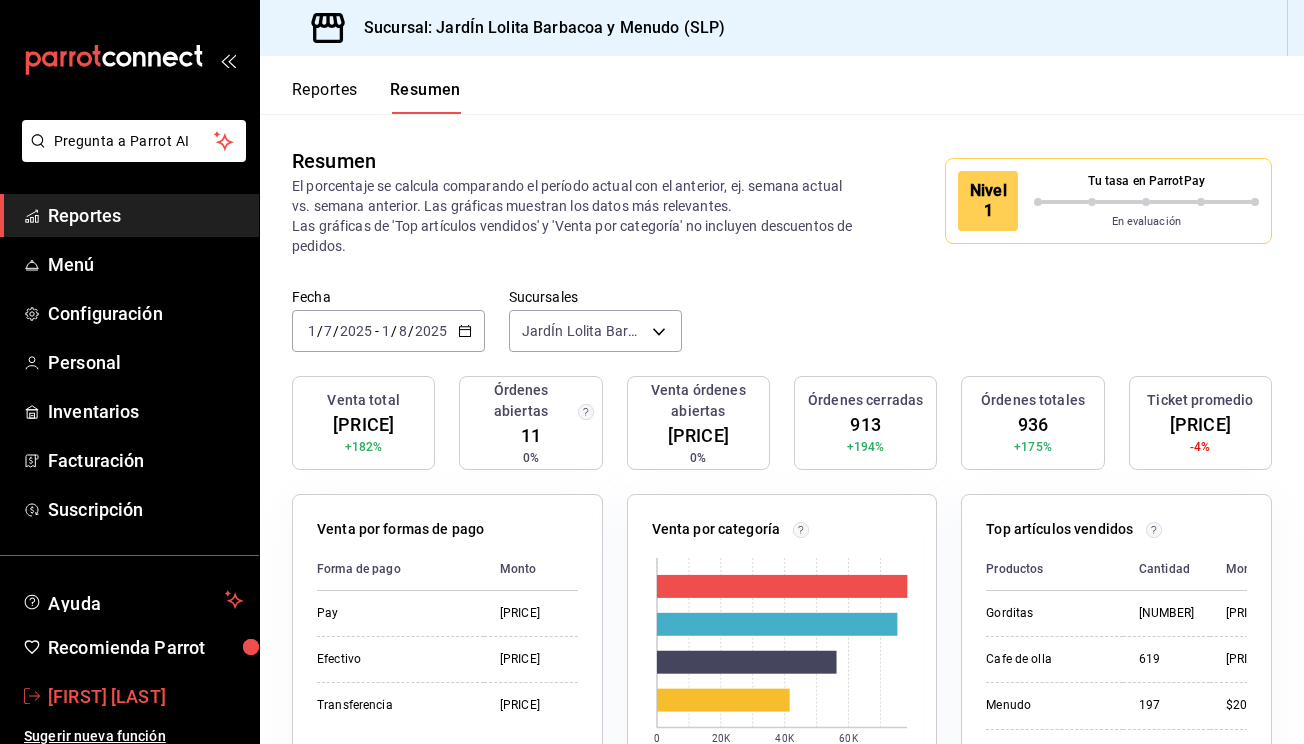 click on "[FIRST] [LAST]" at bounding box center [145, 696] 